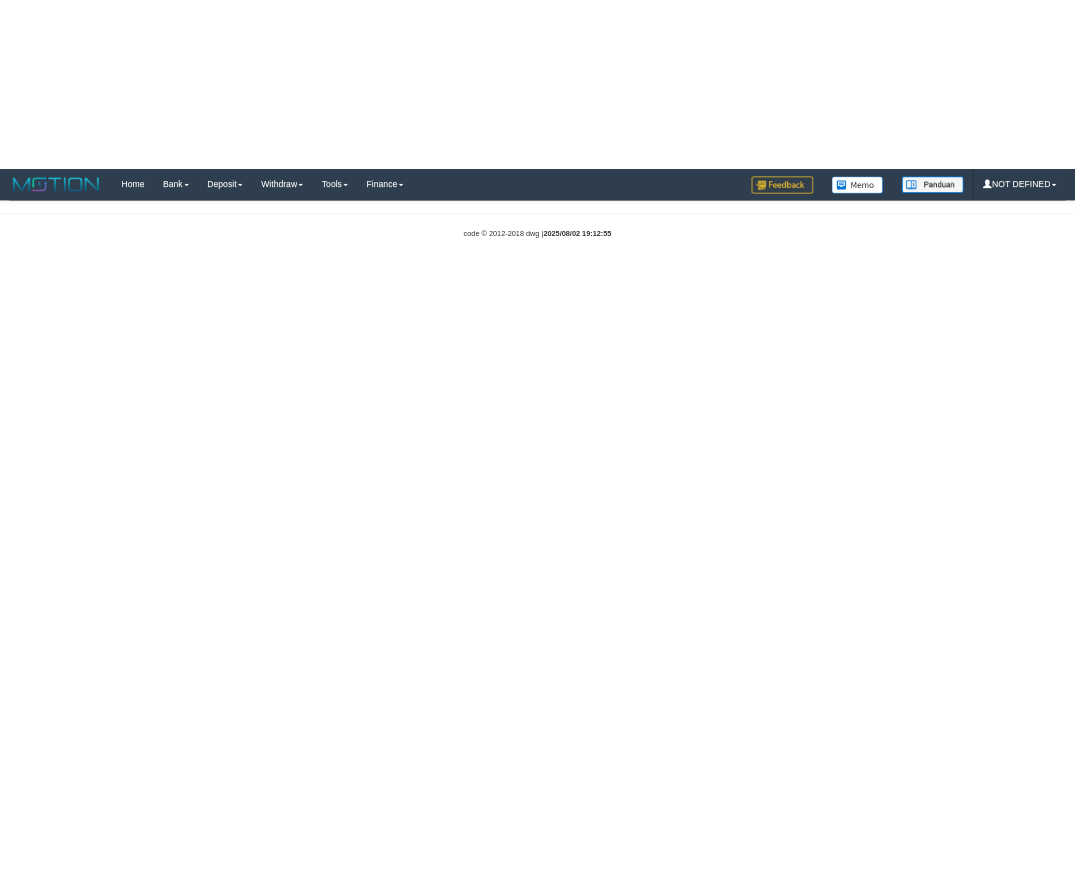 scroll, scrollTop: 0, scrollLeft: 0, axis: both 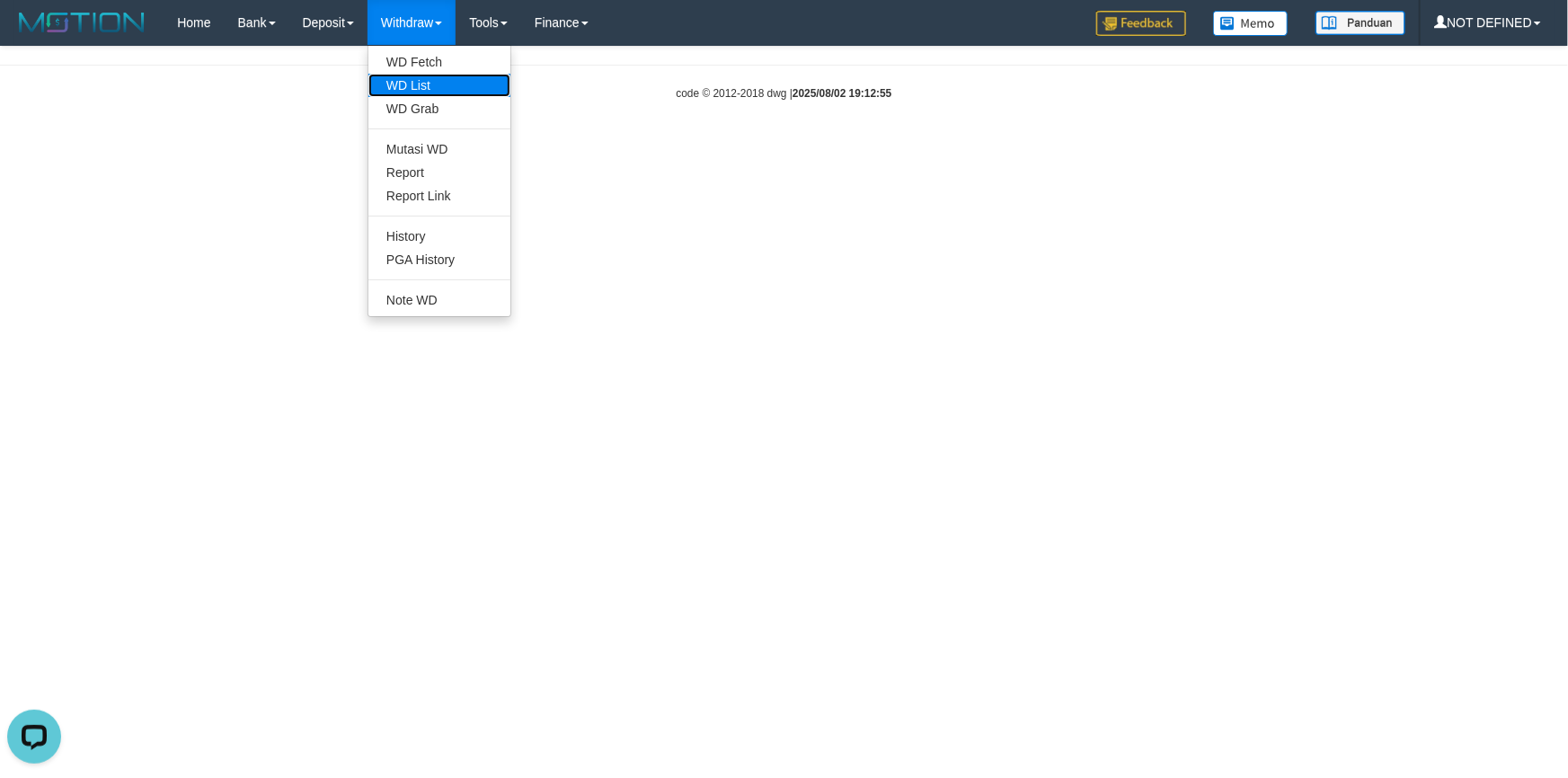 click on "WD List" at bounding box center [439, 85] 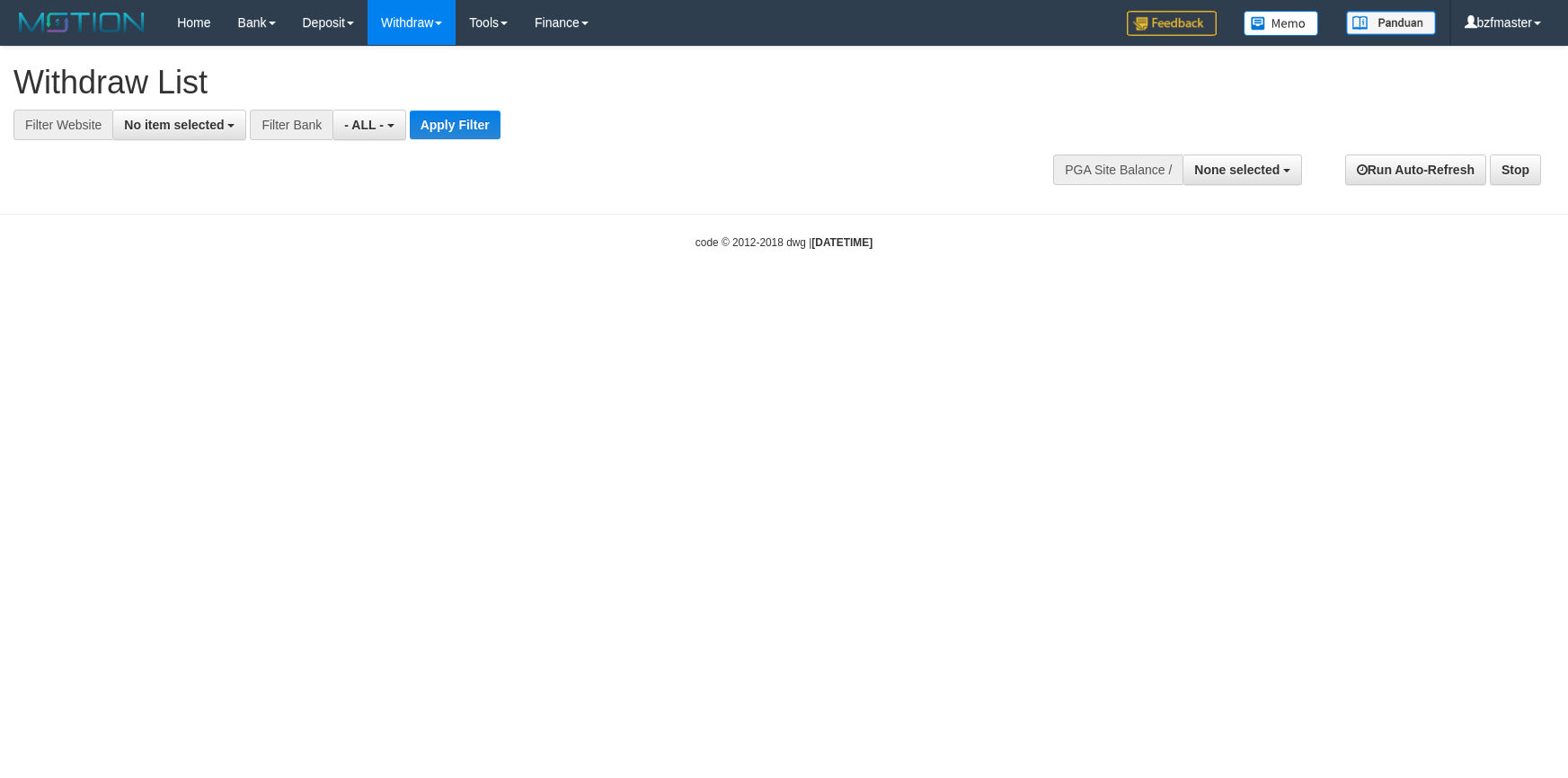 select 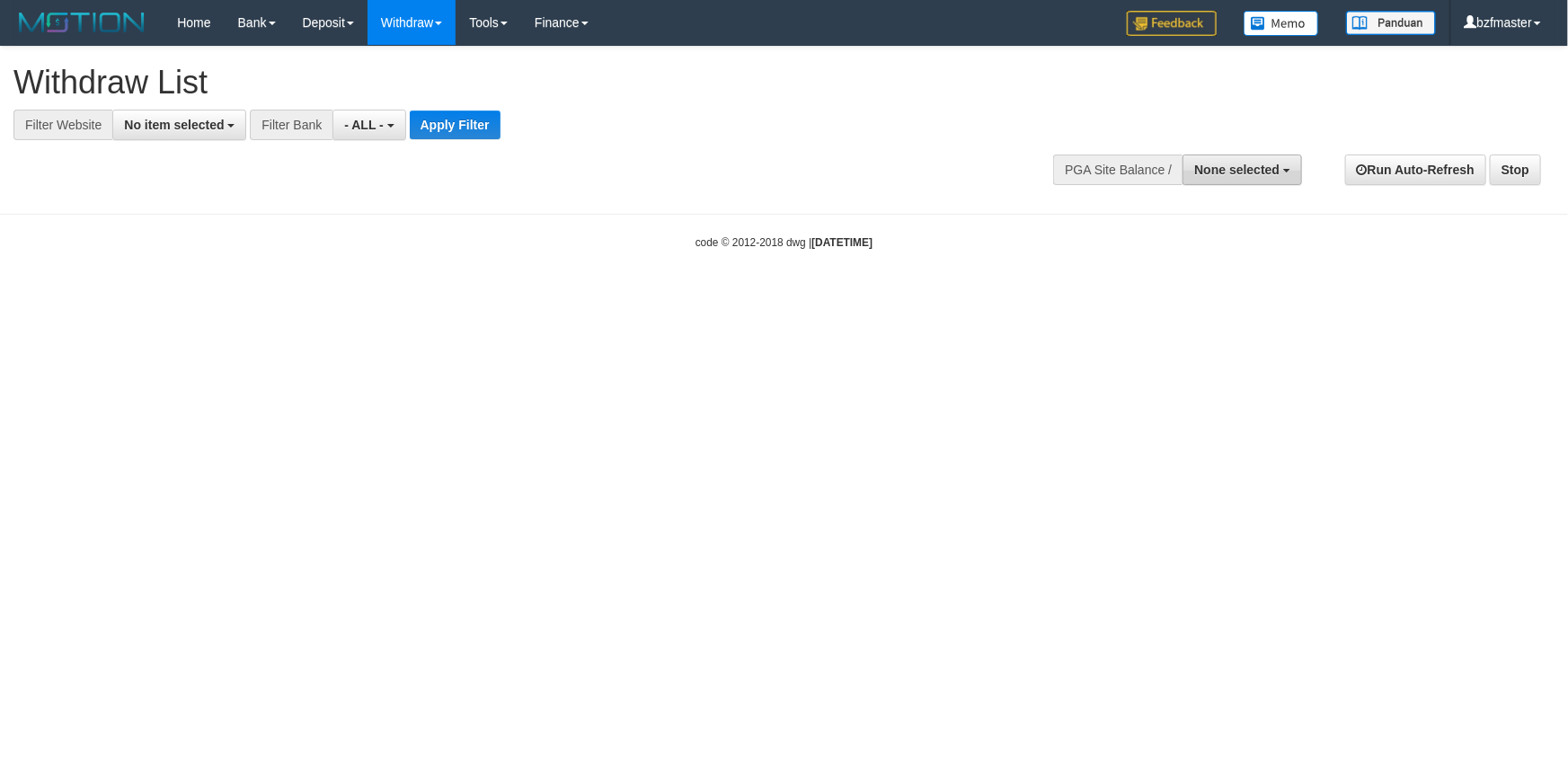 drag, startPoint x: 1222, startPoint y: 172, endPoint x: 1222, endPoint y: 187, distance: 15 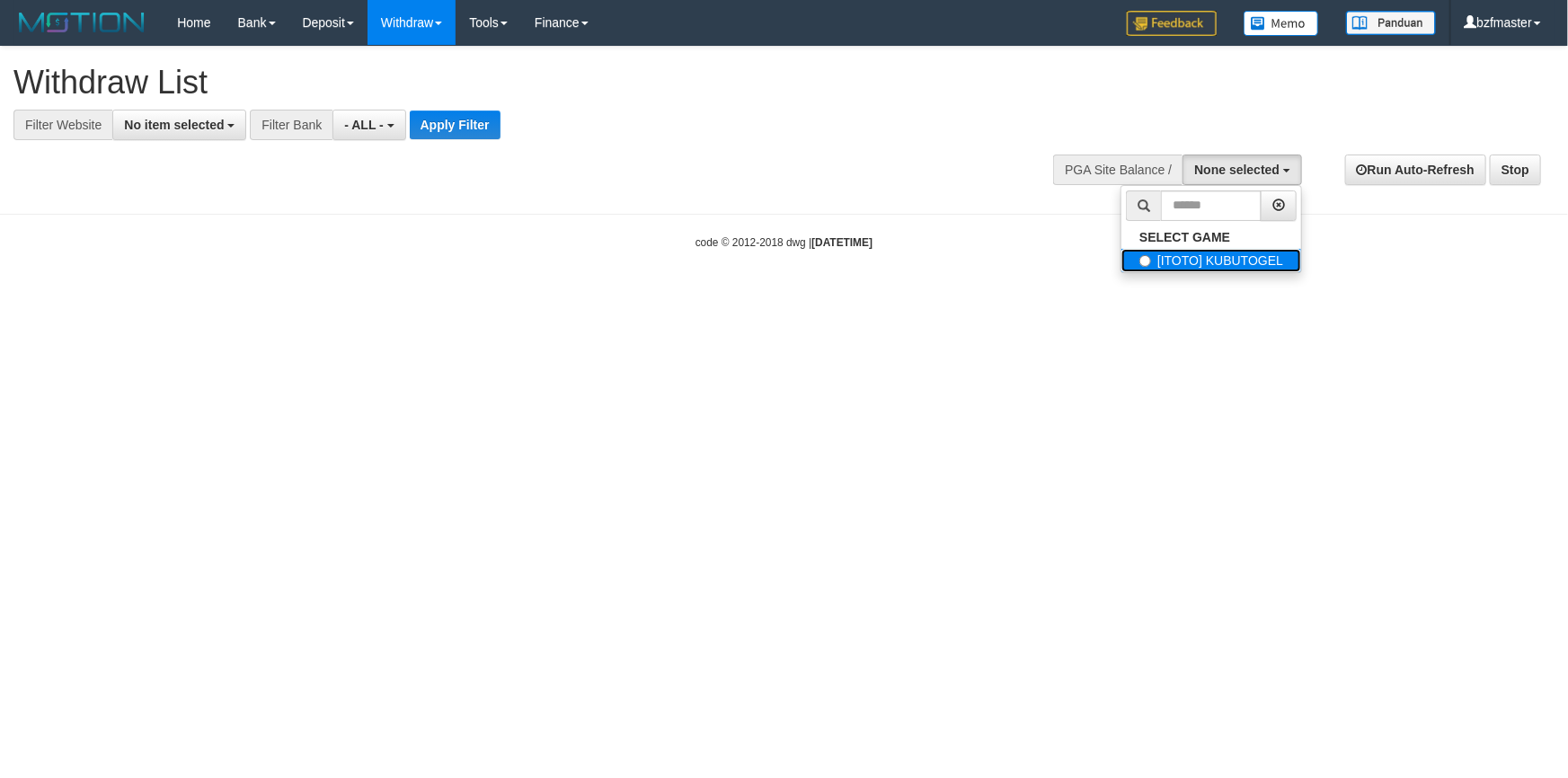 click on "[ITOTO] KUBUTOGEL" at bounding box center (1211, 261) 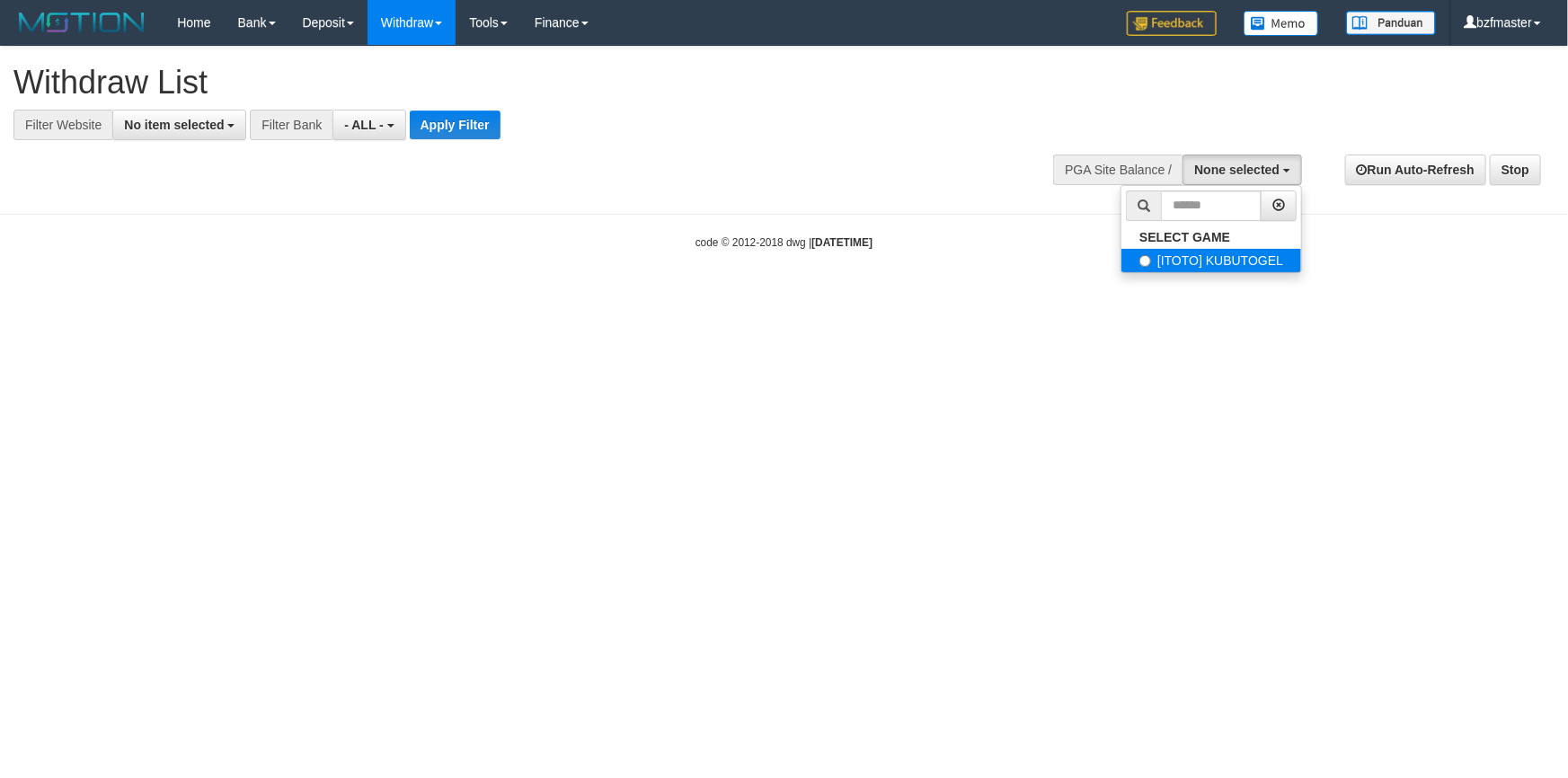 select on "****" 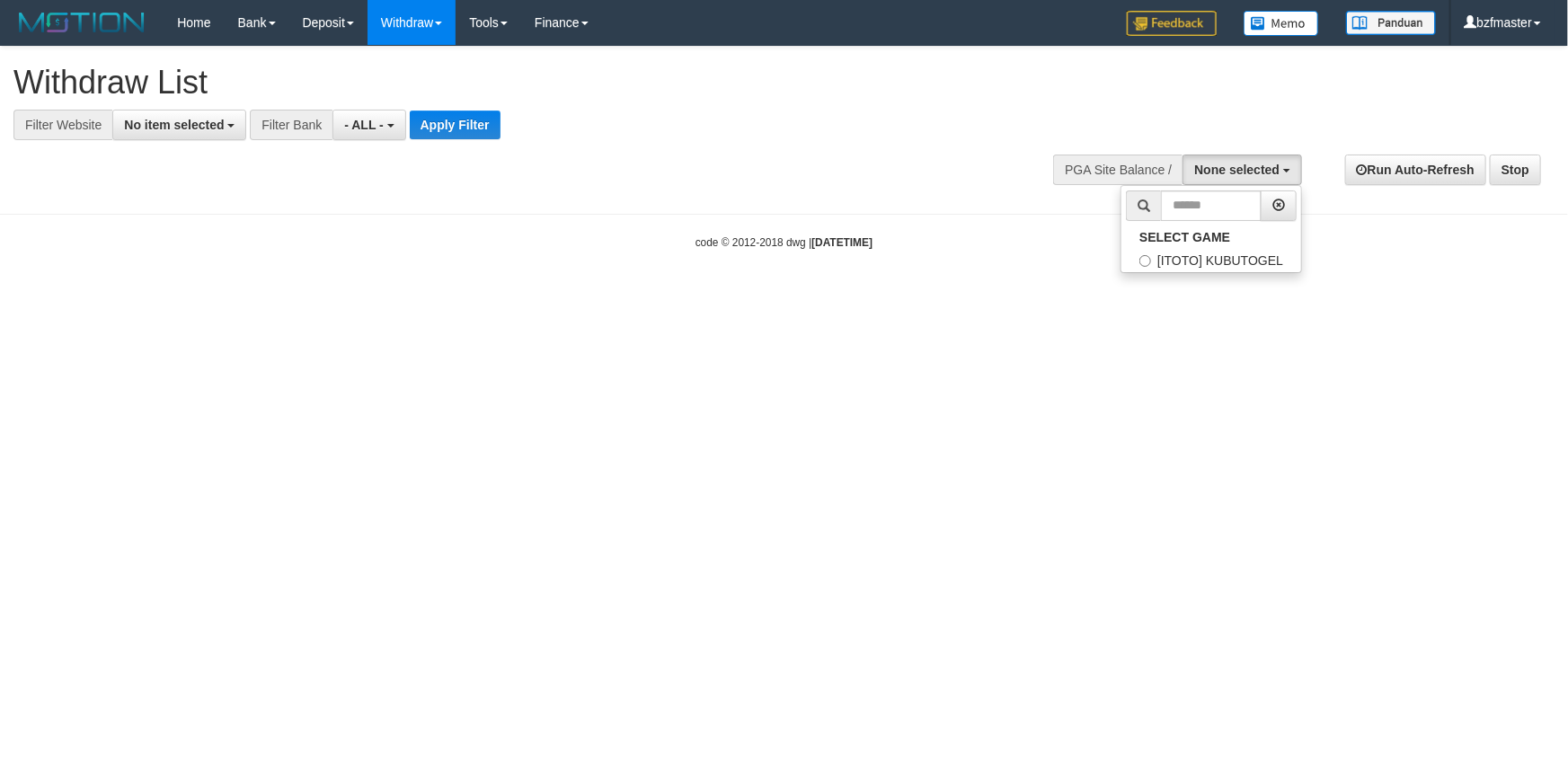 scroll, scrollTop: 16, scrollLeft: 0, axis: vertical 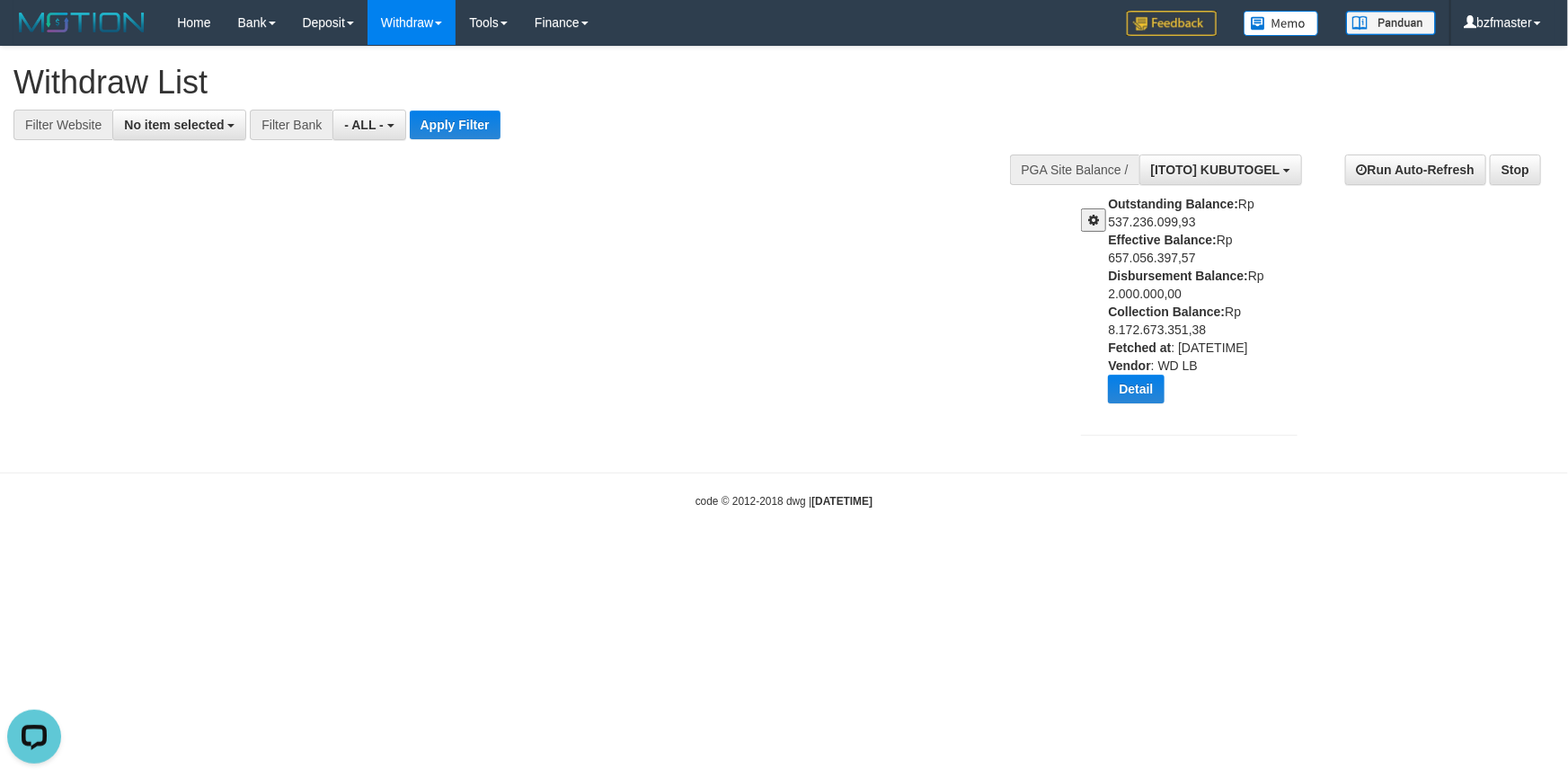 click at bounding box center [1094, 220] 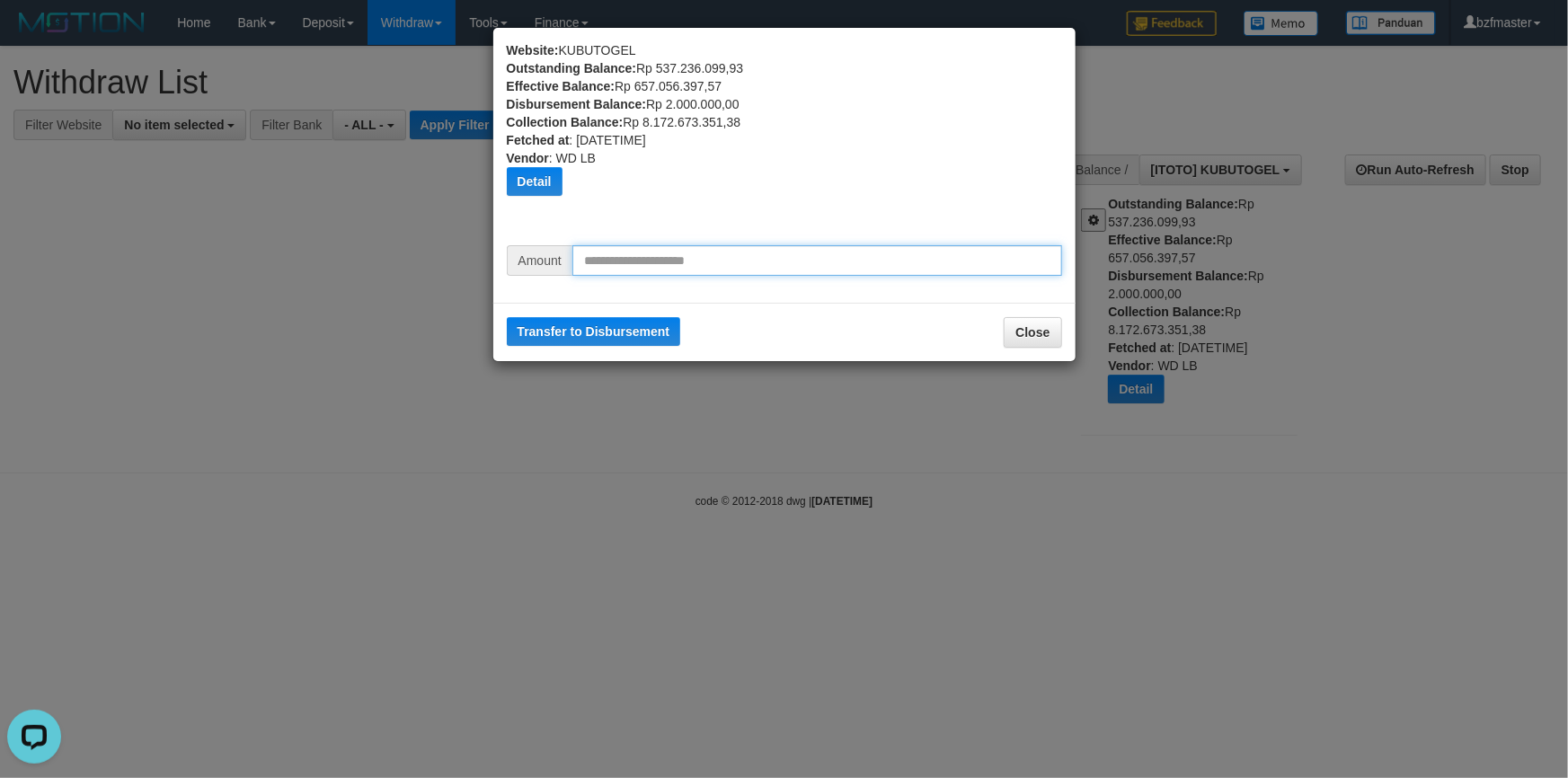 click at bounding box center [817, 261] 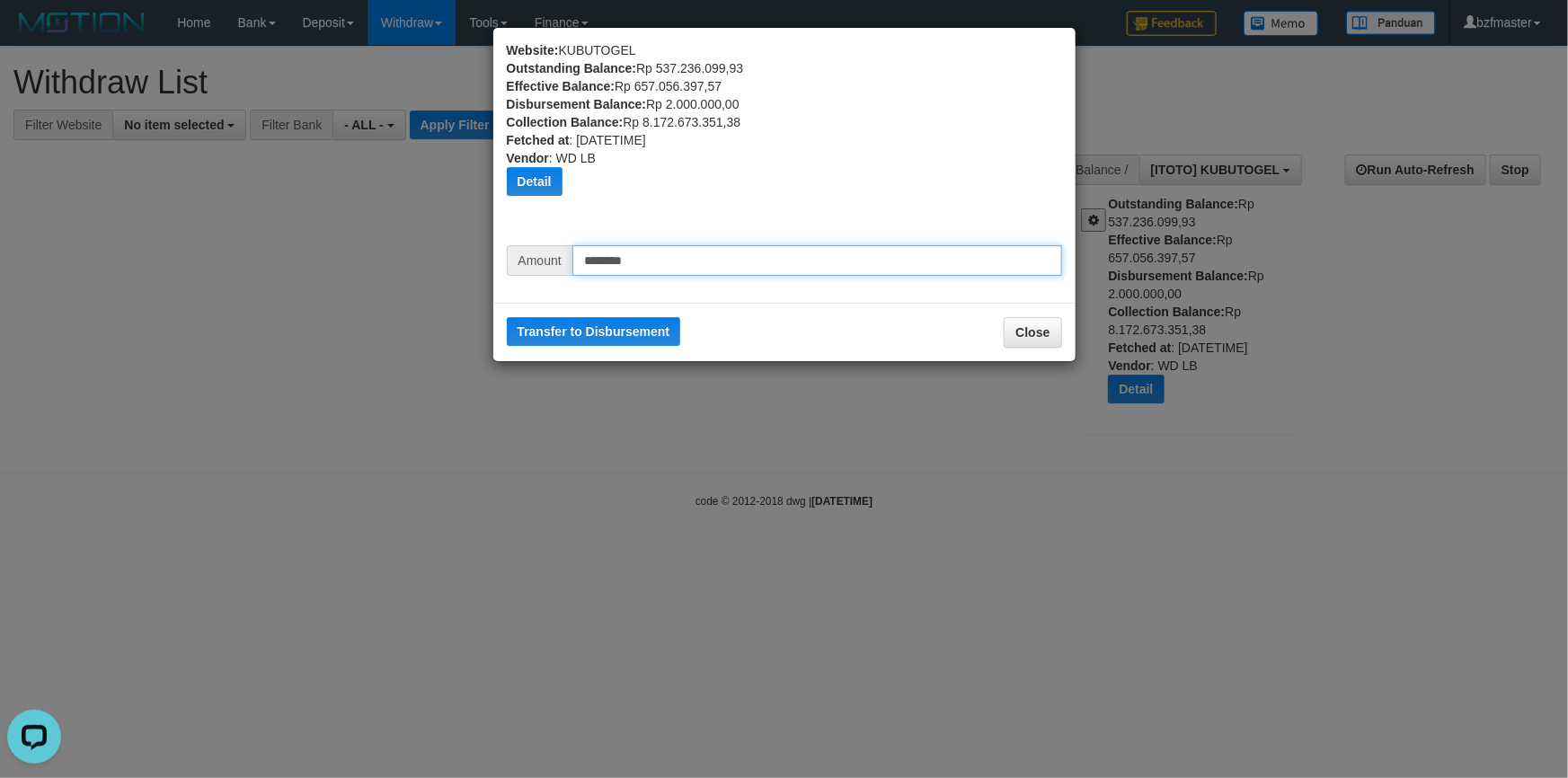 type on "********" 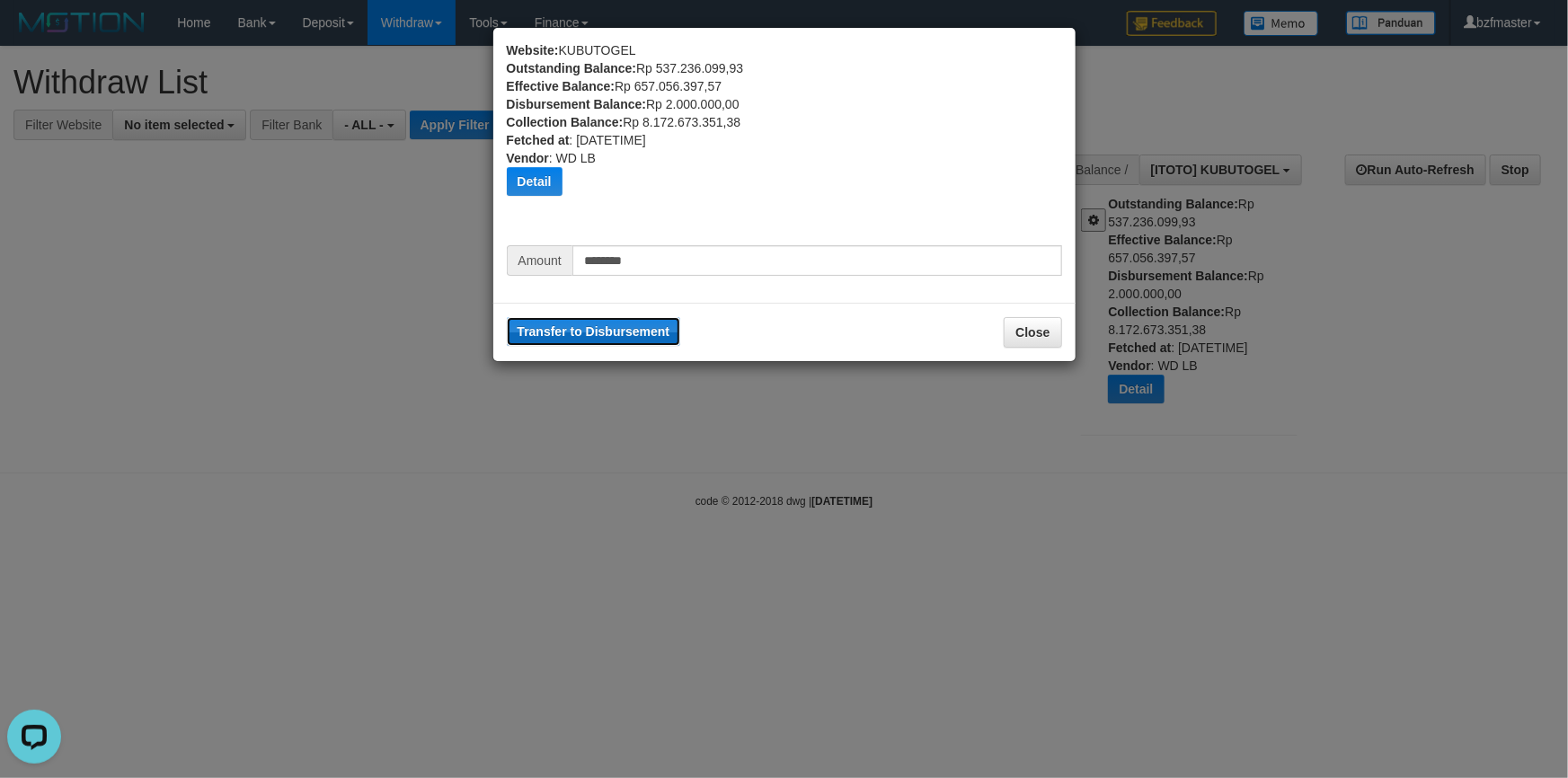 click on "Transfer to Disbursement" at bounding box center (594, 332) 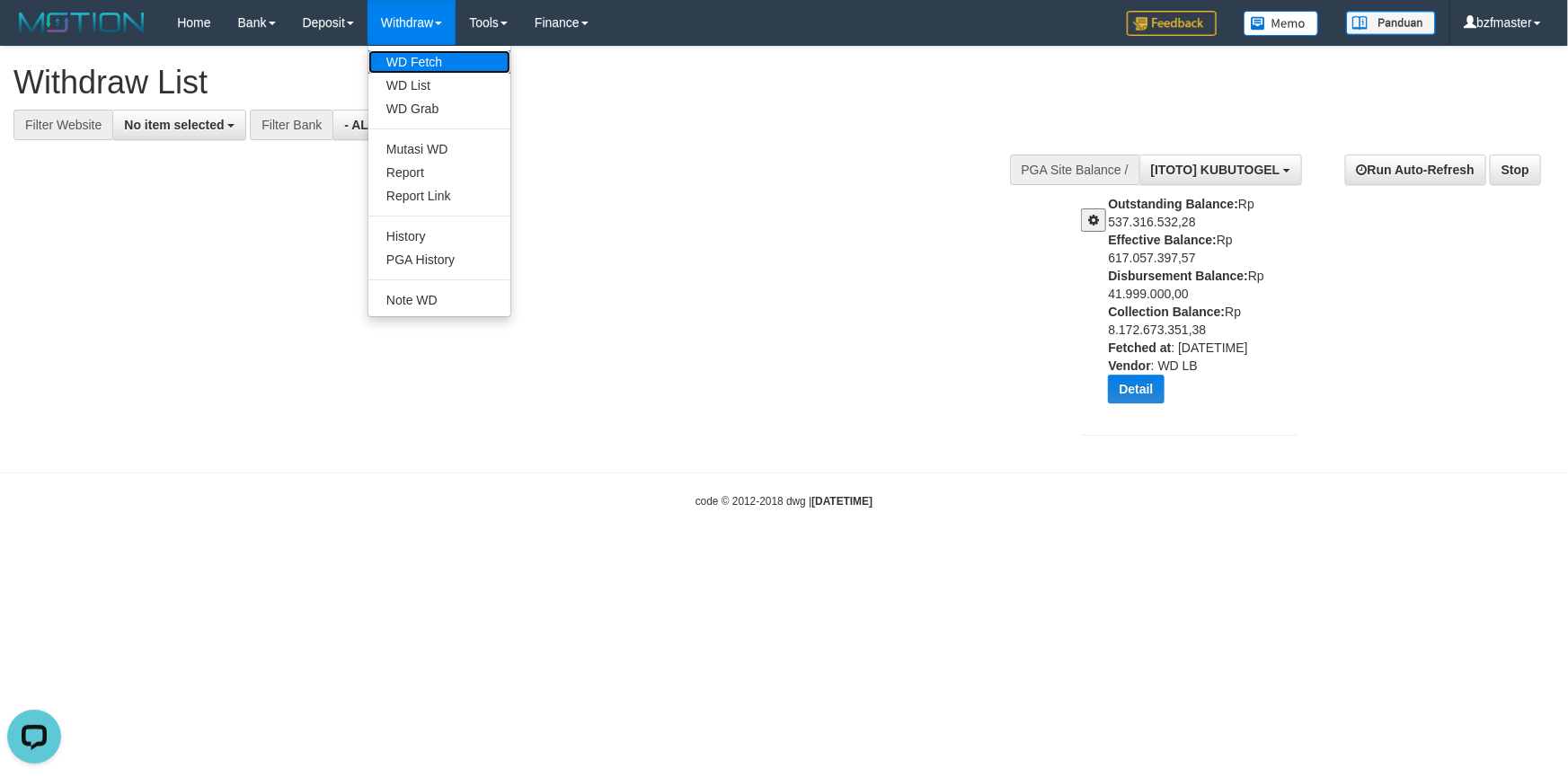 click on "WD Fetch" at bounding box center [439, 62] 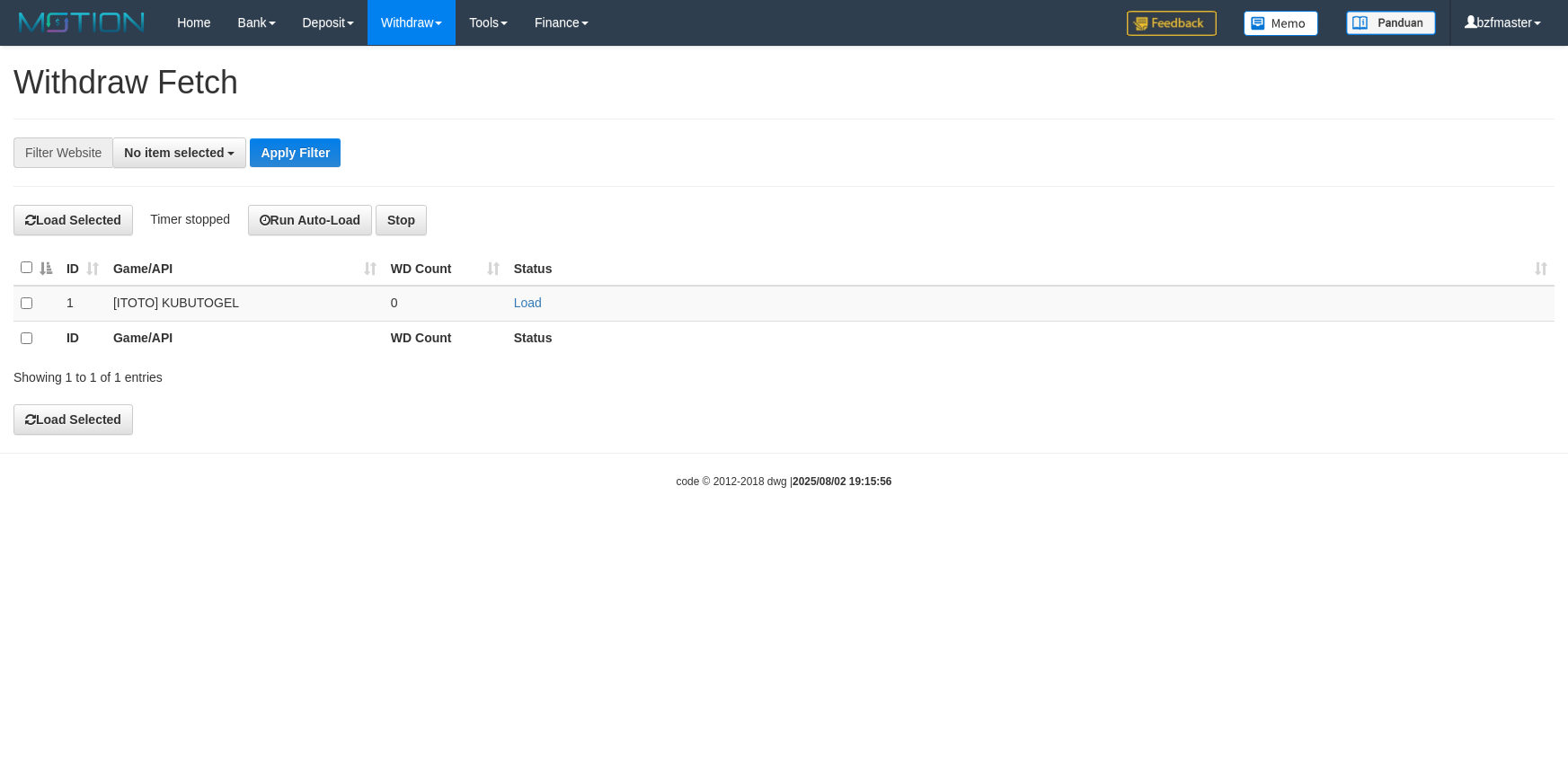 scroll, scrollTop: 0, scrollLeft: 0, axis: both 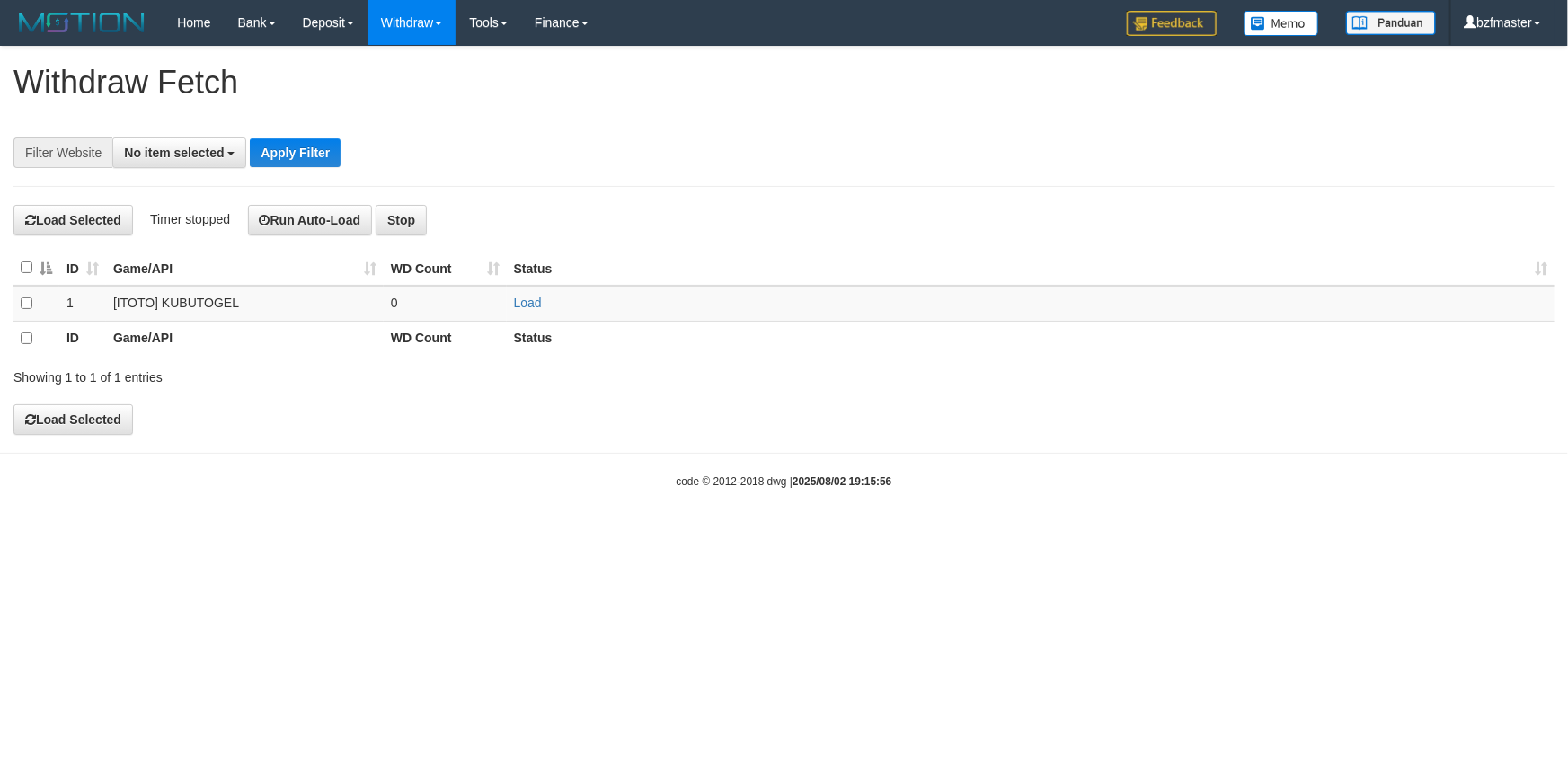 click on "**********" at bounding box center (784, 153) 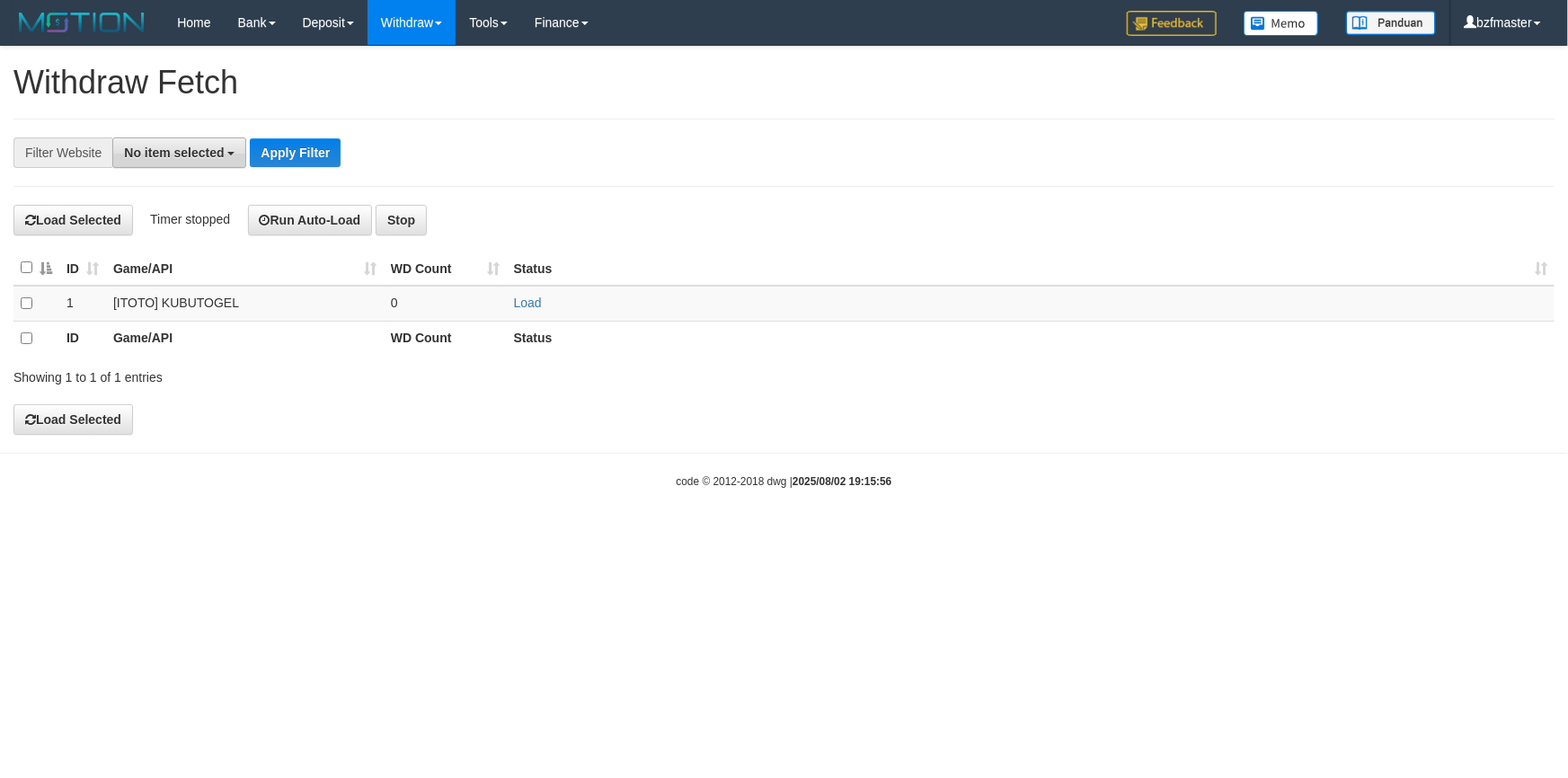 click on "No item selected" at bounding box center (179, 153) 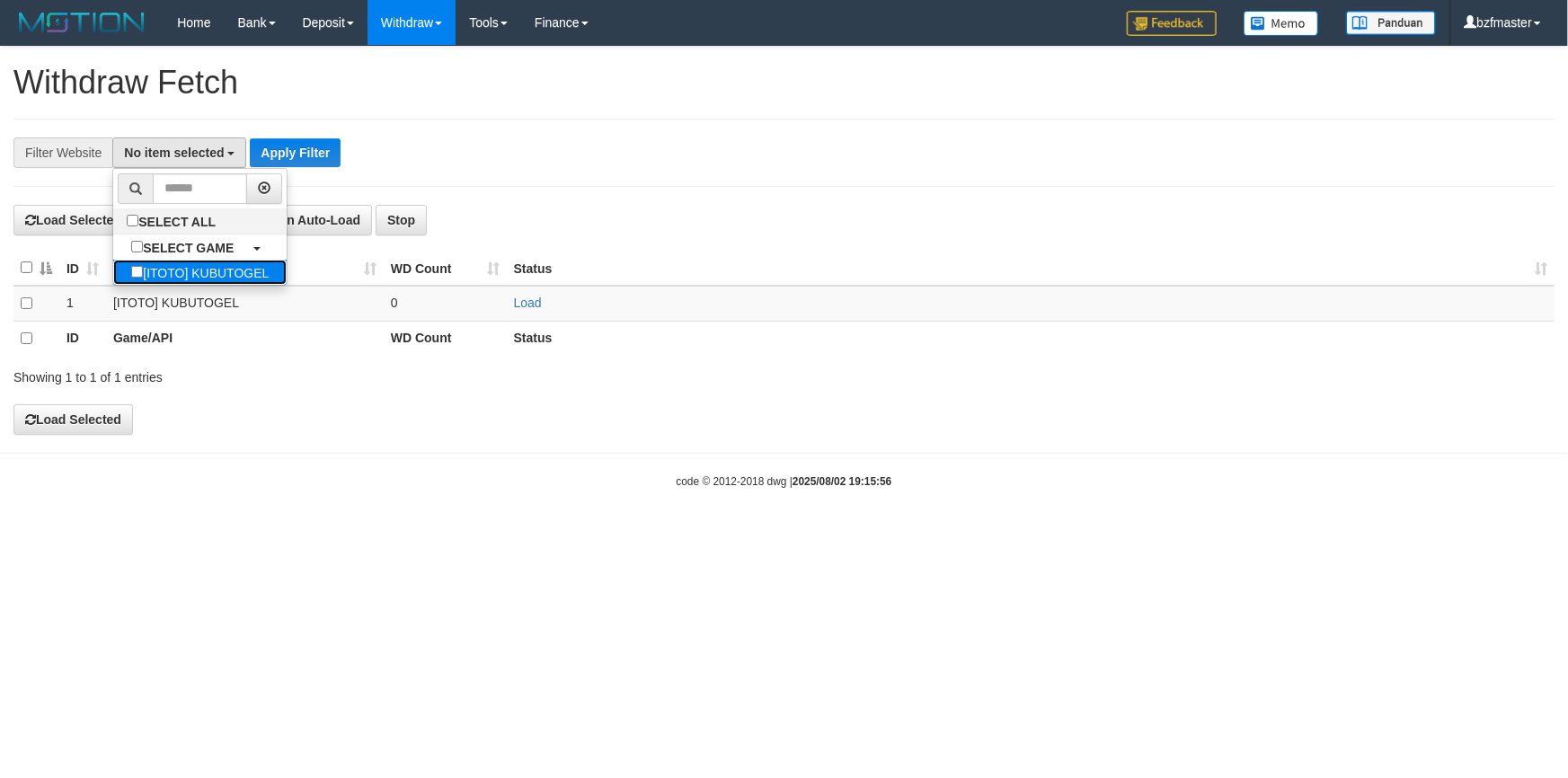 click on "[ITOTO] KUBUTOGEL" at bounding box center [199, 272] 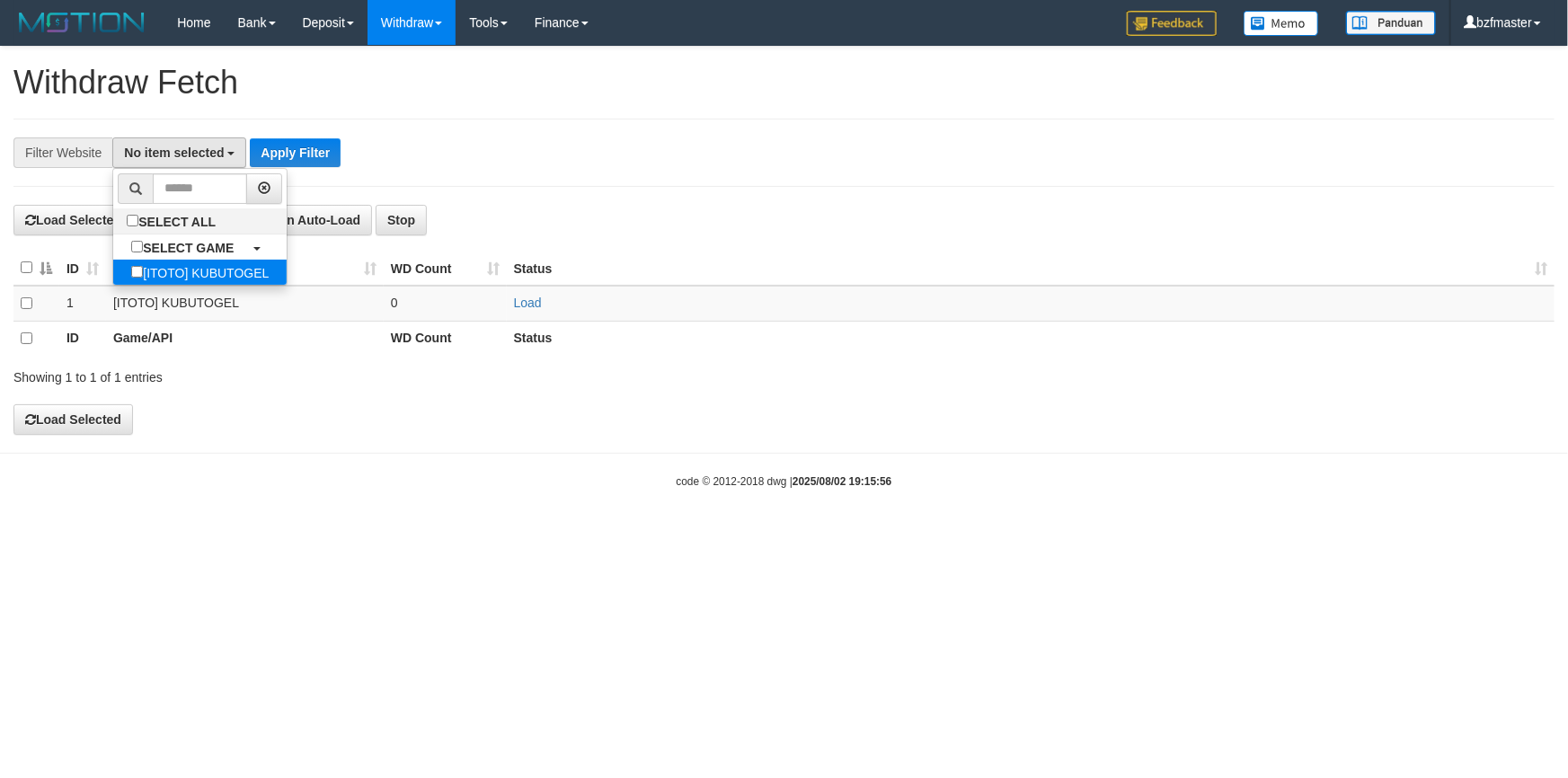 select on "****" 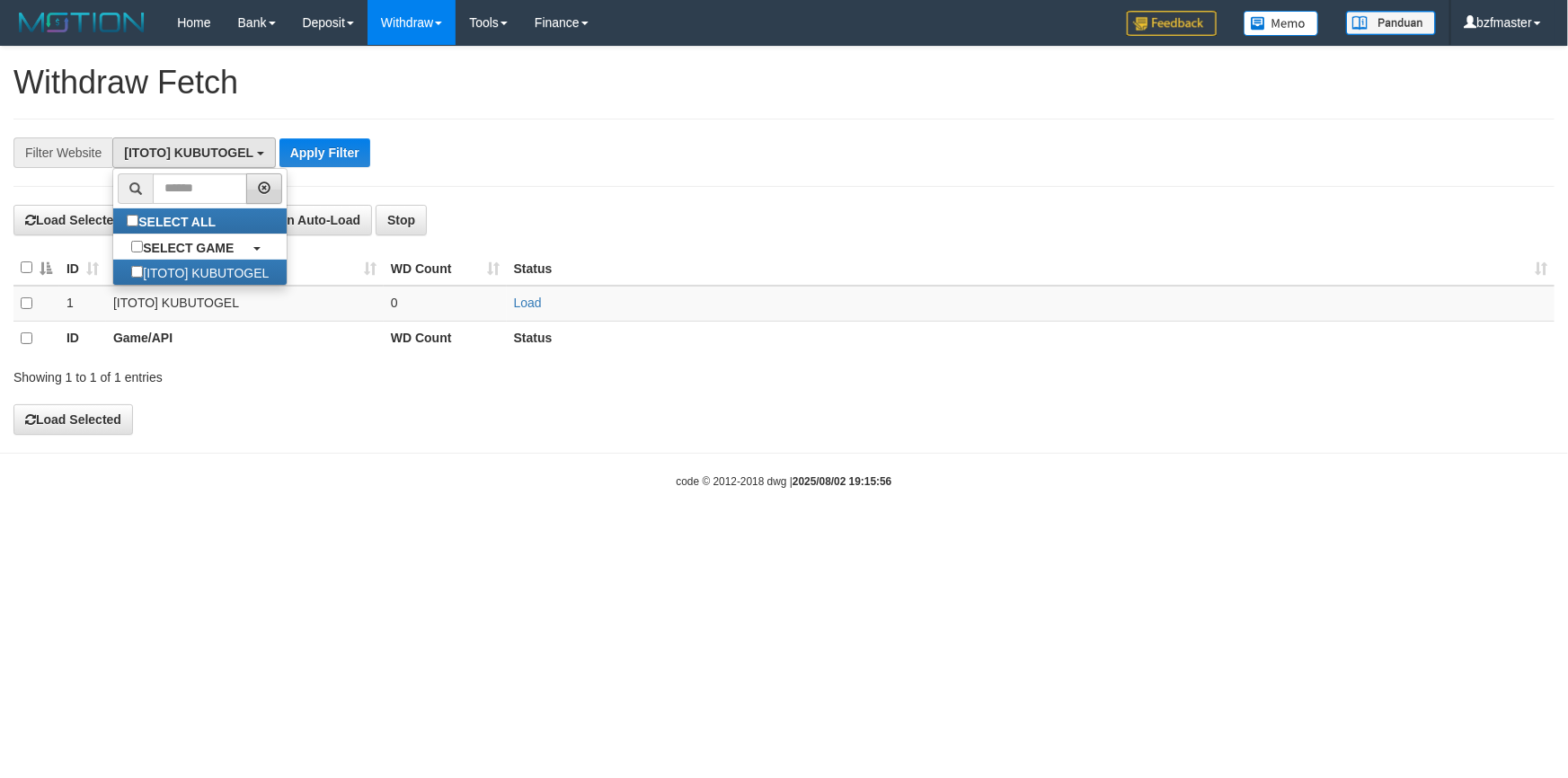 scroll, scrollTop: 16, scrollLeft: 0, axis: vertical 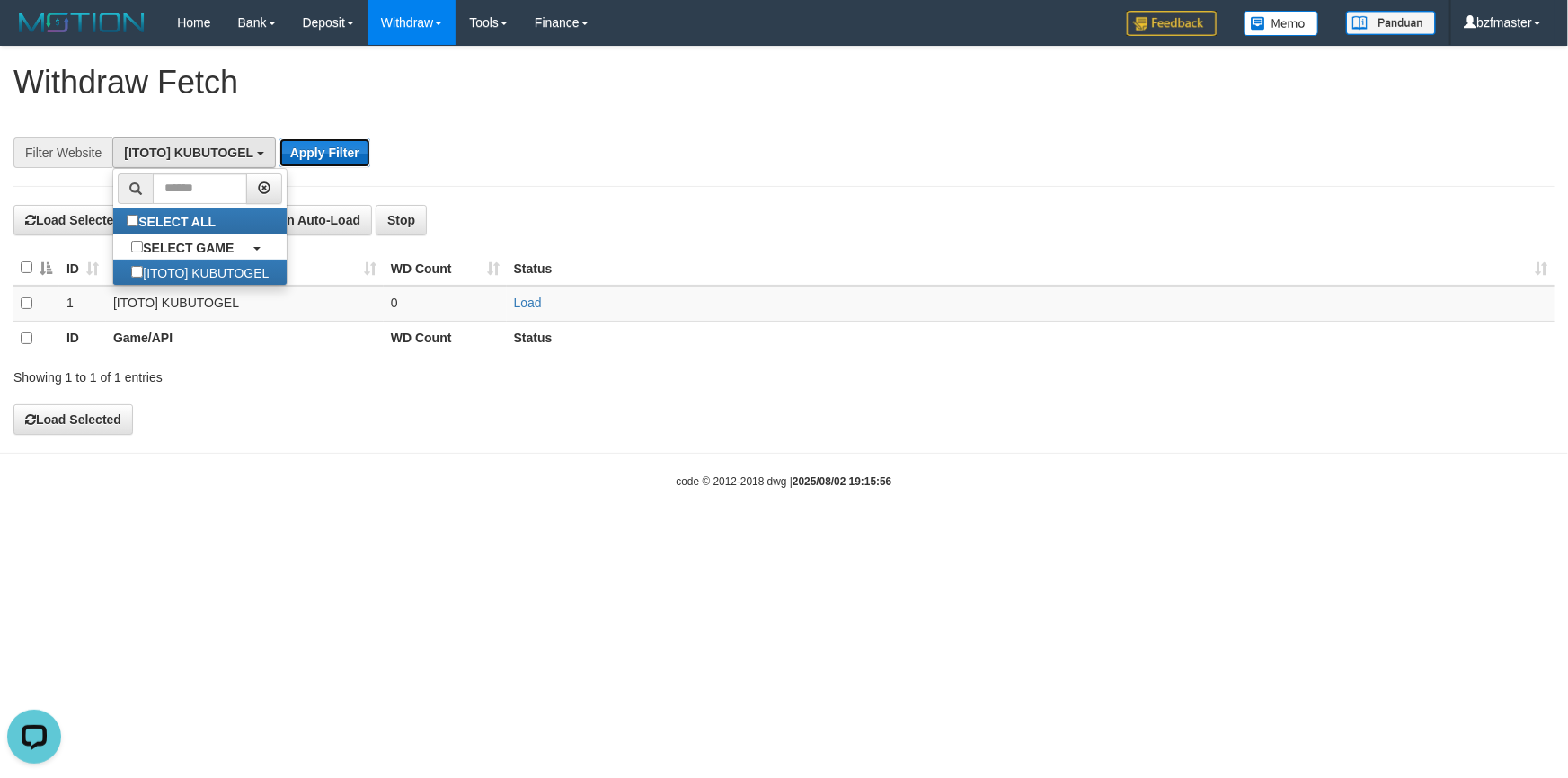 click on "Apply Filter" at bounding box center [324, 153] 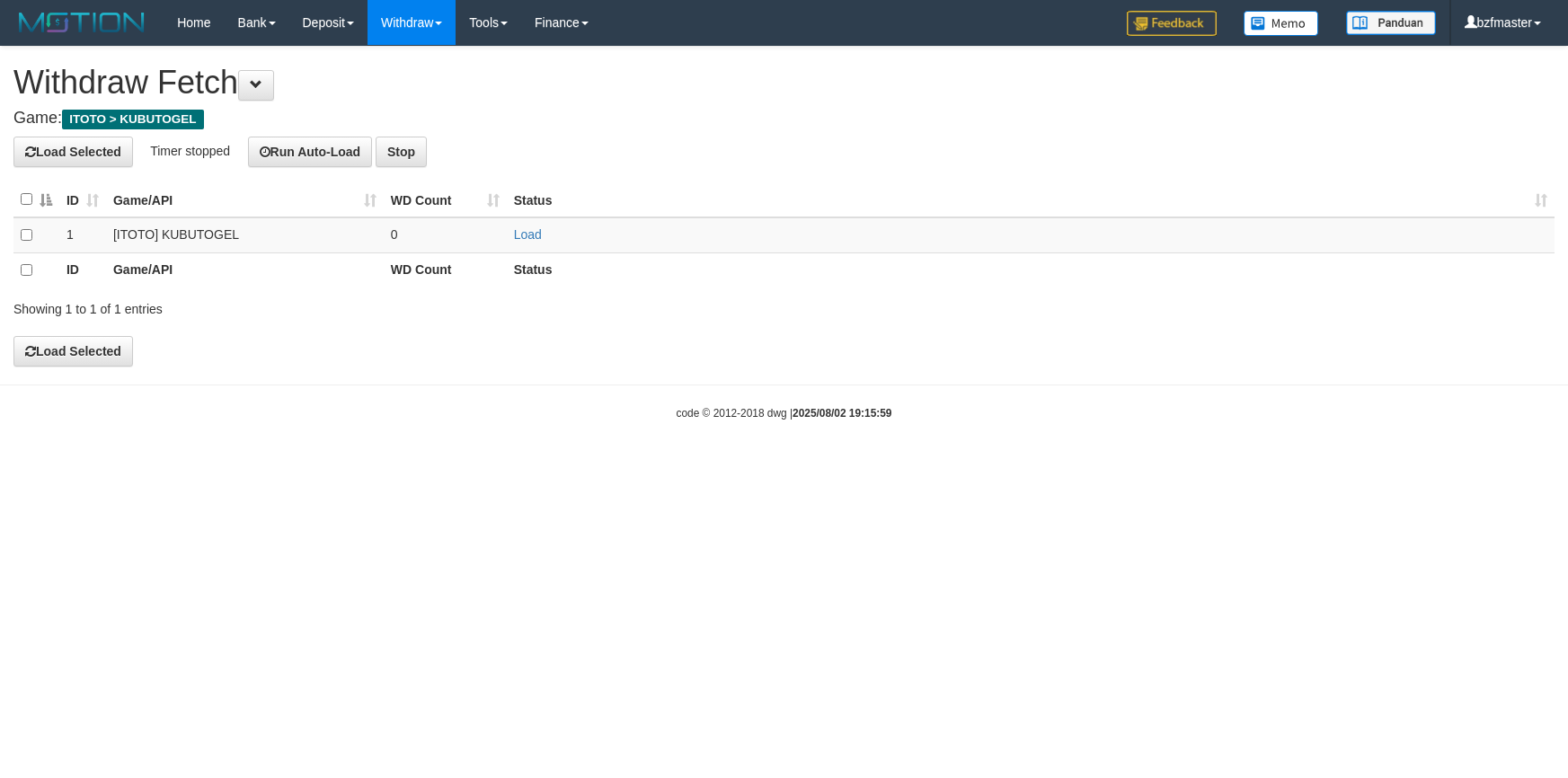 scroll, scrollTop: 0, scrollLeft: 0, axis: both 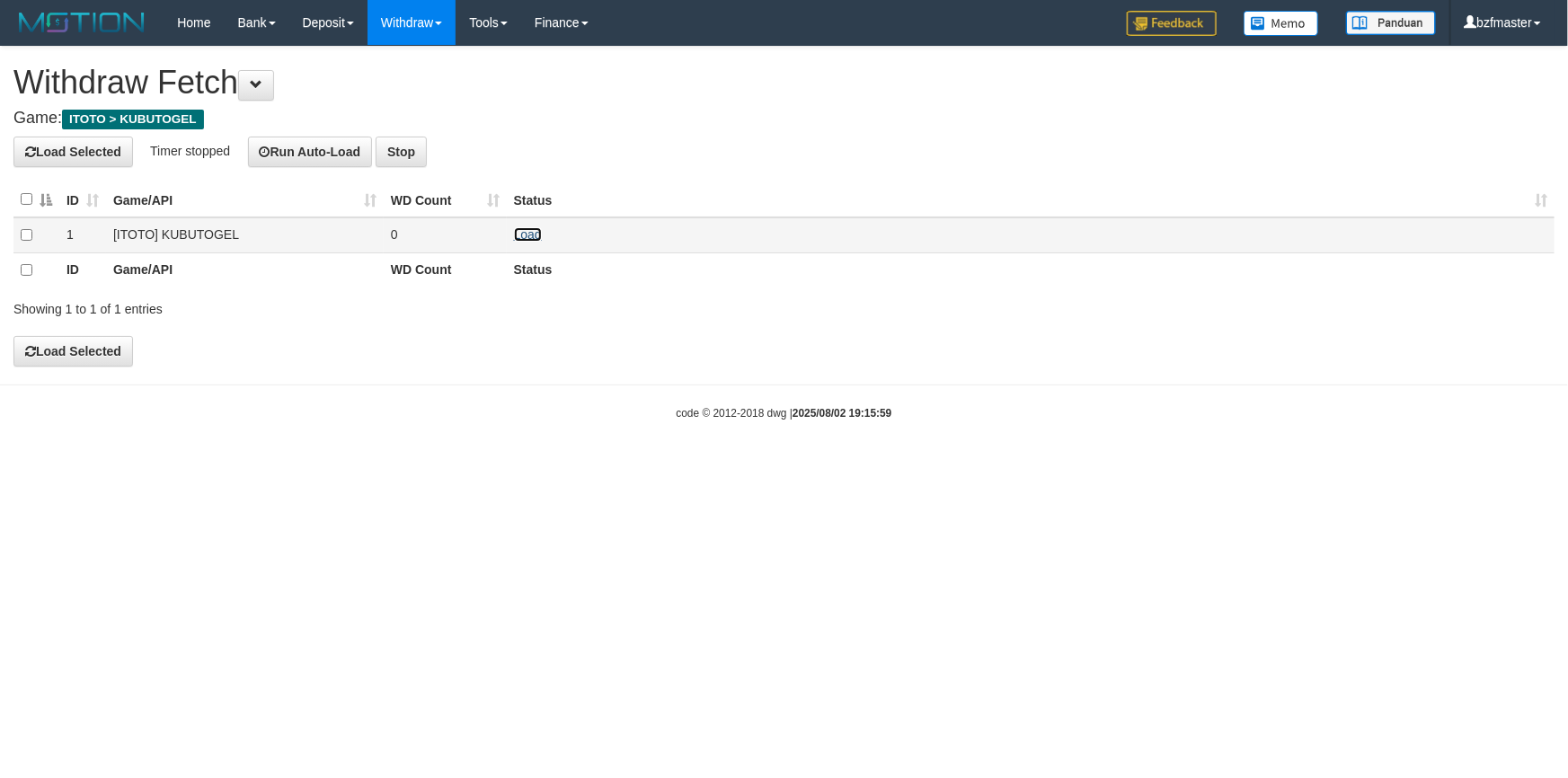 click on "Load" at bounding box center [527, 234] 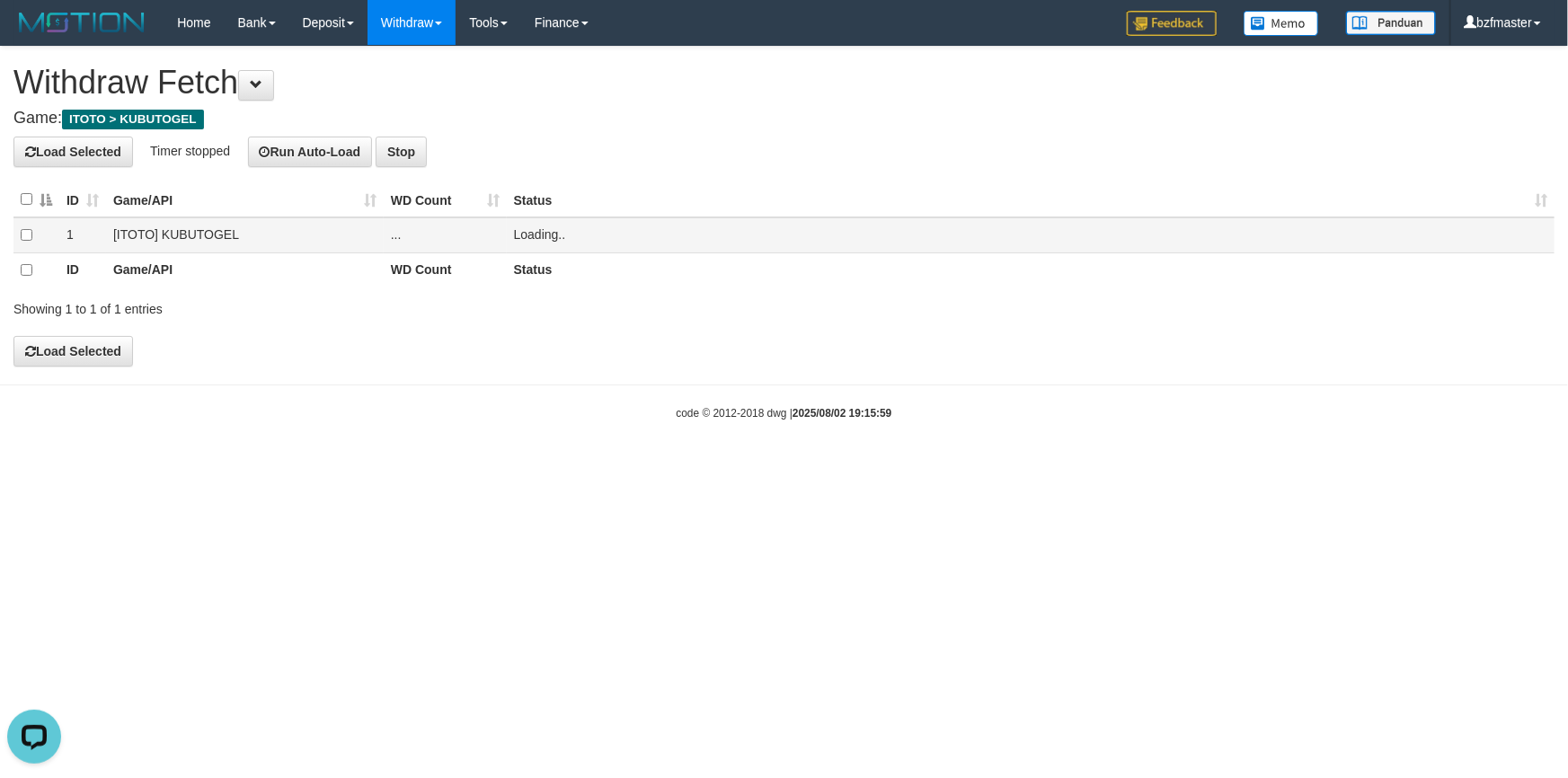 scroll, scrollTop: 0, scrollLeft: 0, axis: both 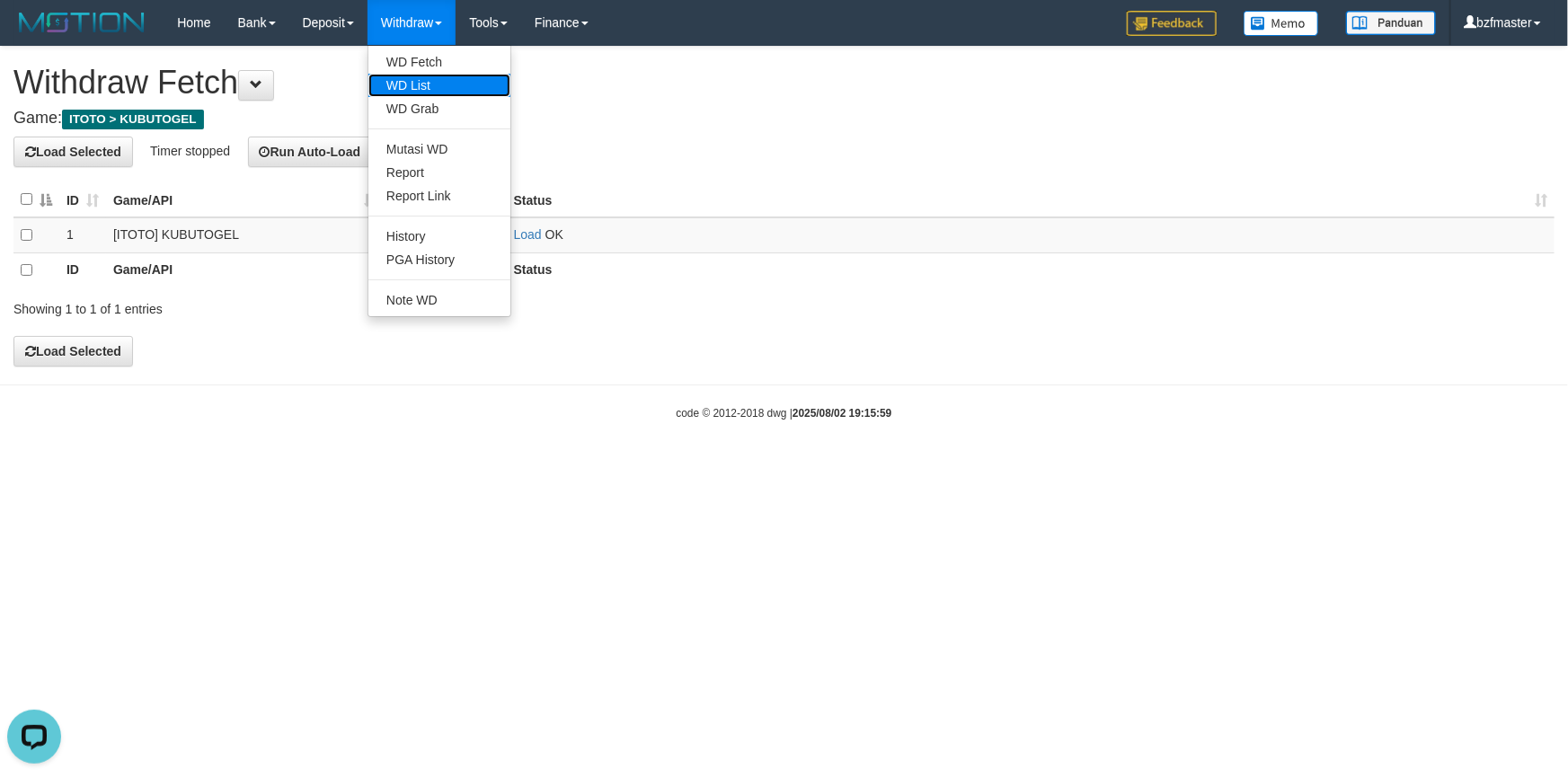 click on "WD List" at bounding box center [439, 85] 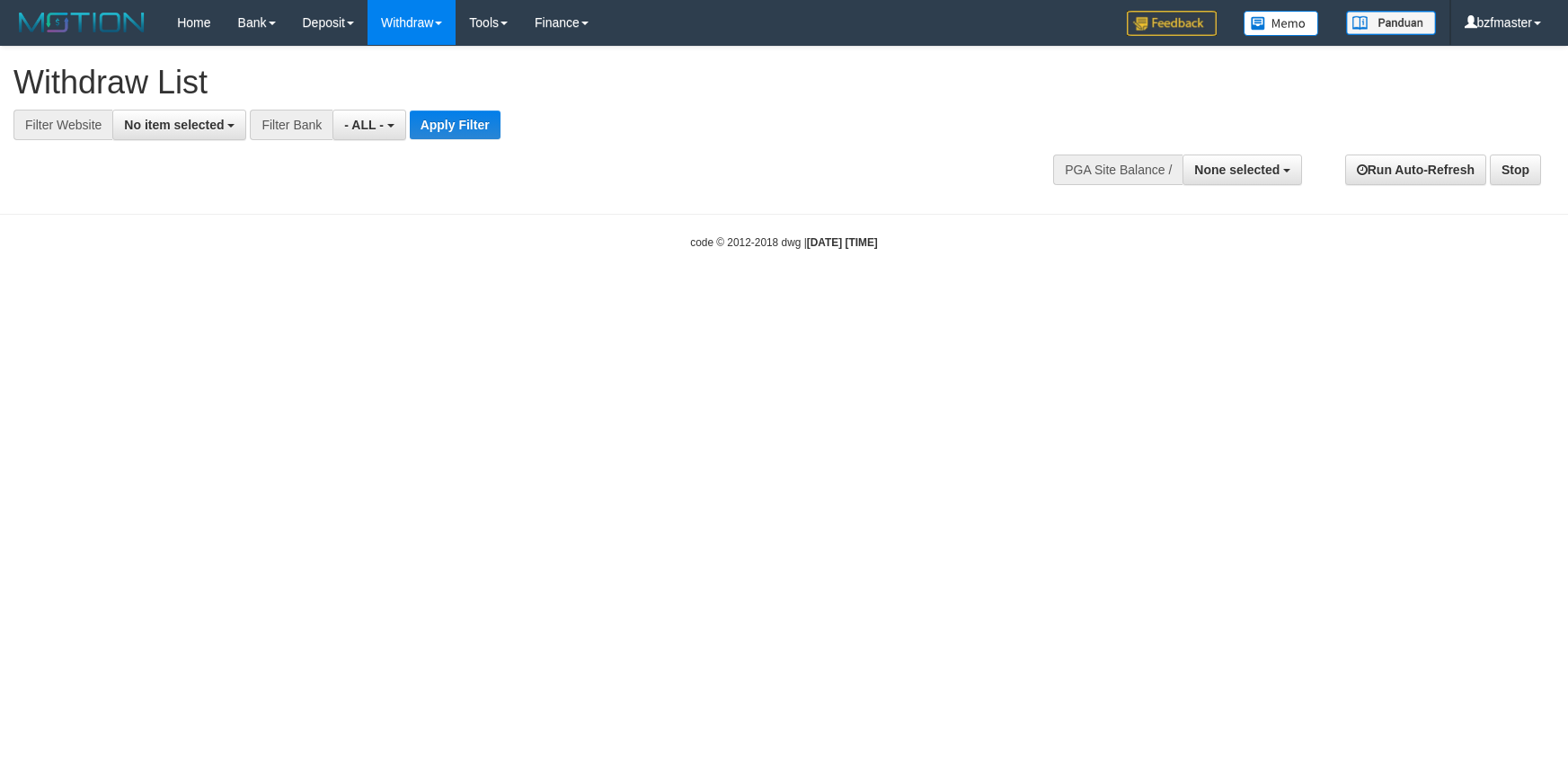 select 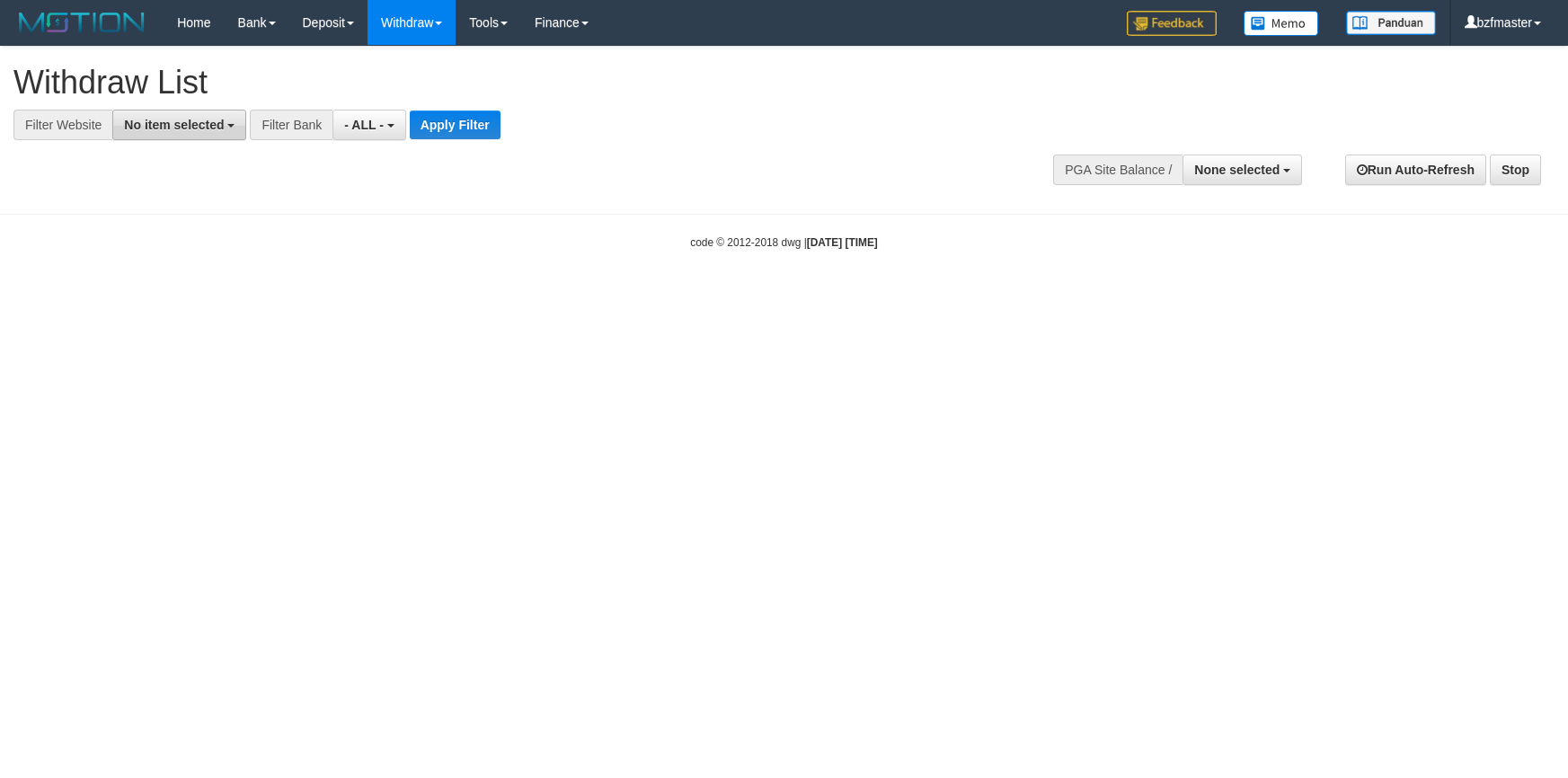 scroll, scrollTop: 0, scrollLeft: 0, axis: both 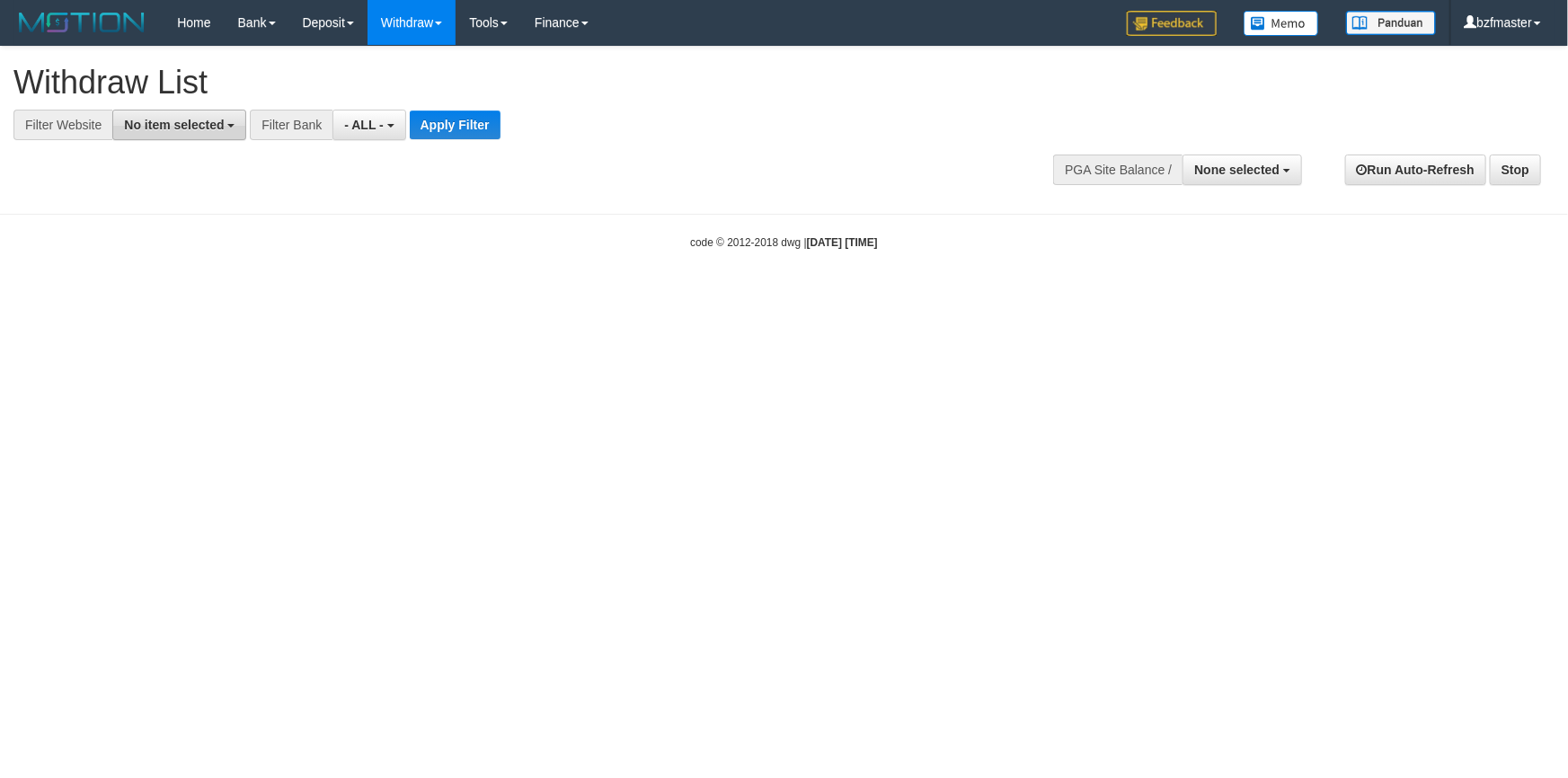click on "No item selected" at bounding box center (173, 125) 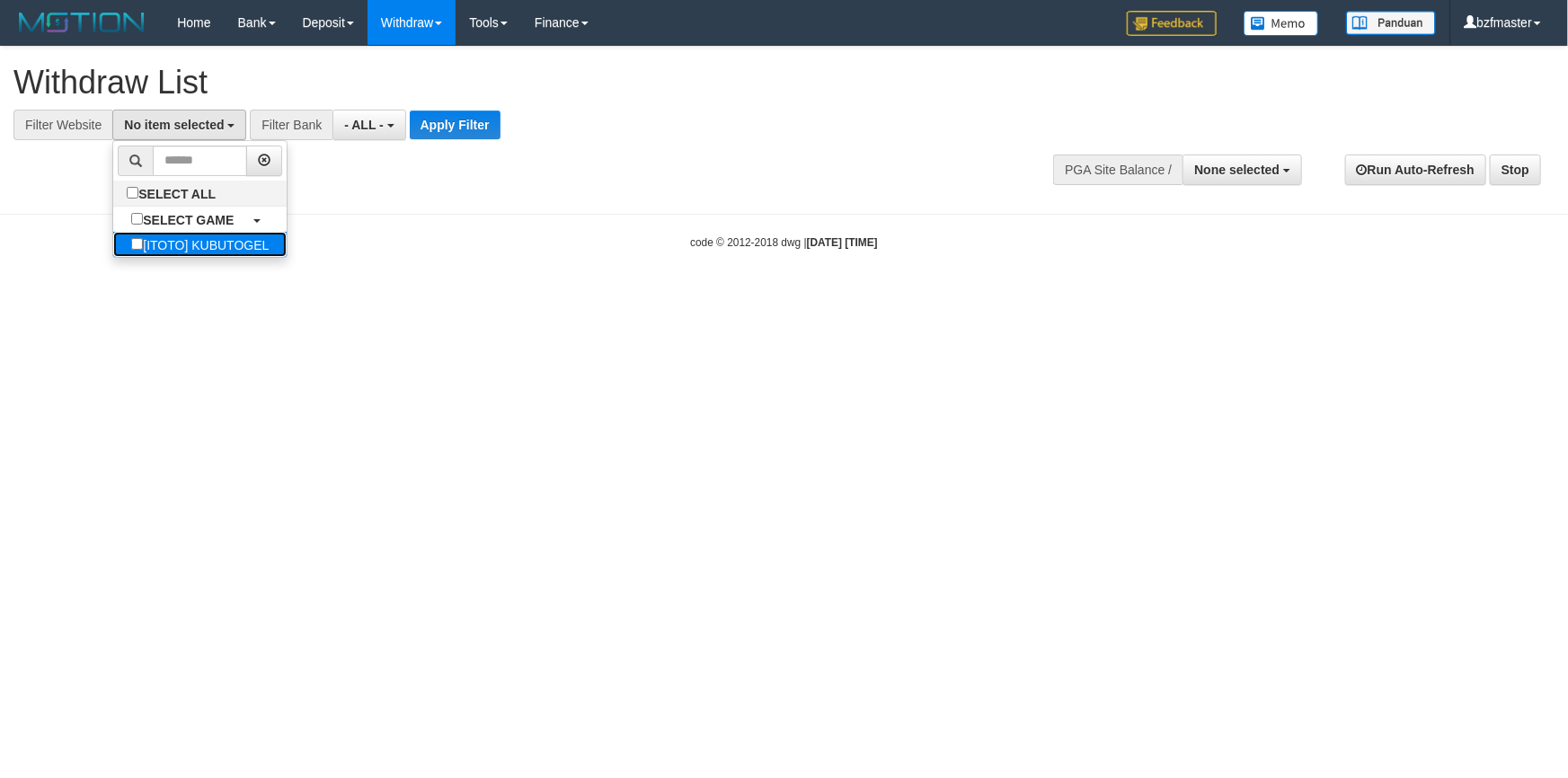 click on "[ITOTO] KUBUTOGEL" at bounding box center (199, 244) 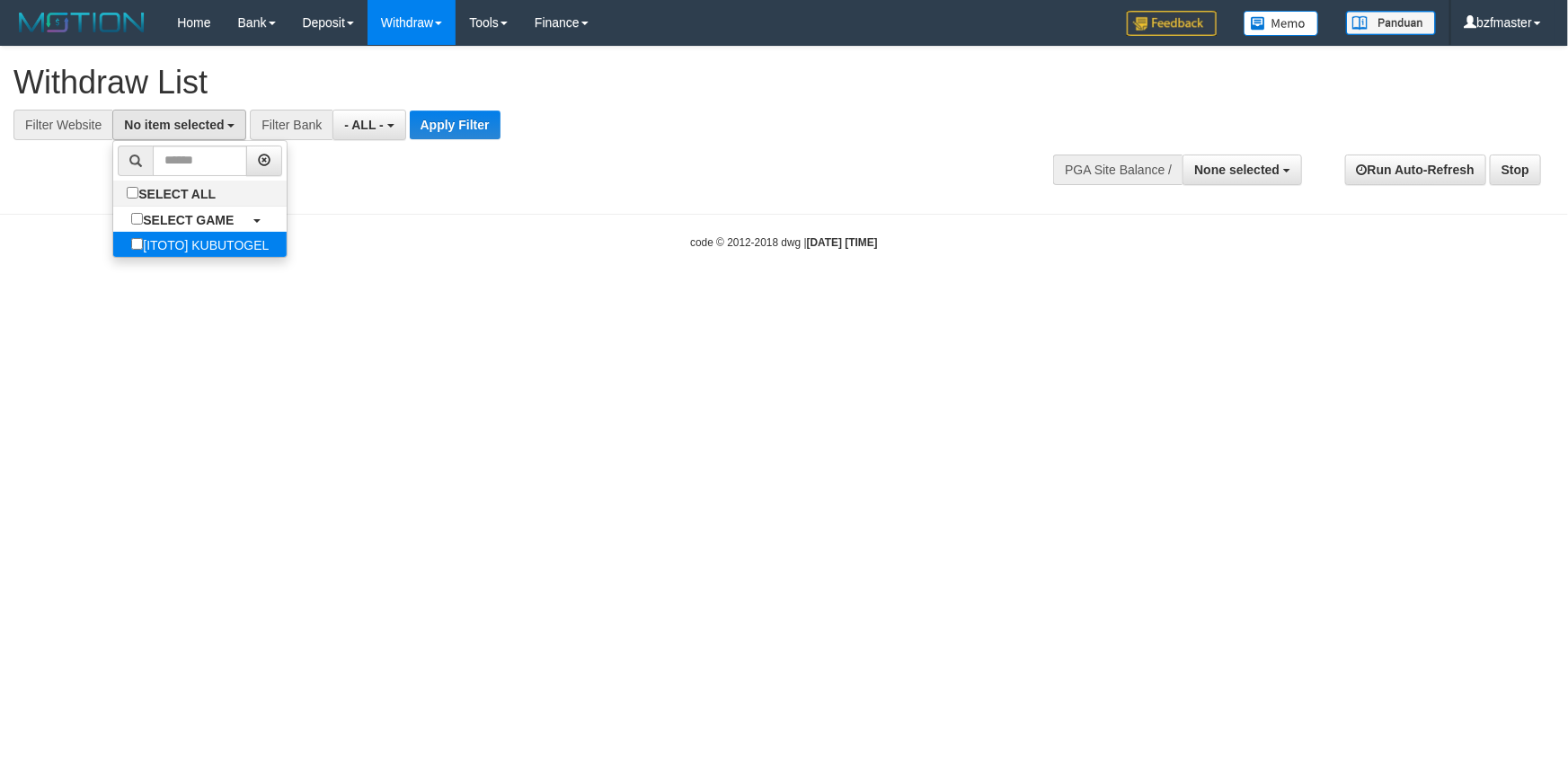 select on "****" 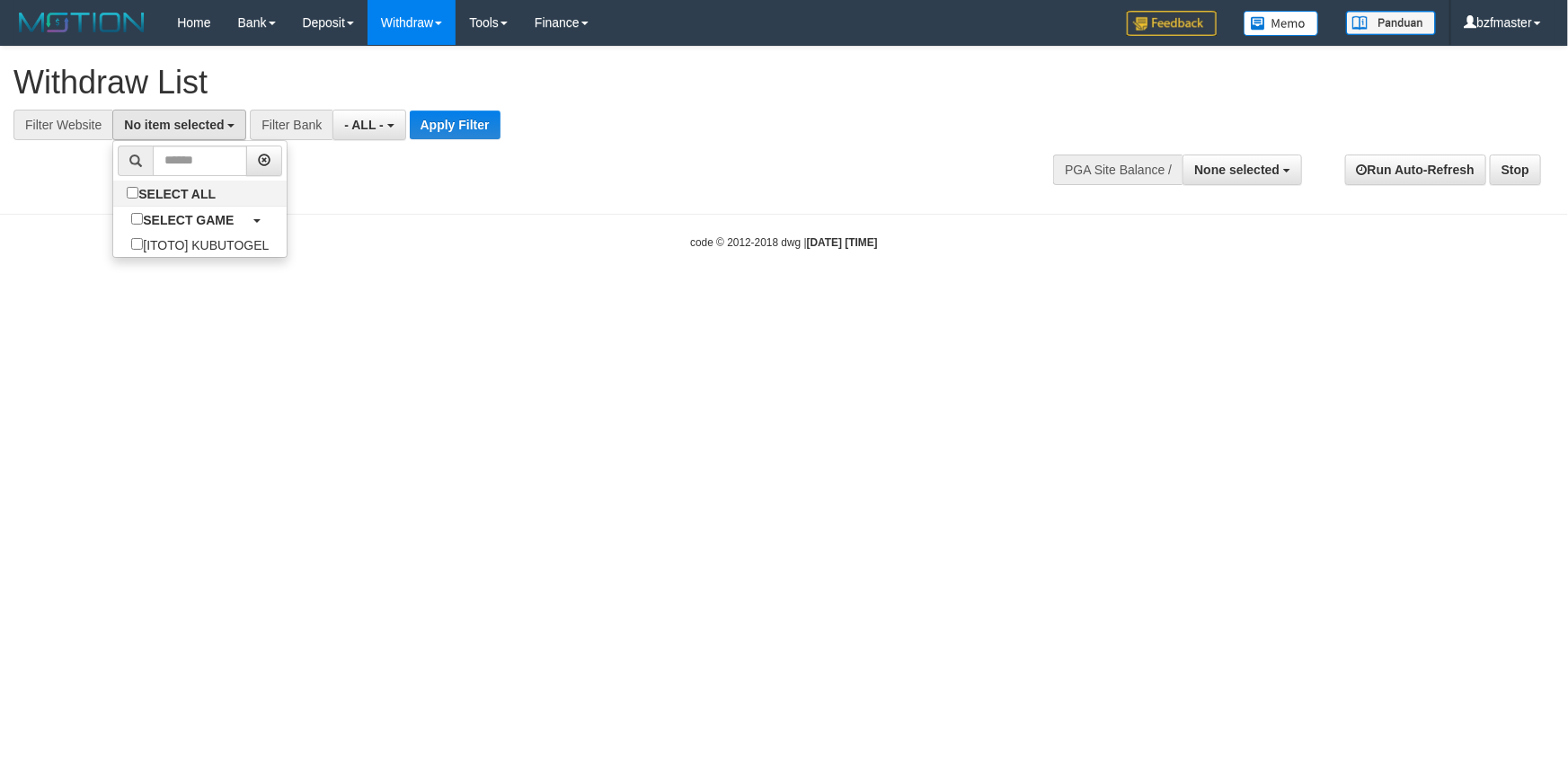 scroll, scrollTop: 16, scrollLeft: 0, axis: vertical 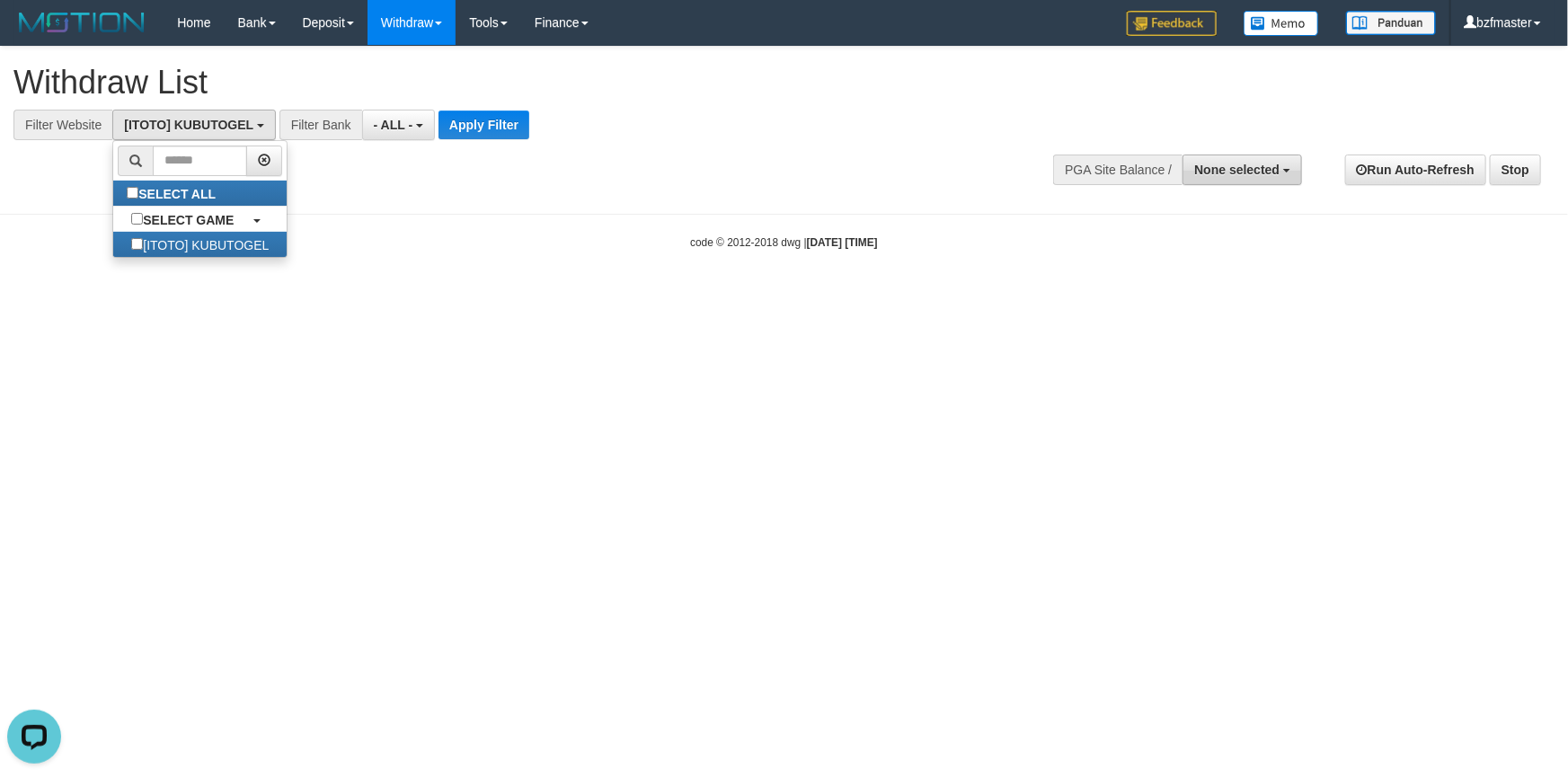 drag, startPoint x: 1278, startPoint y: 172, endPoint x: 1209, endPoint y: 238, distance: 95.483 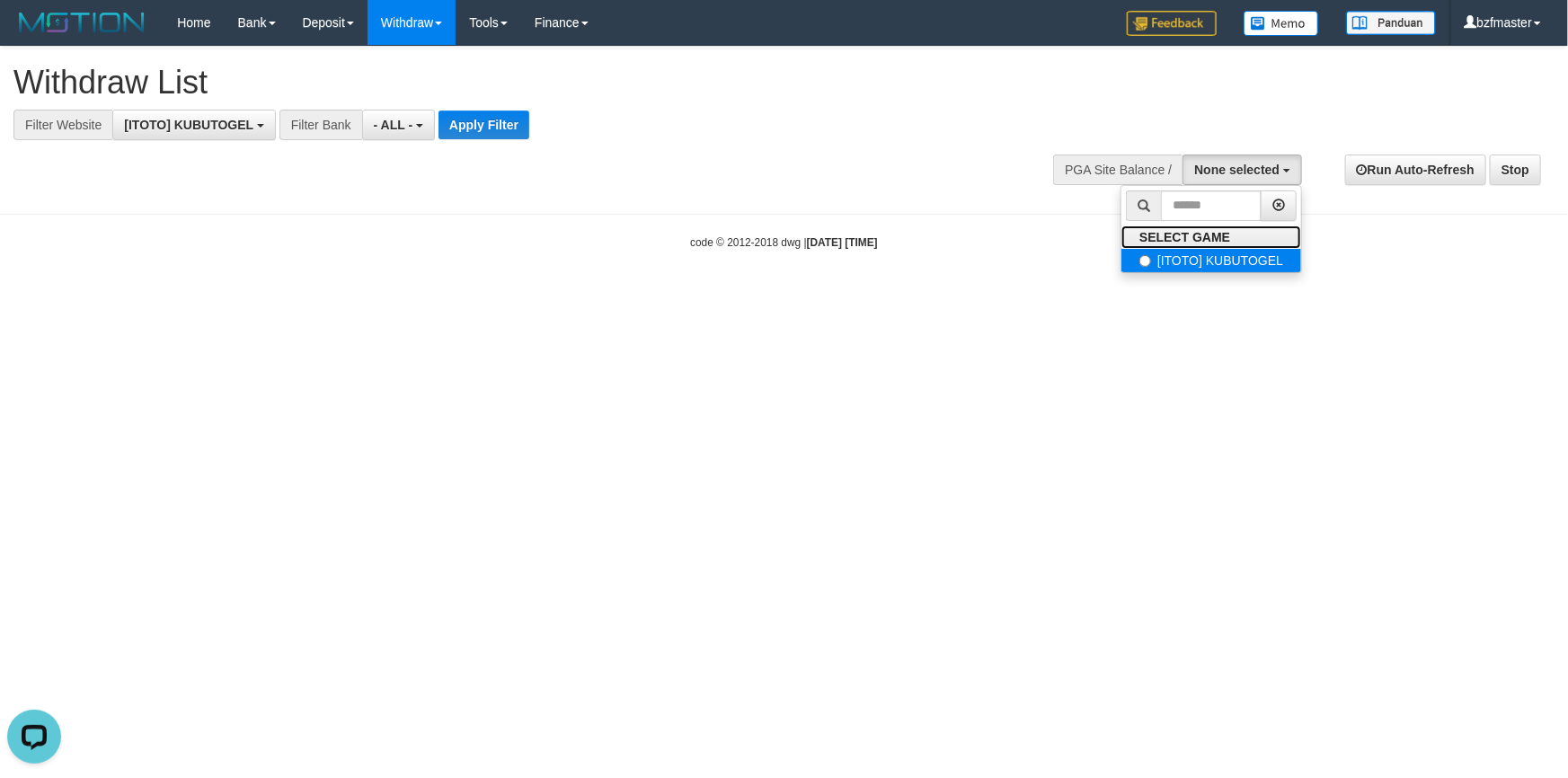 click on "SELECT GAME" at bounding box center [1184, 237] 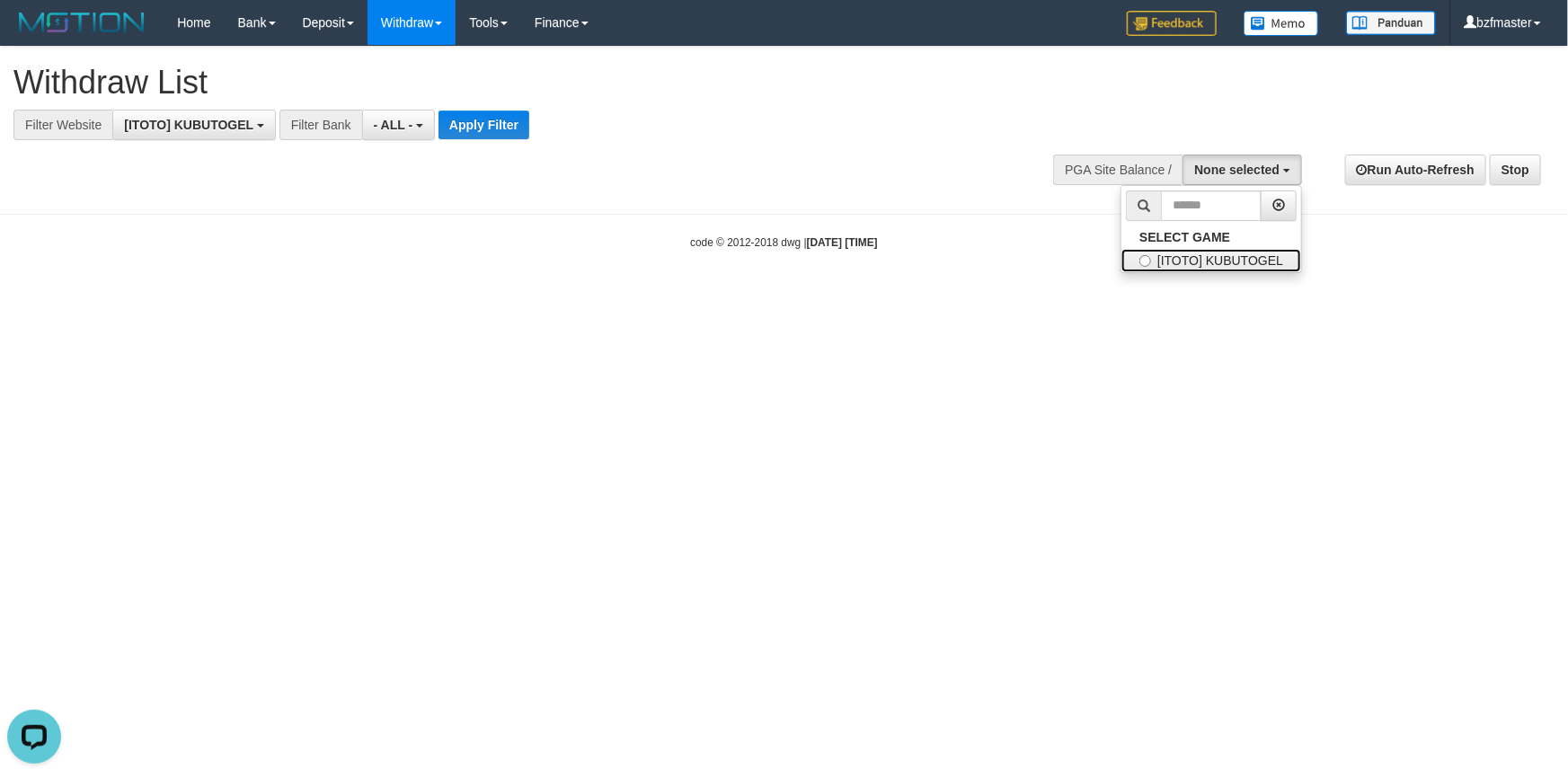drag, startPoint x: 1183, startPoint y: 255, endPoint x: 606, endPoint y: 158, distance: 585.0966 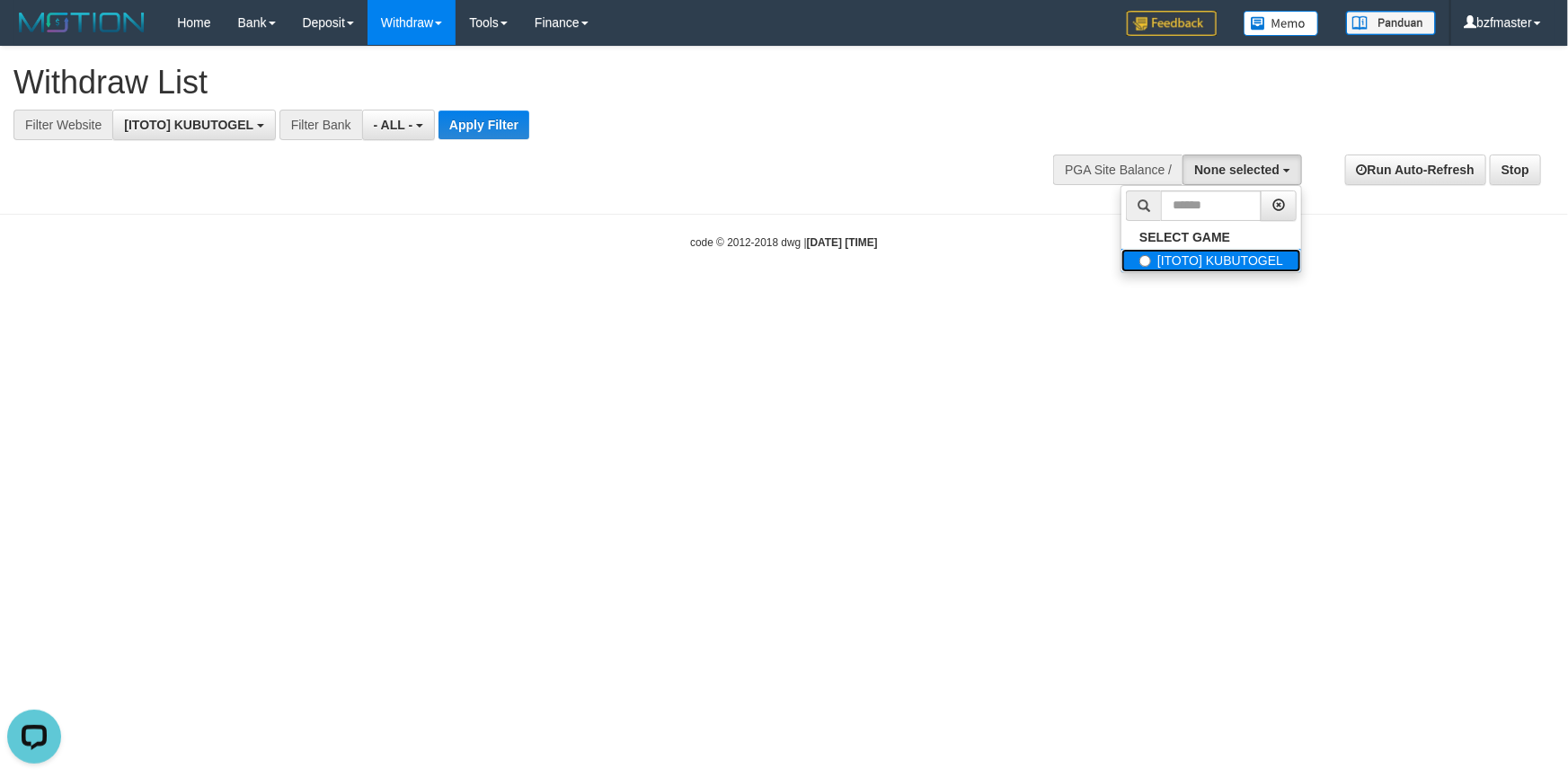 click on "[ITOTO] KUBUTOGEL" at bounding box center (1211, 261) 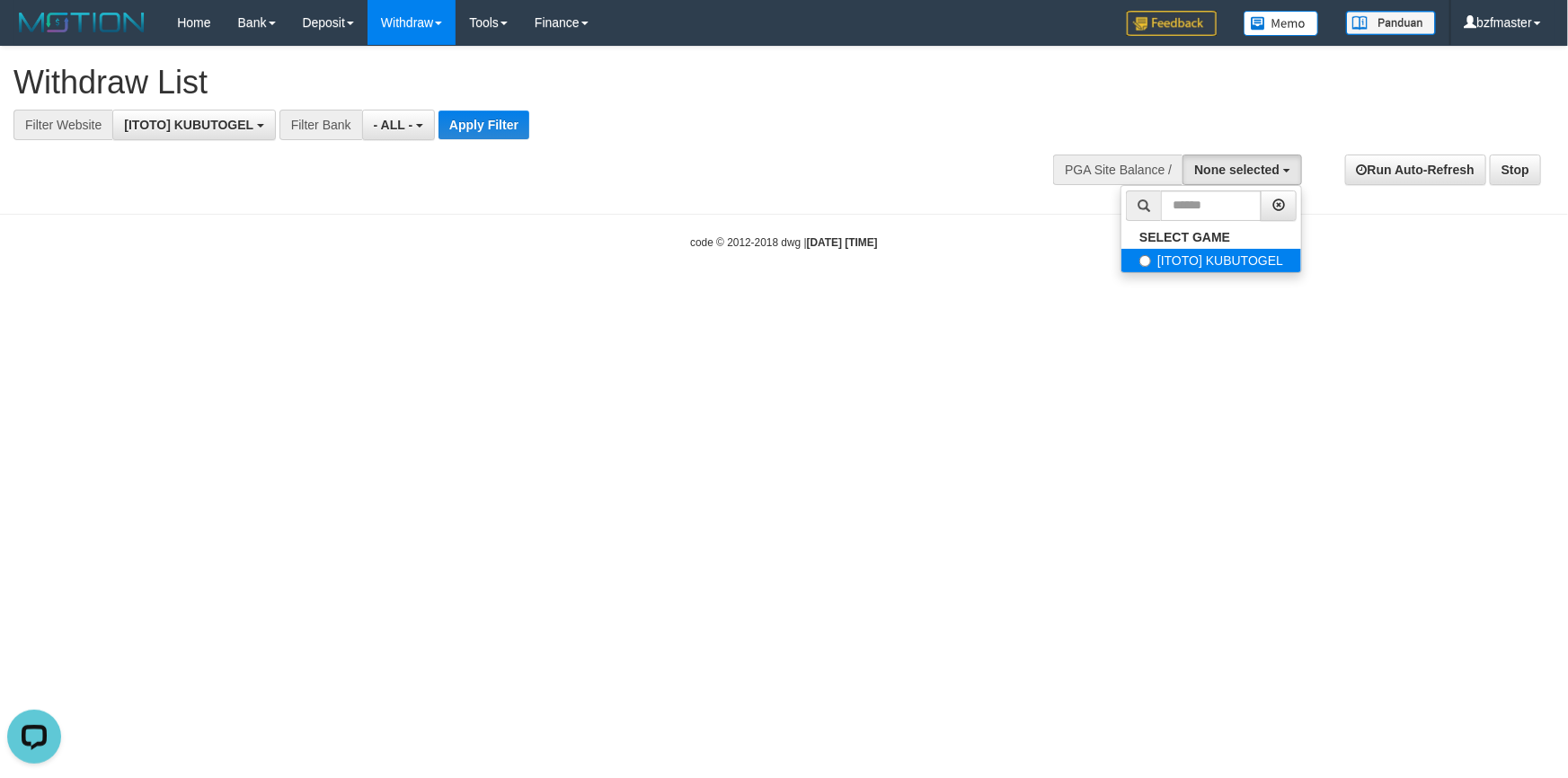 select on "****" 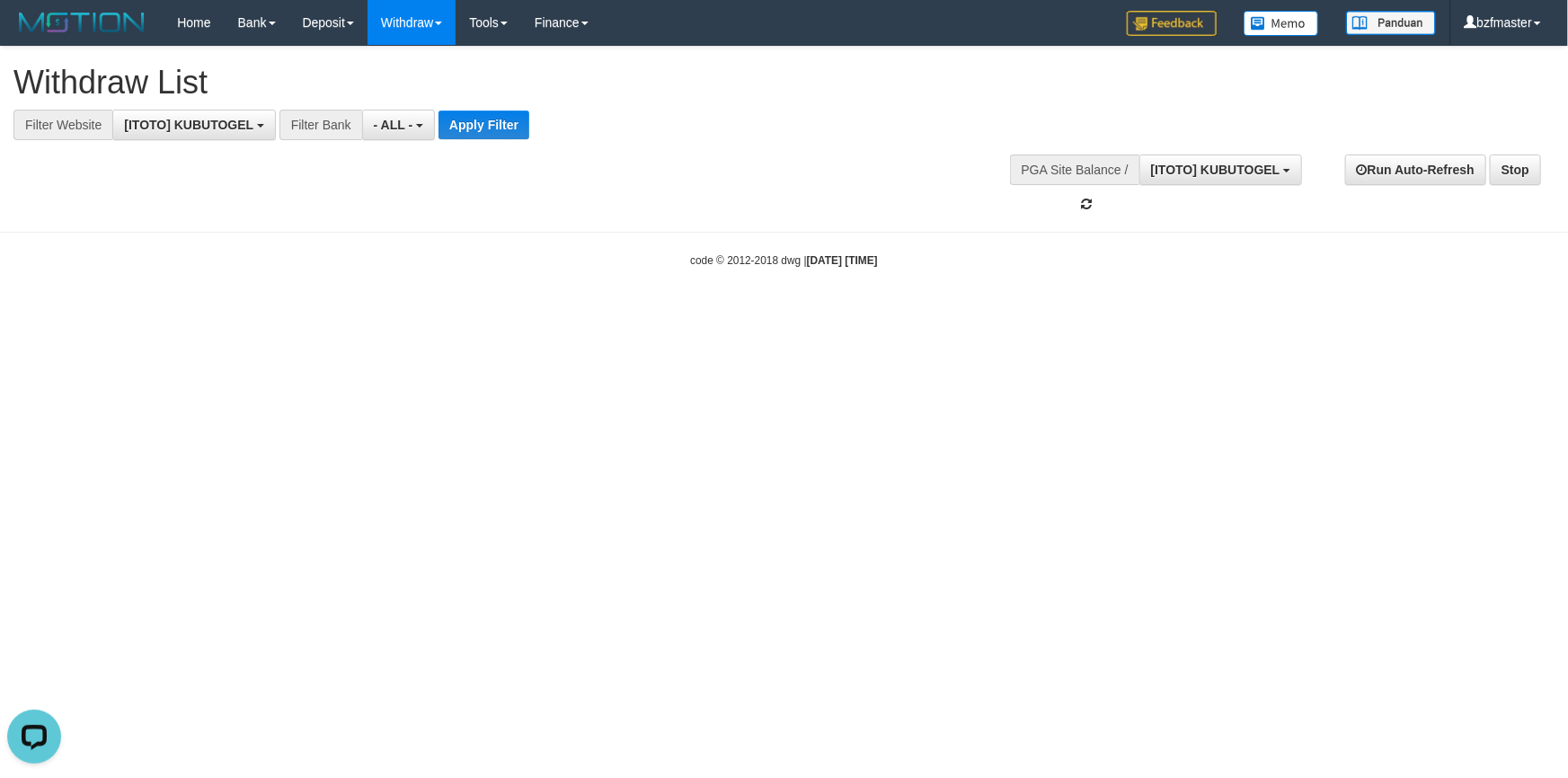 scroll, scrollTop: 16, scrollLeft: 0, axis: vertical 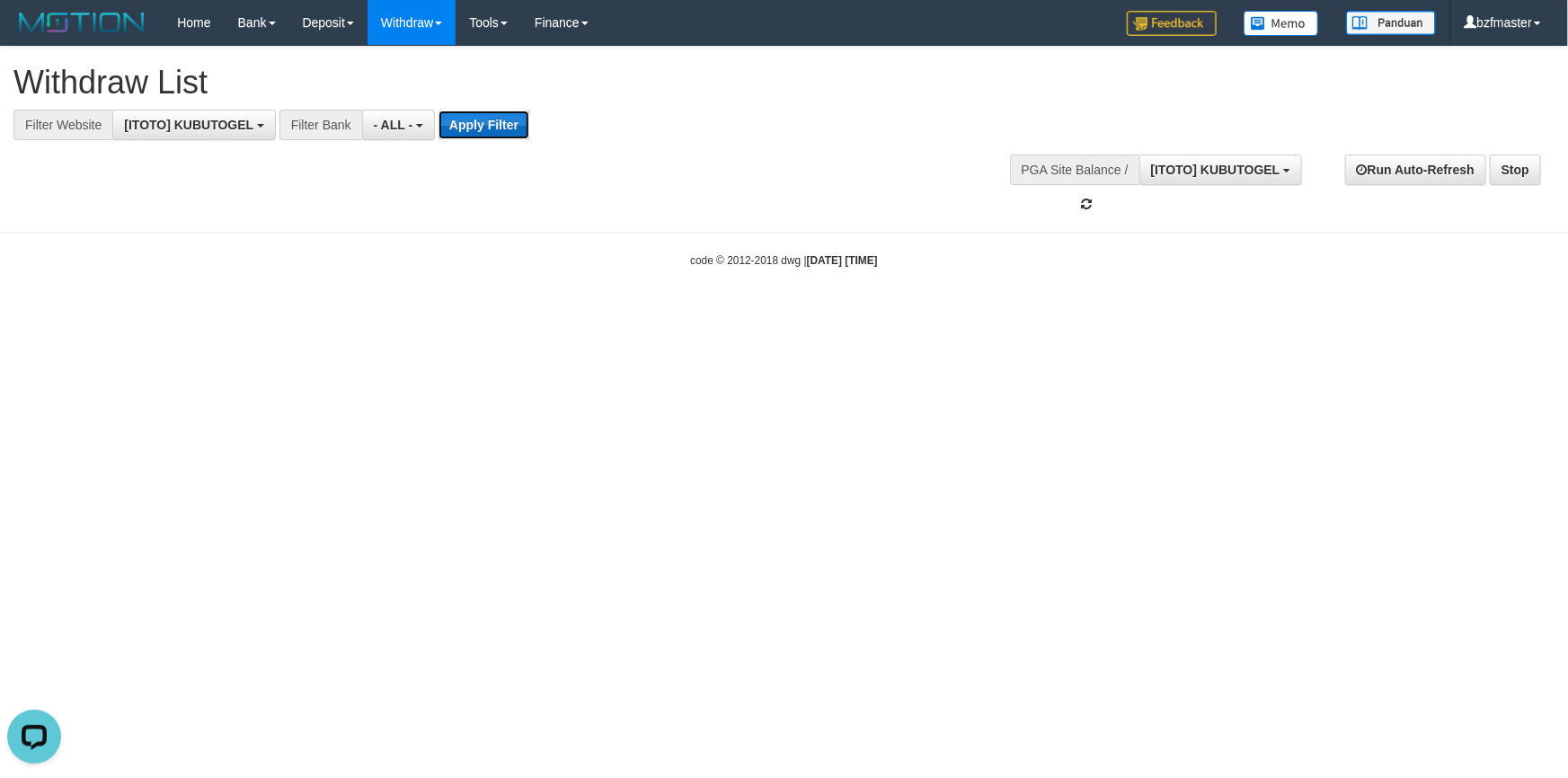 click on "Apply Filter" at bounding box center (483, 125) 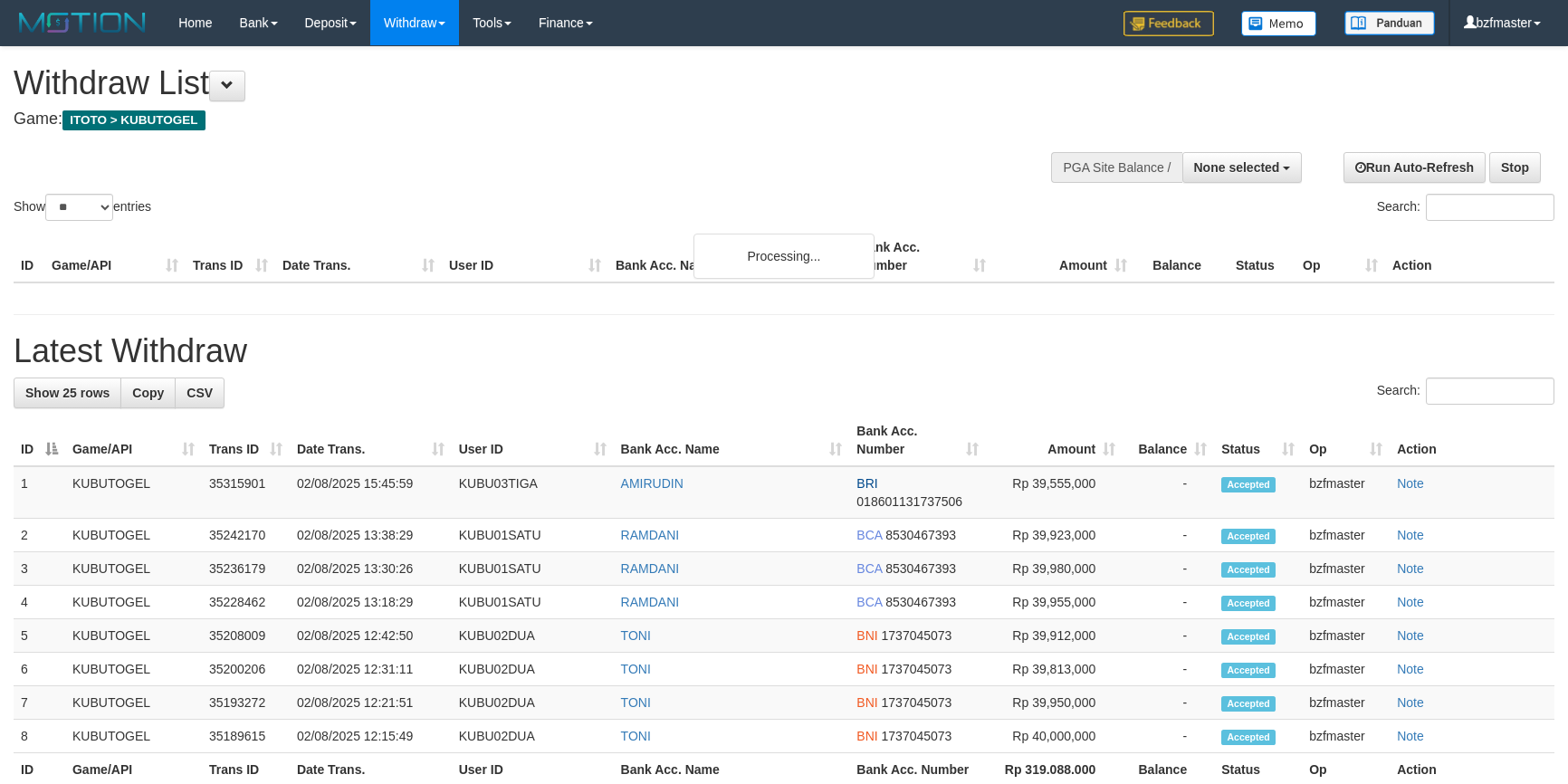 select 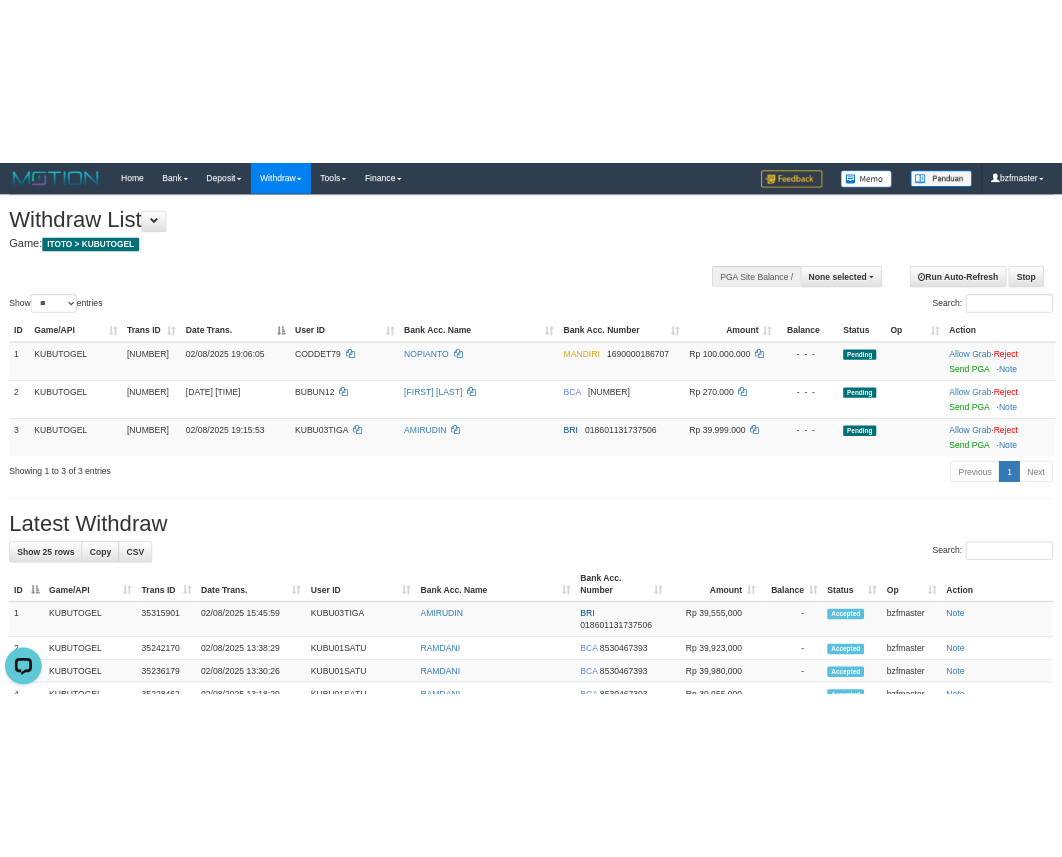 scroll, scrollTop: 0, scrollLeft: 0, axis: both 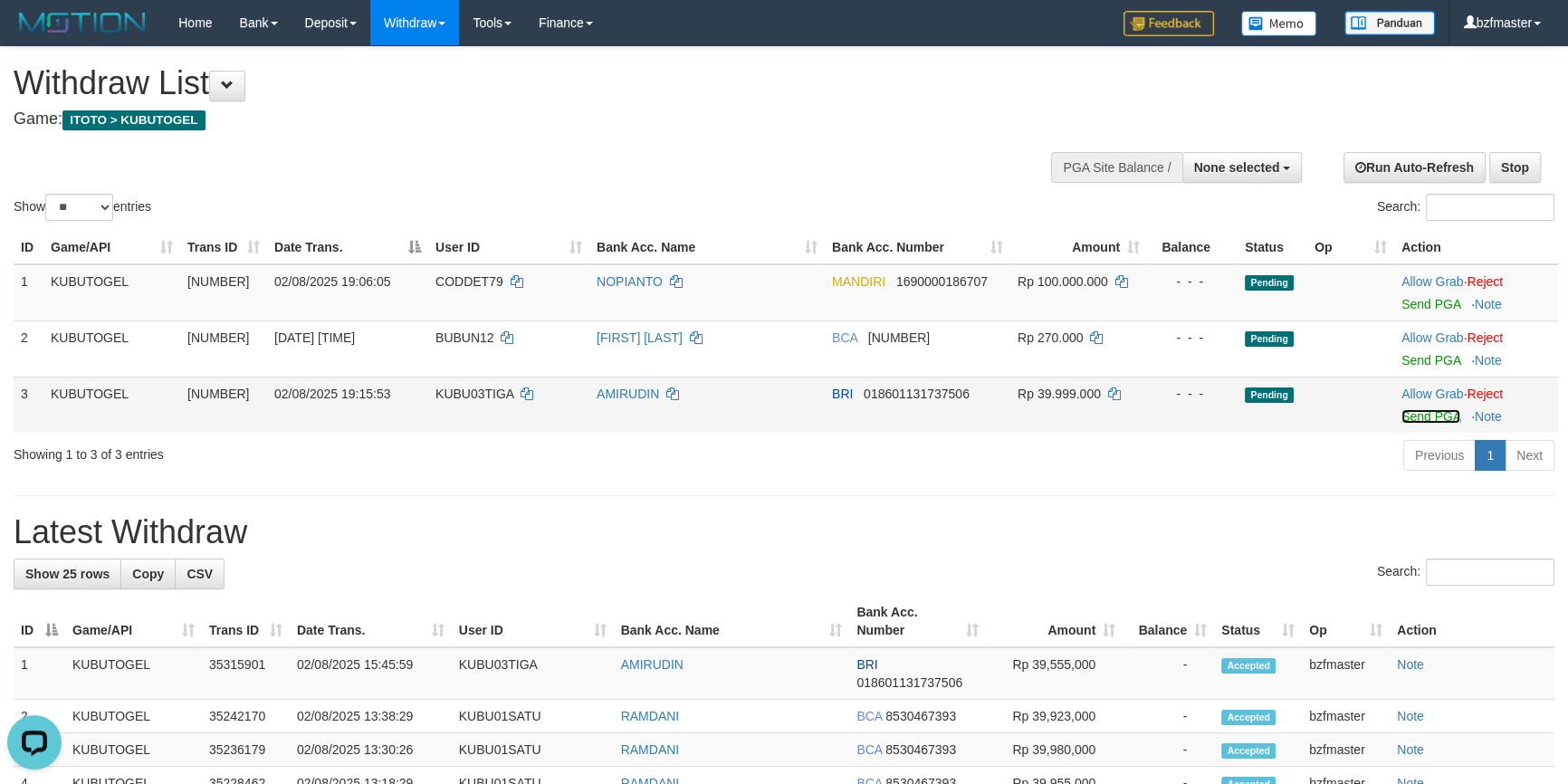 click on "Send PGA" at bounding box center (1430, 416) 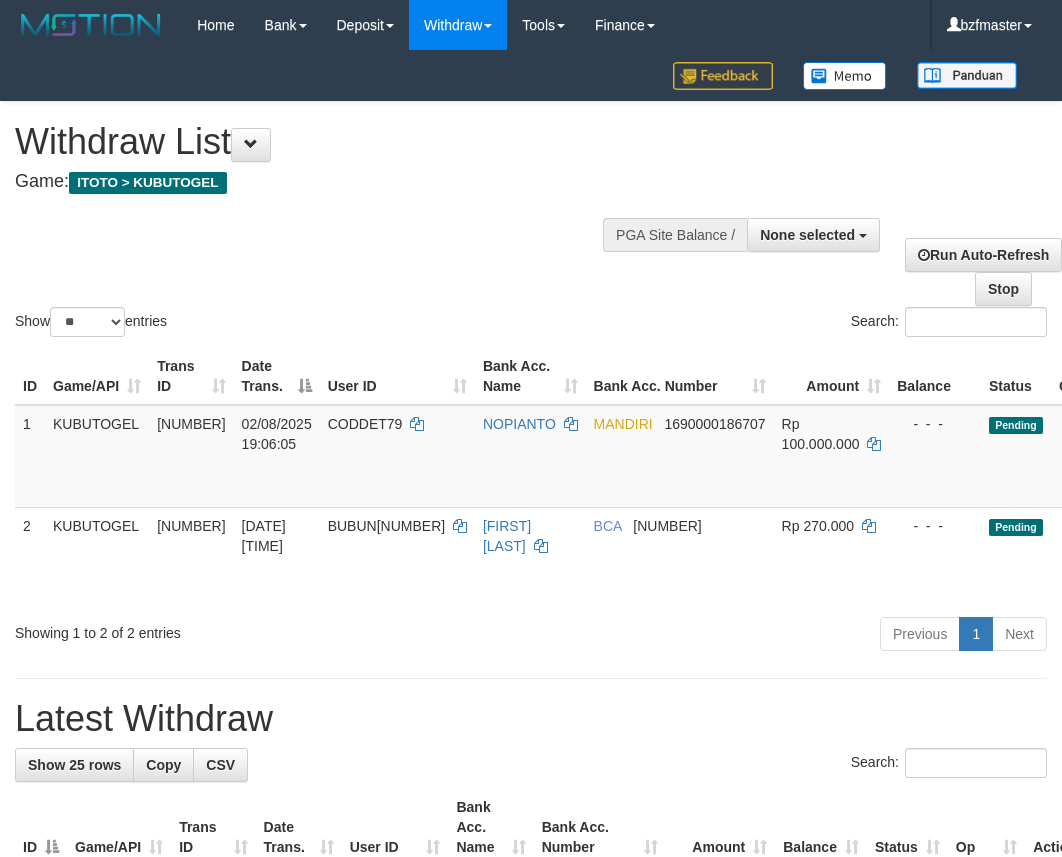 select 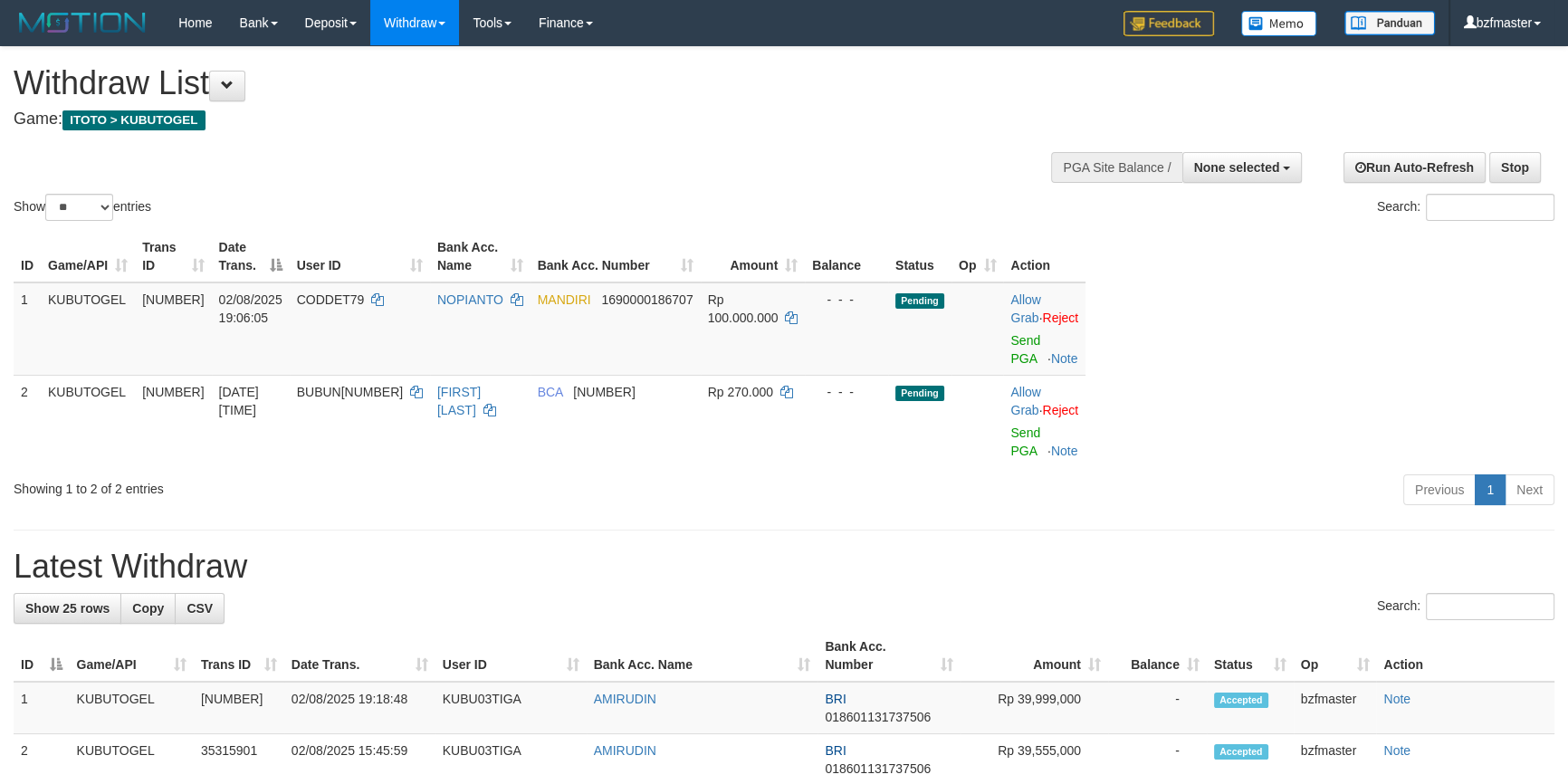 scroll, scrollTop: 329, scrollLeft: 0, axis: vertical 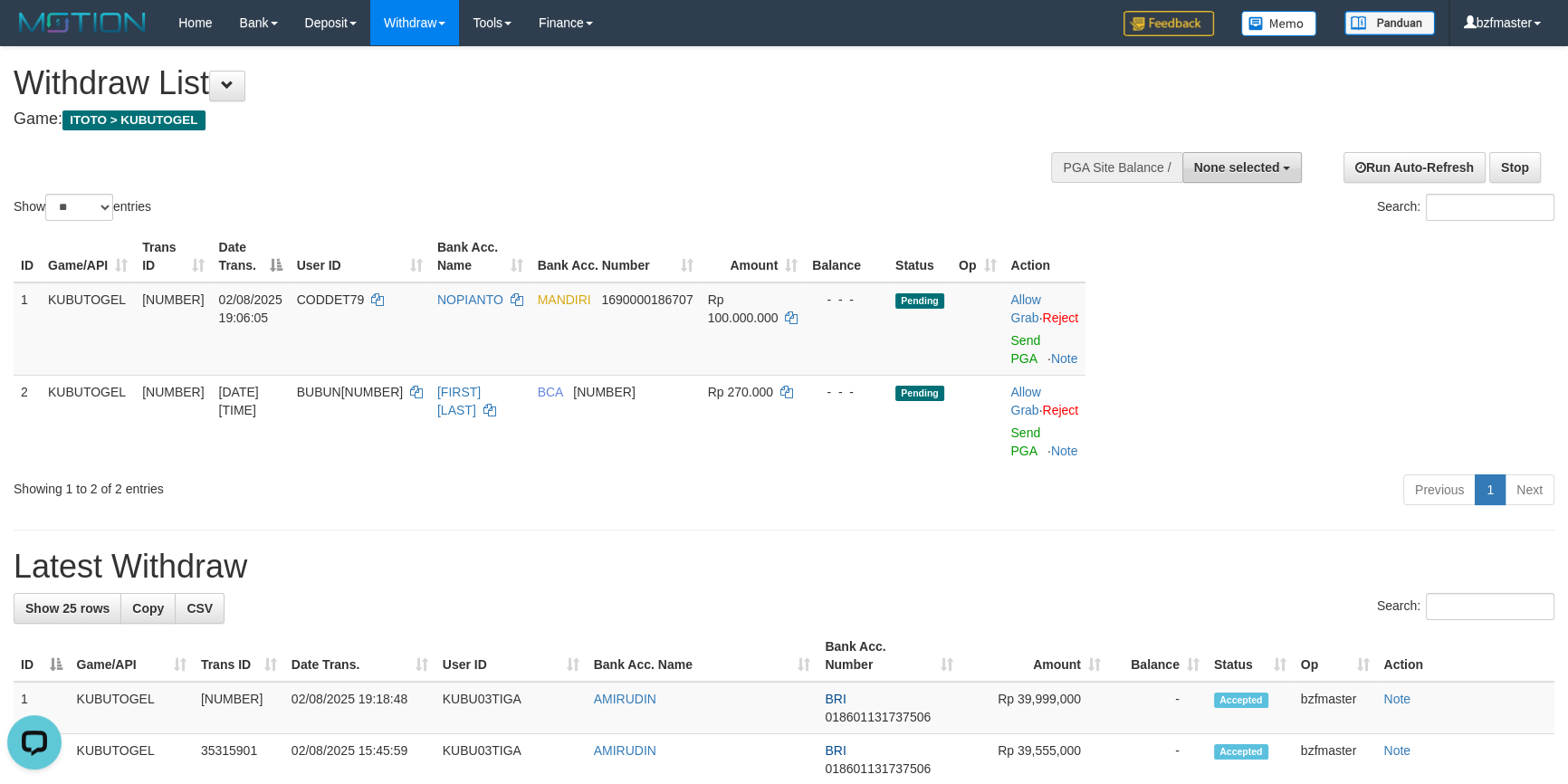 click on "None selected" at bounding box center [1242, 167] 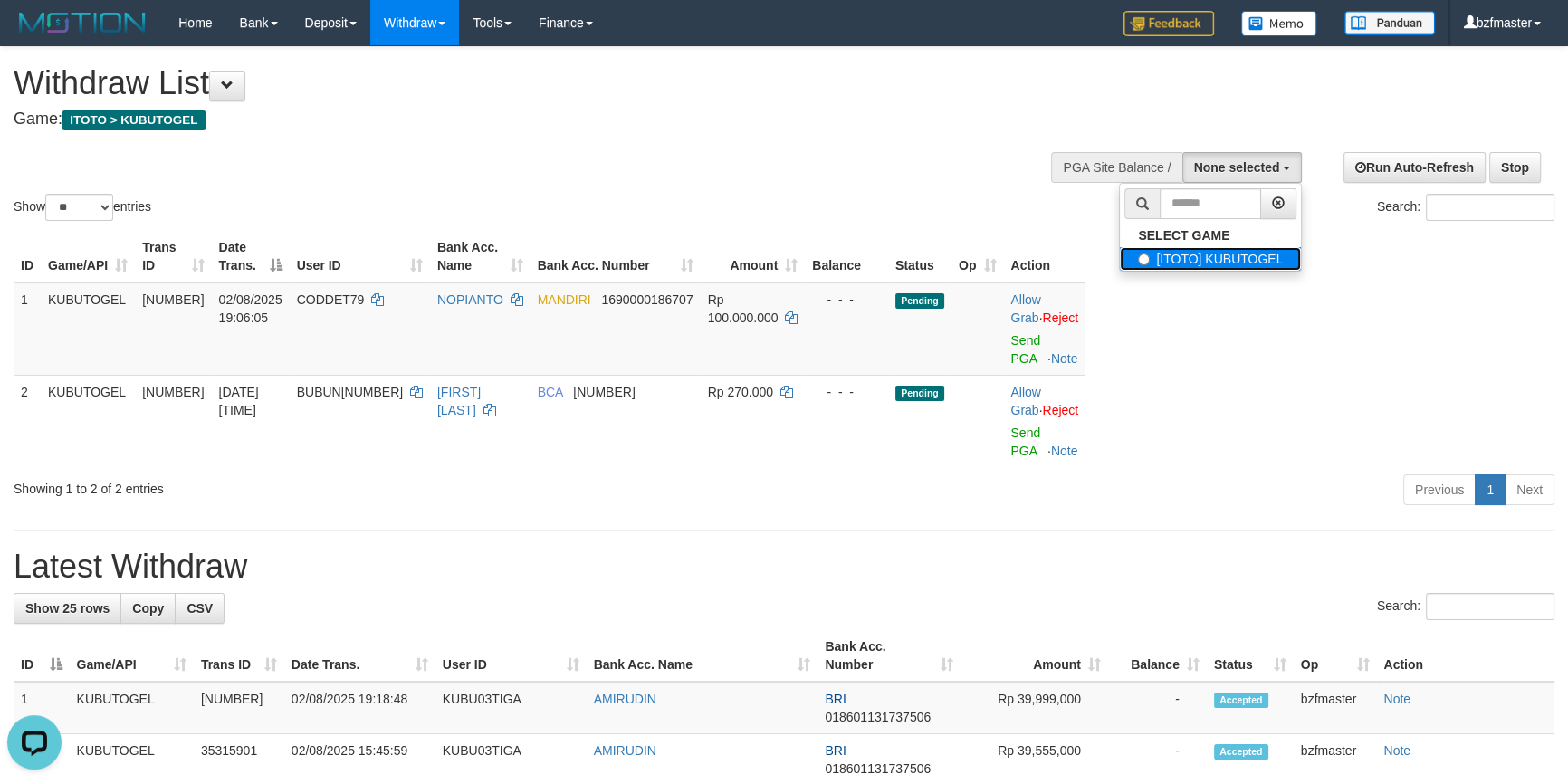 click on "[ITOTO] KUBUTOGEL" at bounding box center (1210, 259) 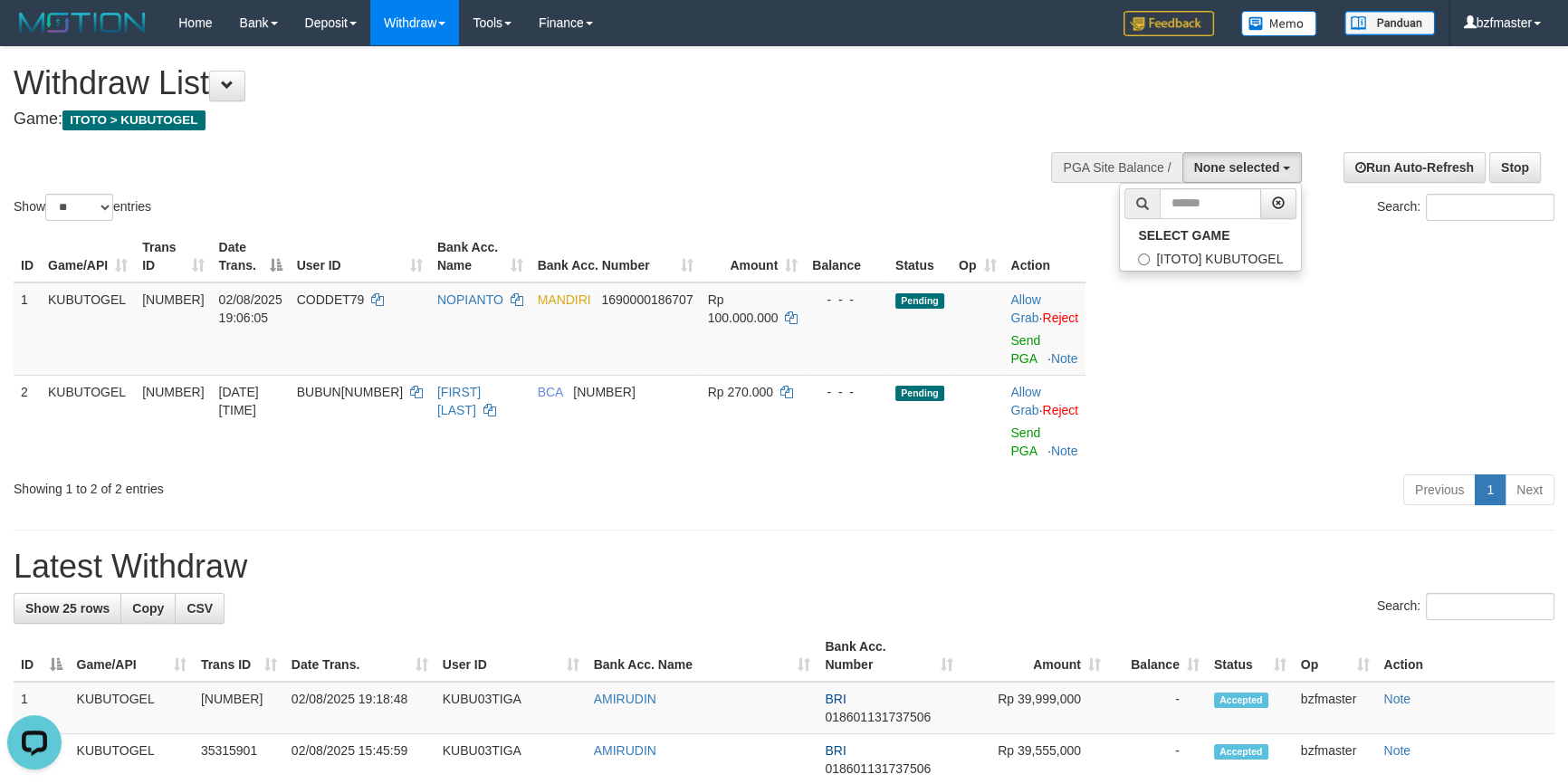 select on "****" 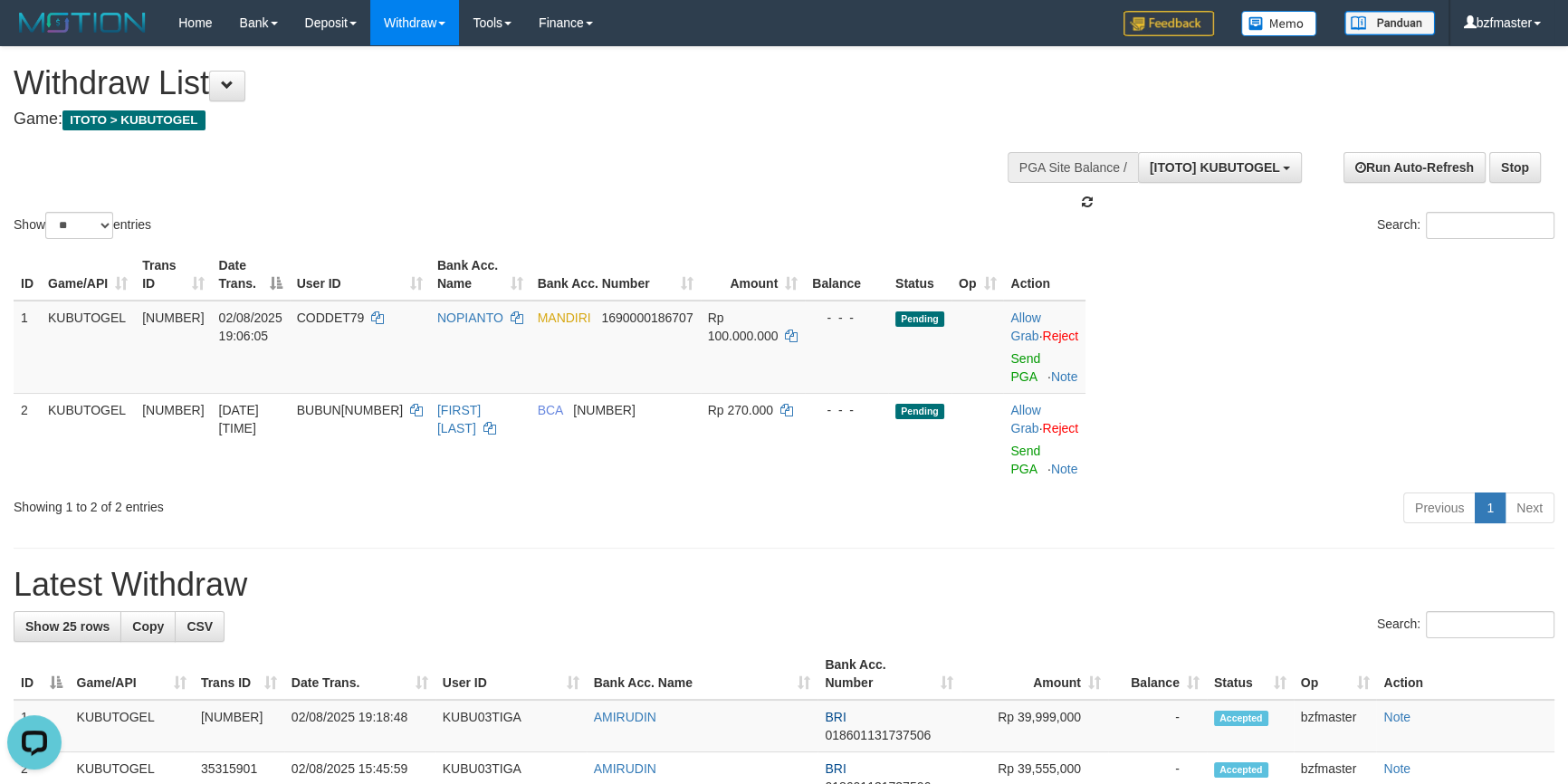 scroll, scrollTop: 16, scrollLeft: 0, axis: vertical 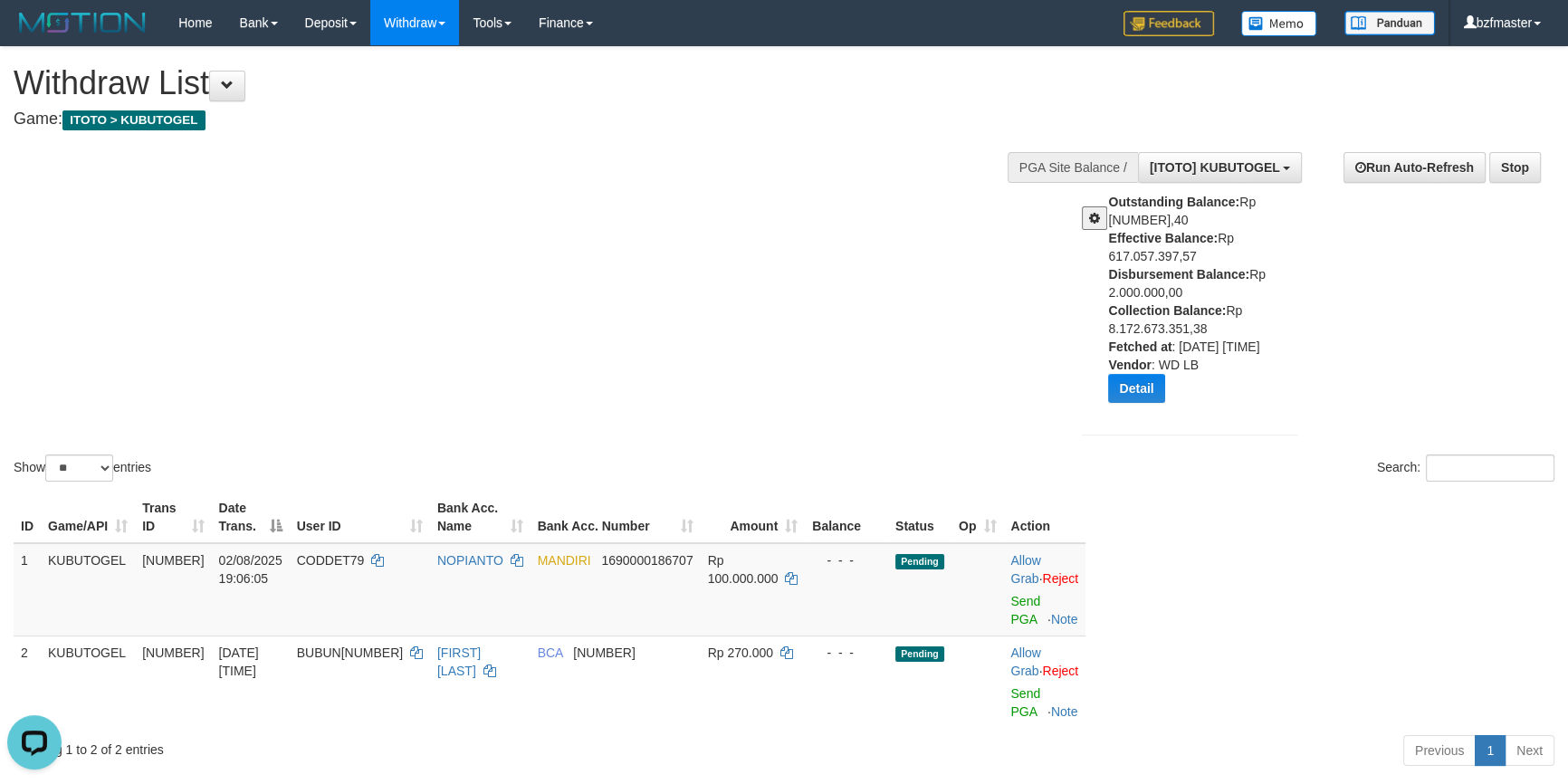 click at bounding box center [1088, 211] 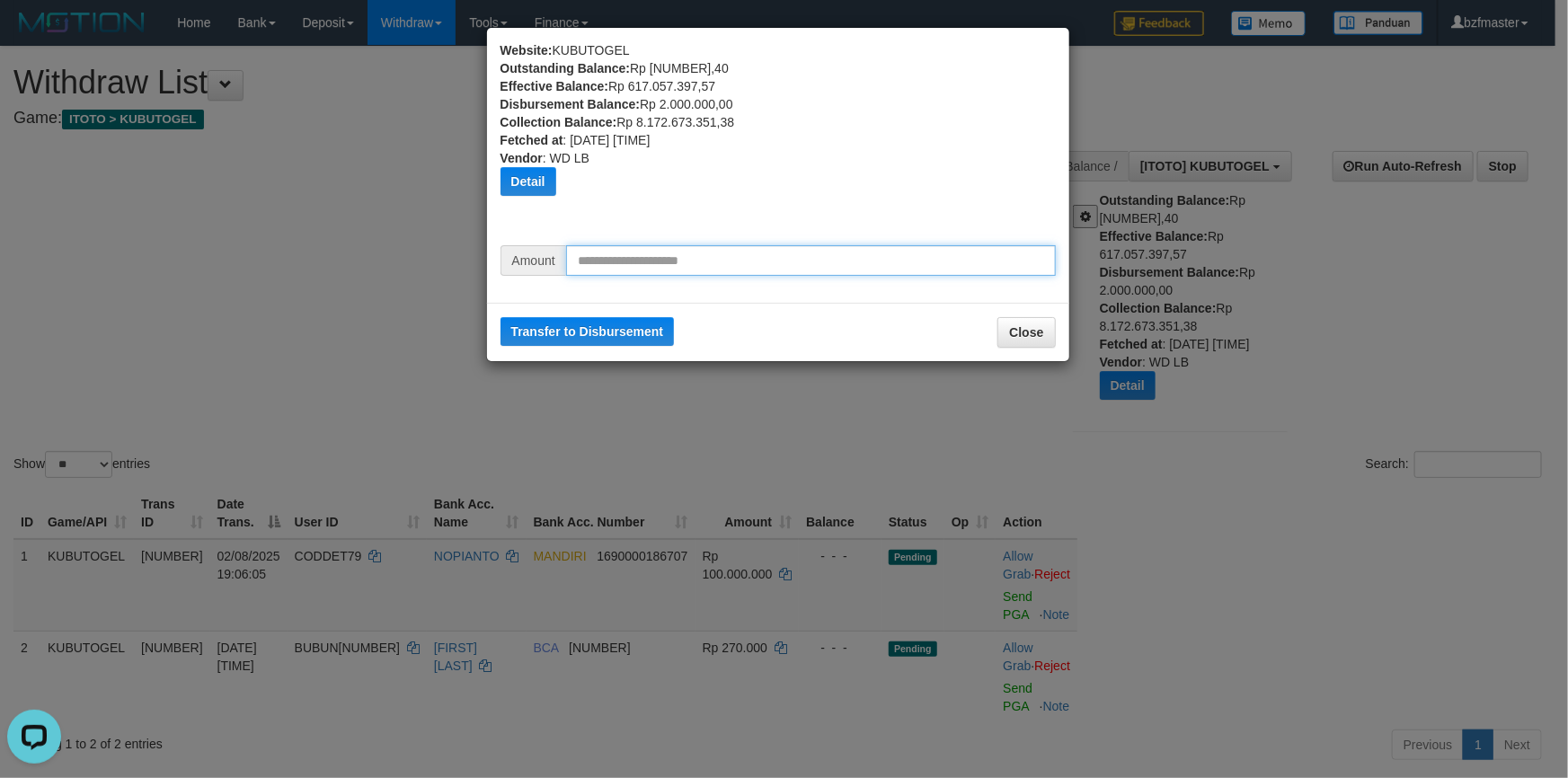 click at bounding box center [811, 261] 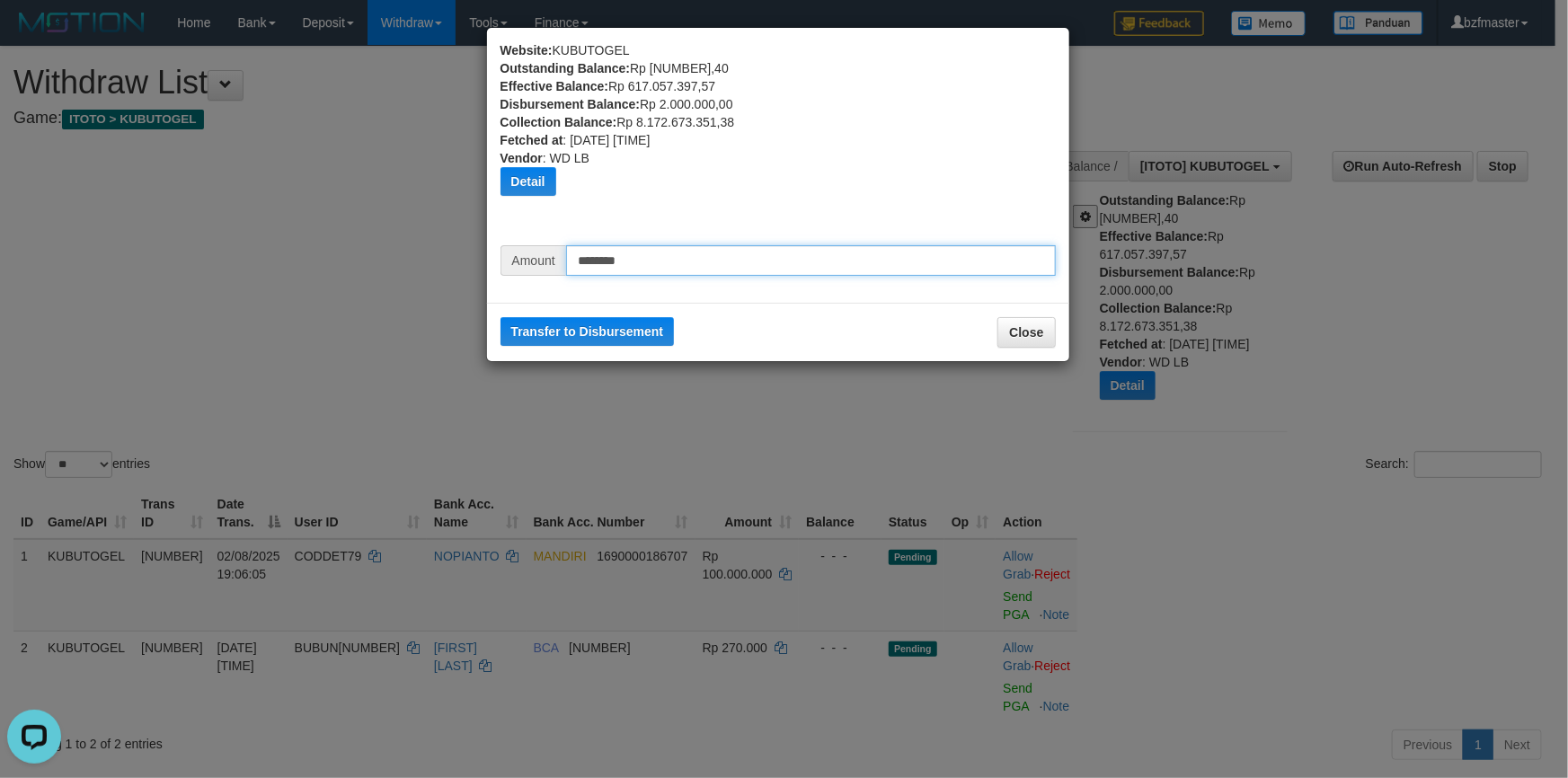 type on "********" 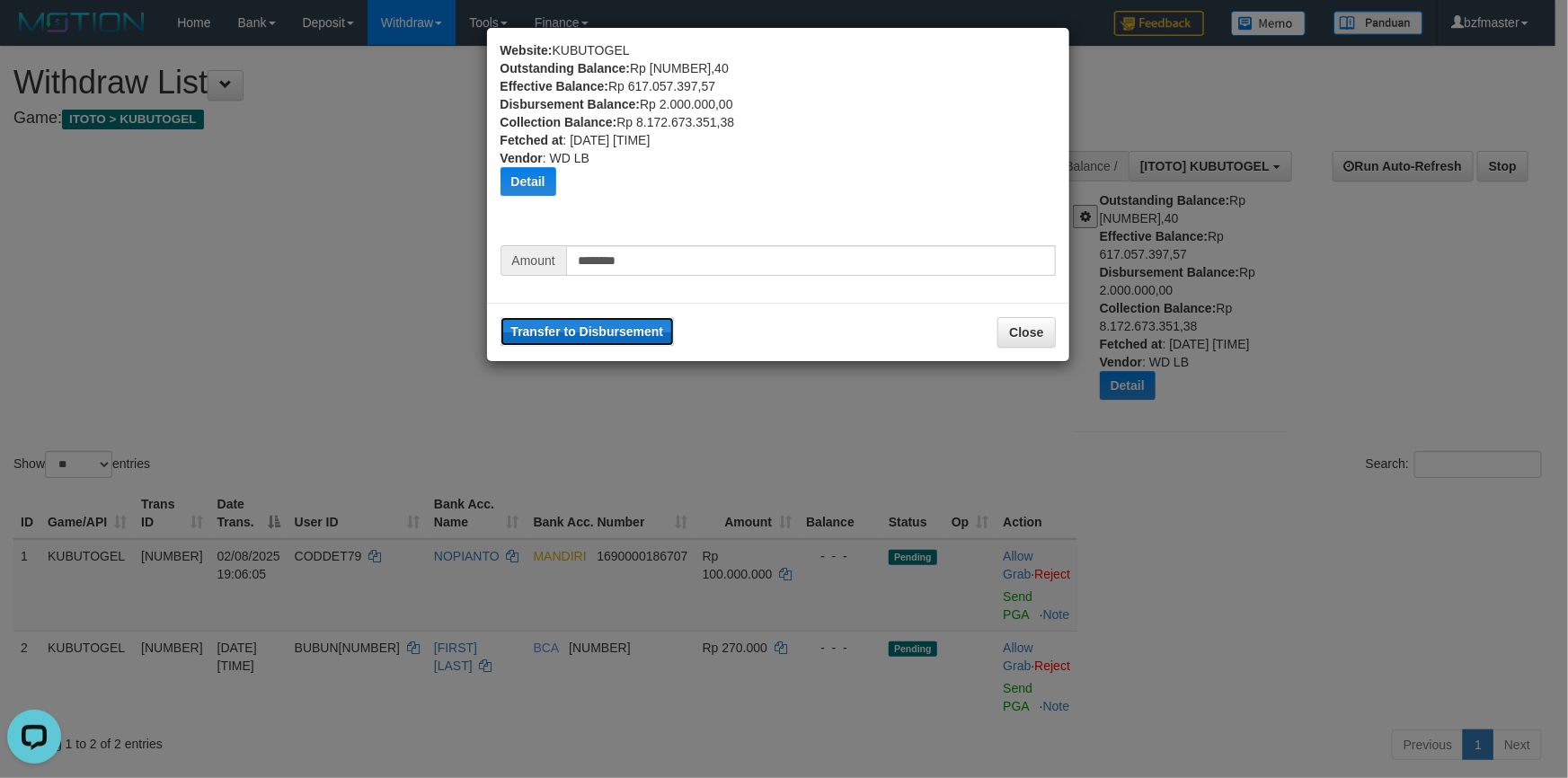 click on "Transfer to Disbursement" at bounding box center (588, 332) 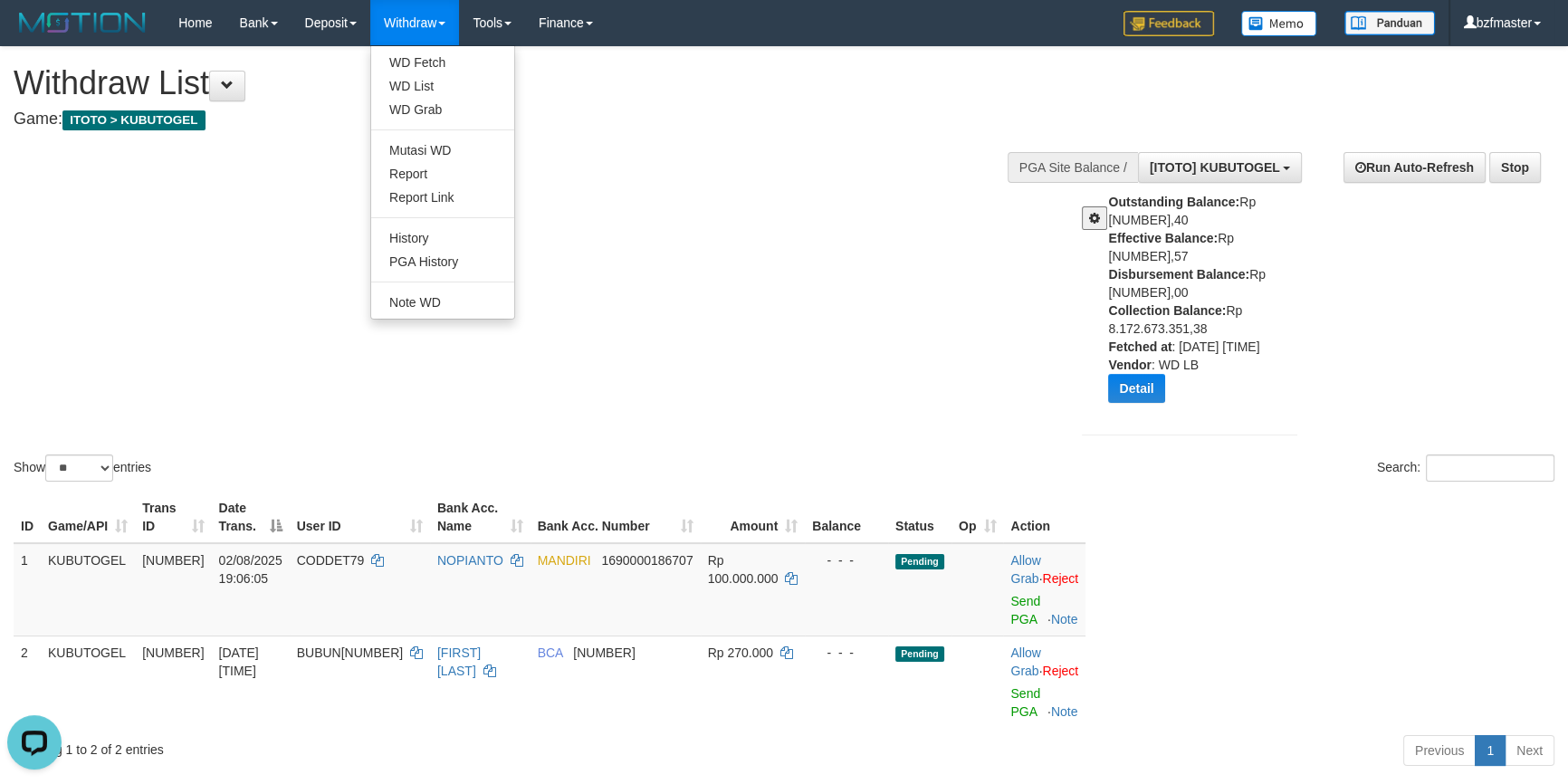 click on "WD Fetch
WD List
WD Grab
Mutasi WD
Report
Report Link
History
PGA History
Note WD" at bounding box center [443, 182] 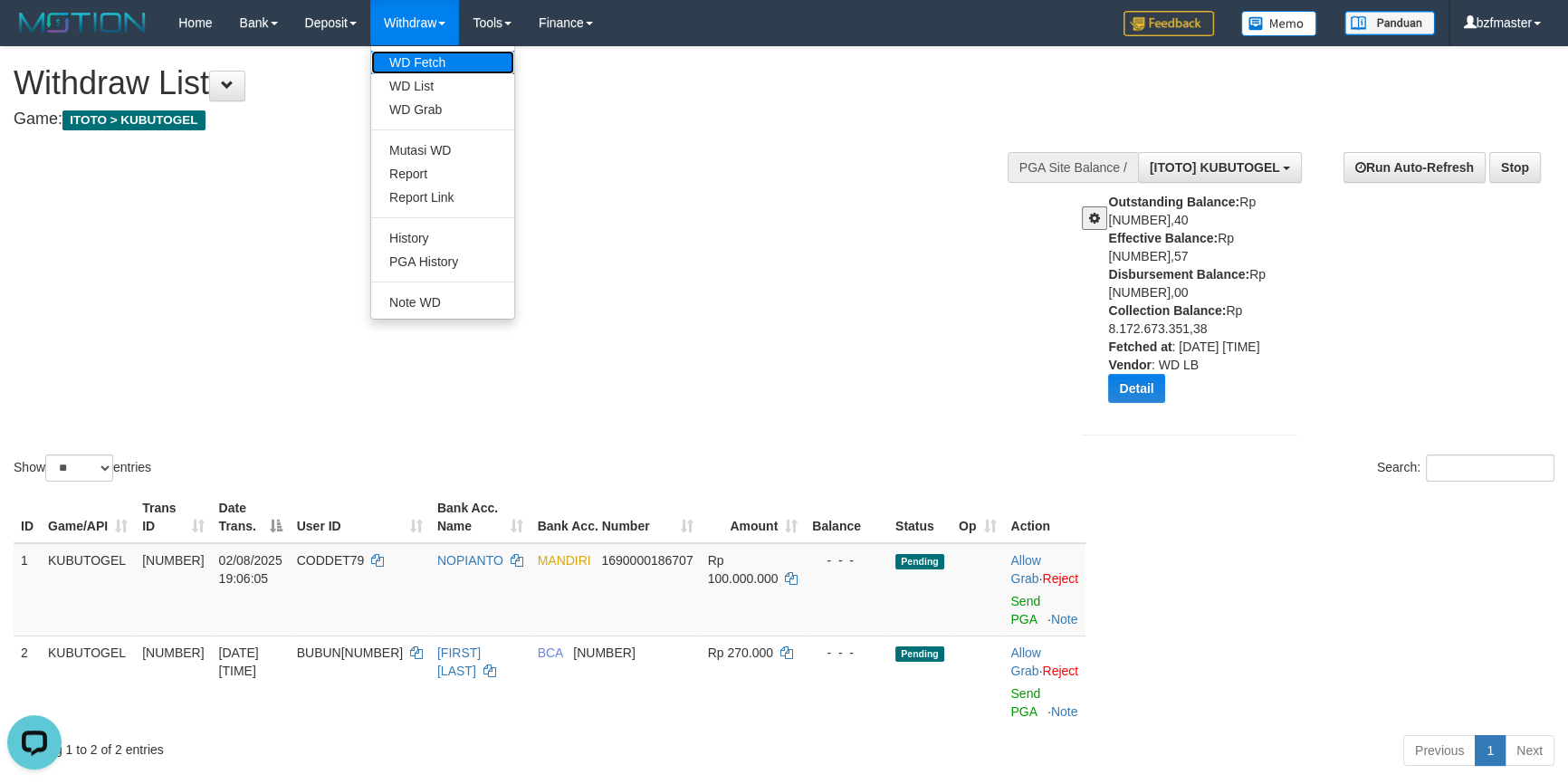 click on "WD Fetch" at bounding box center (443, 62) 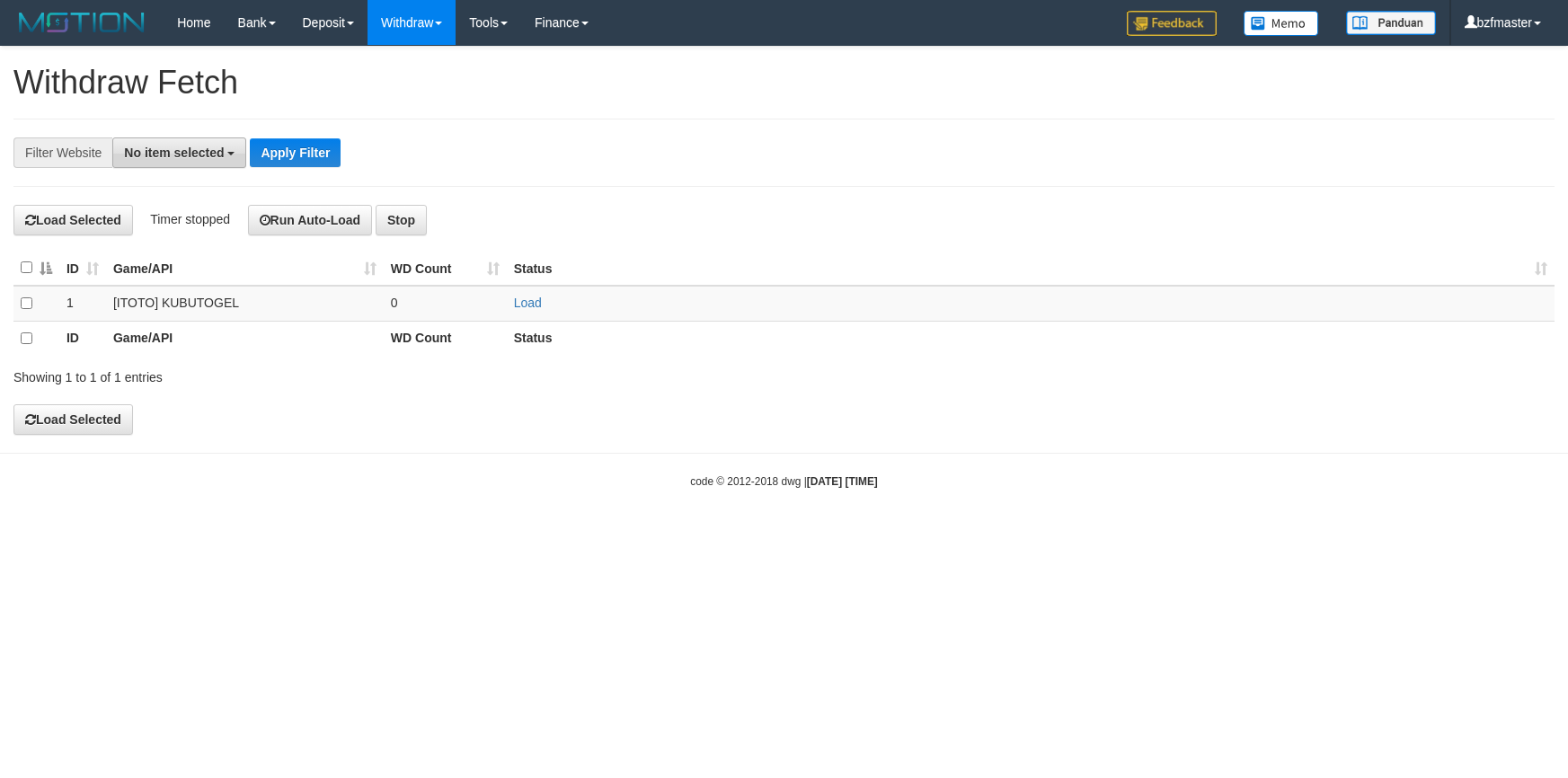 scroll, scrollTop: 0, scrollLeft: 0, axis: both 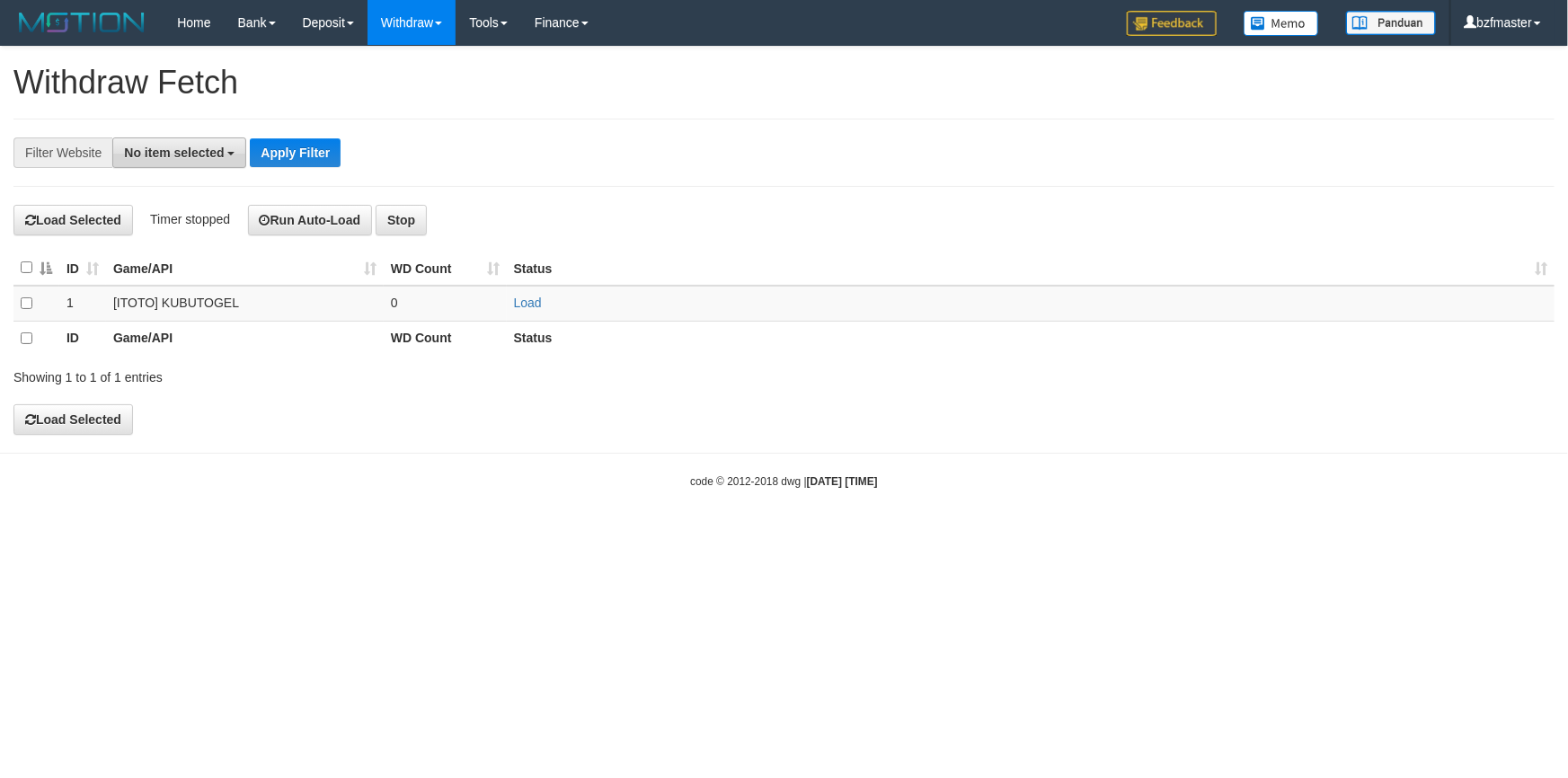 click on "No item selected" at bounding box center [173, 153] 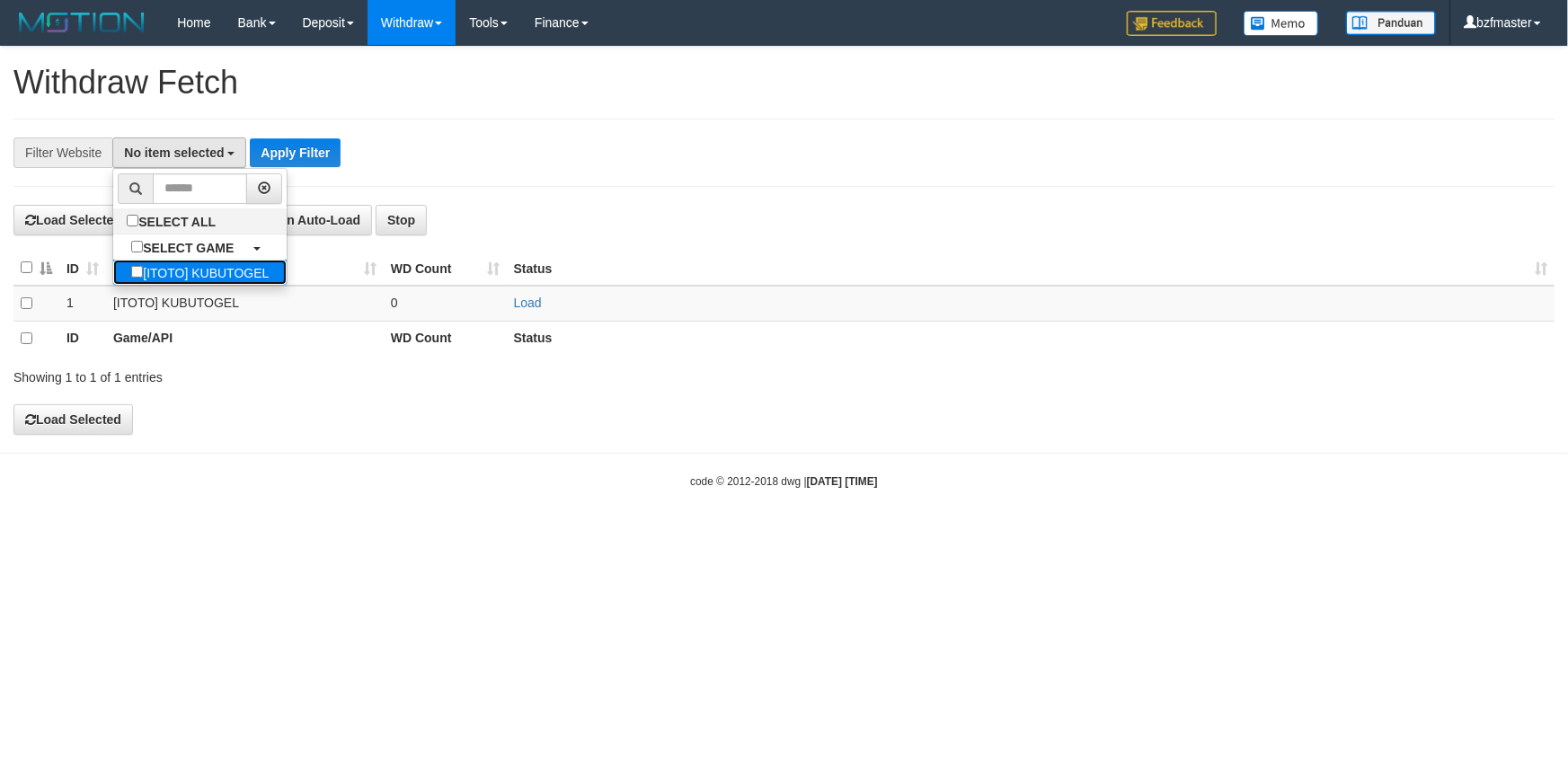 click on "[ITOTO] KUBUTOGEL" at bounding box center (199, 272) 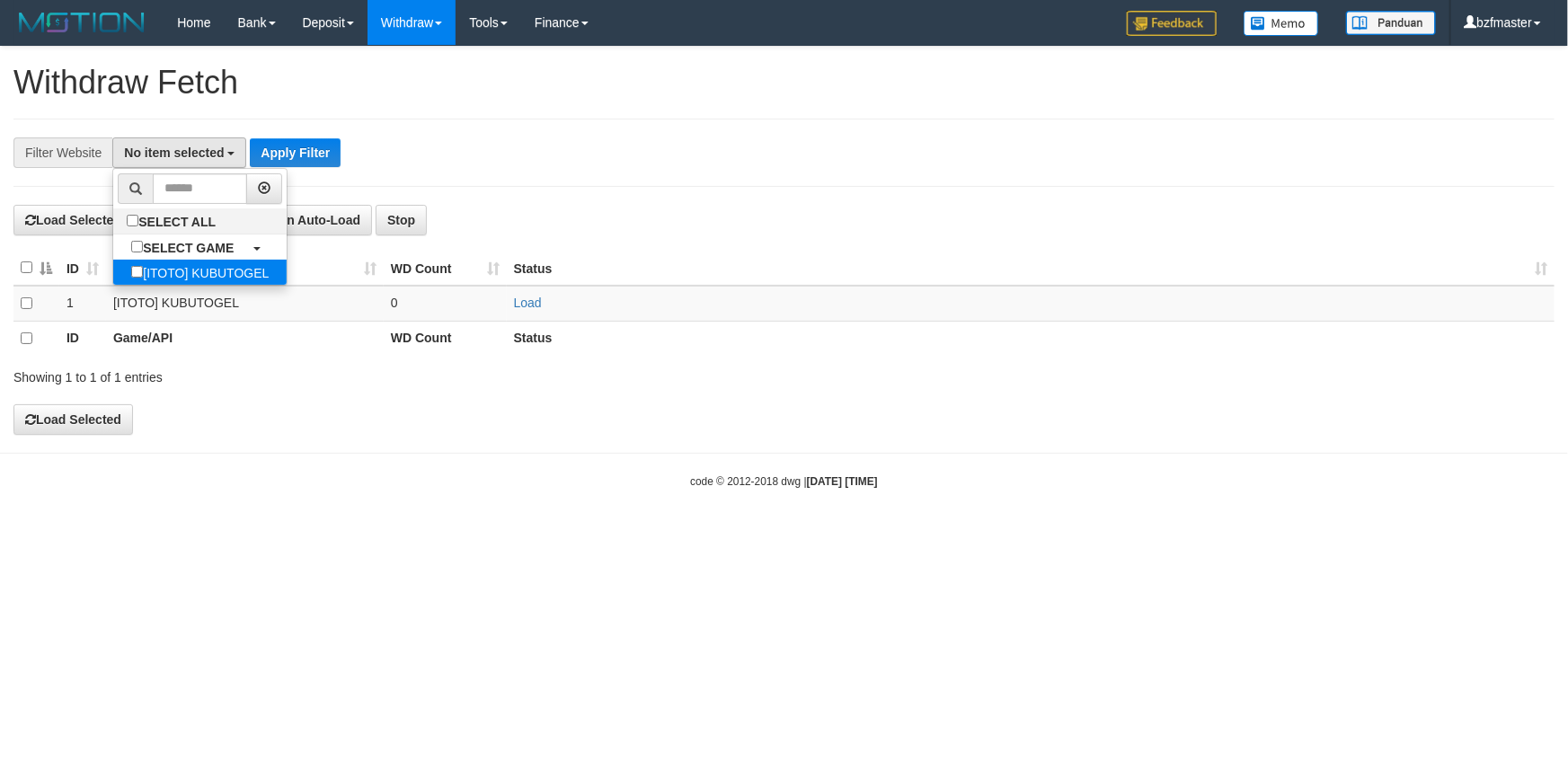 select on "****" 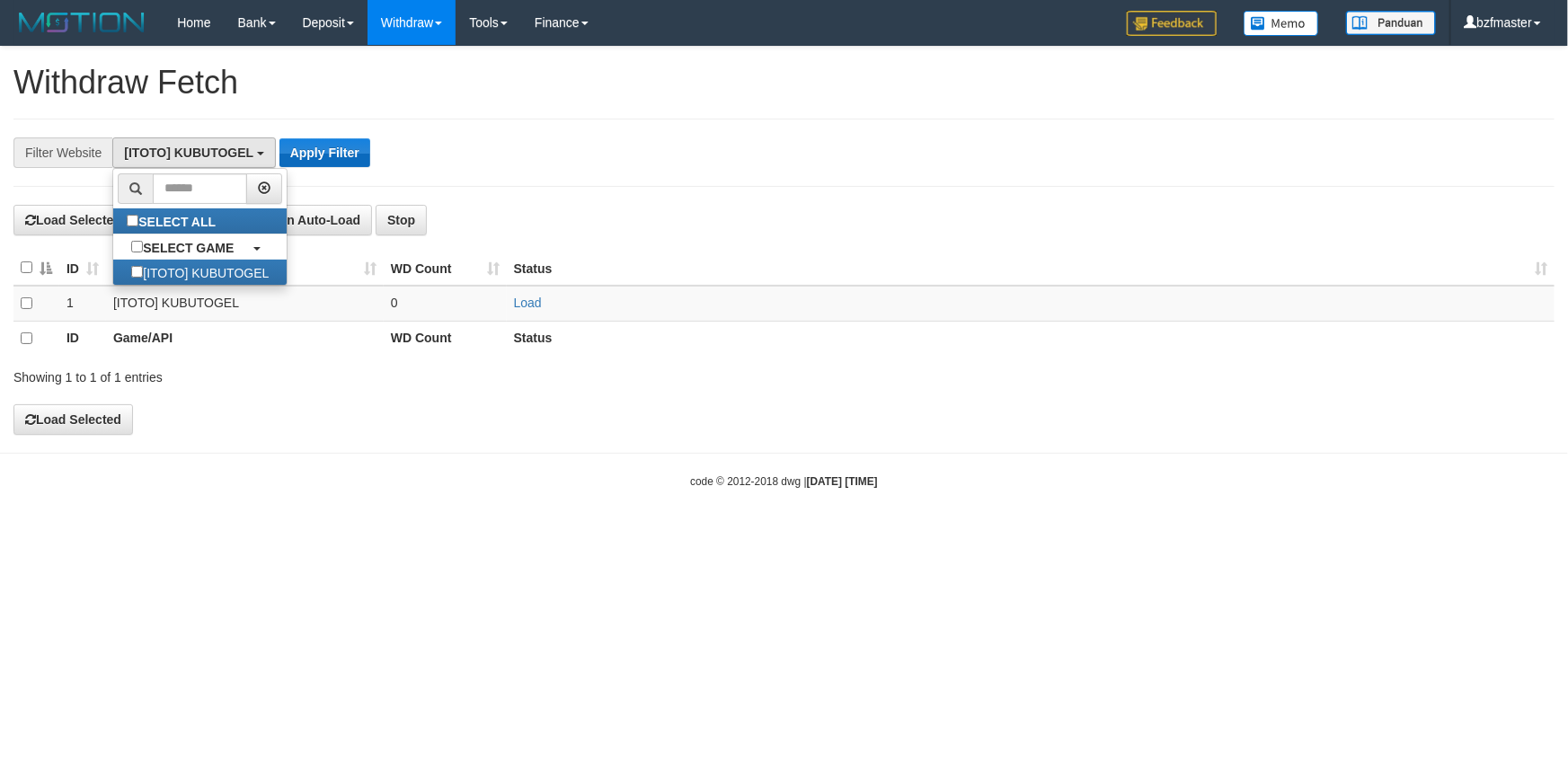 scroll, scrollTop: 16, scrollLeft: 0, axis: vertical 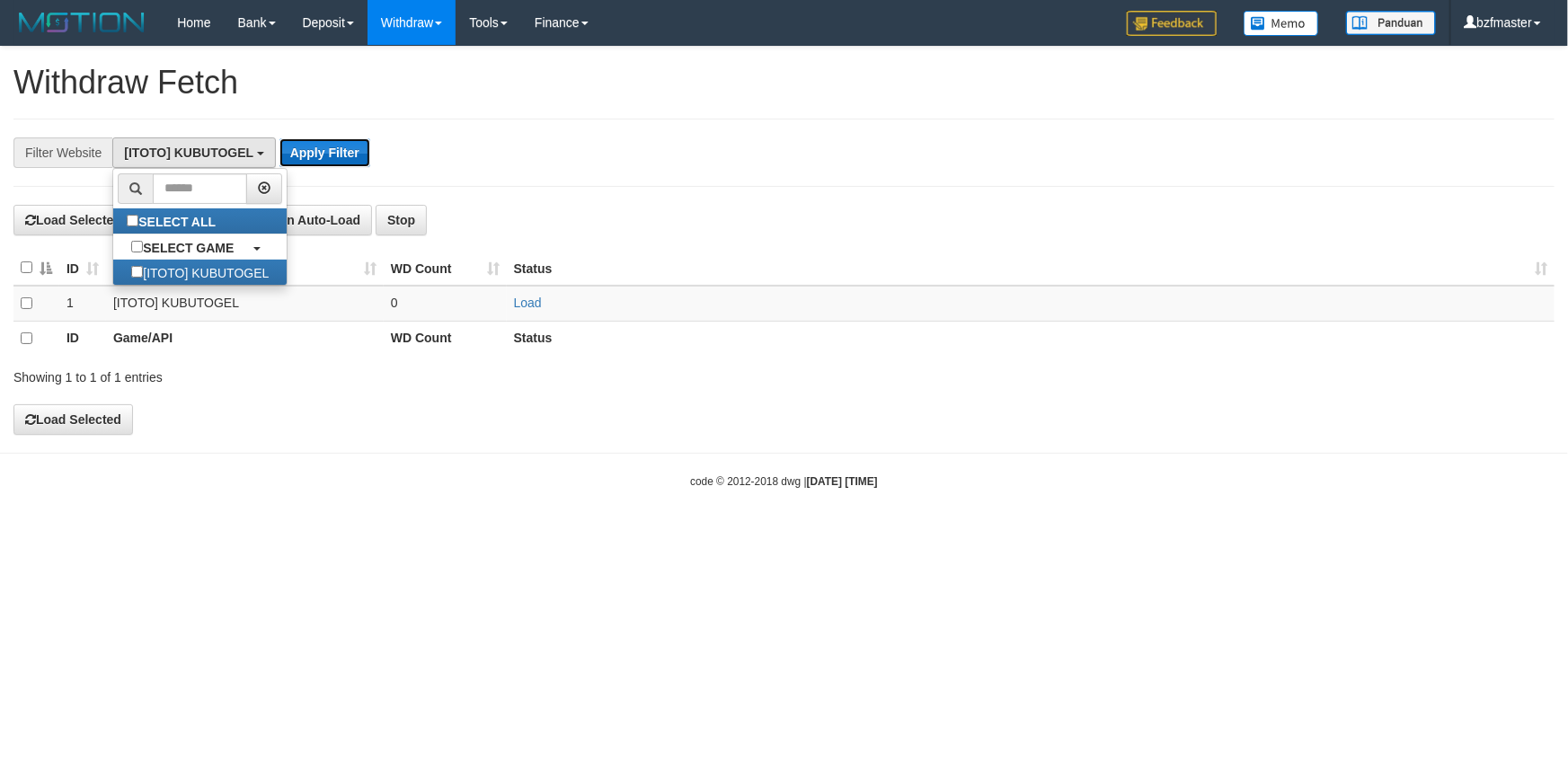 click on "Apply Filter" at bounding box center (324, 153) 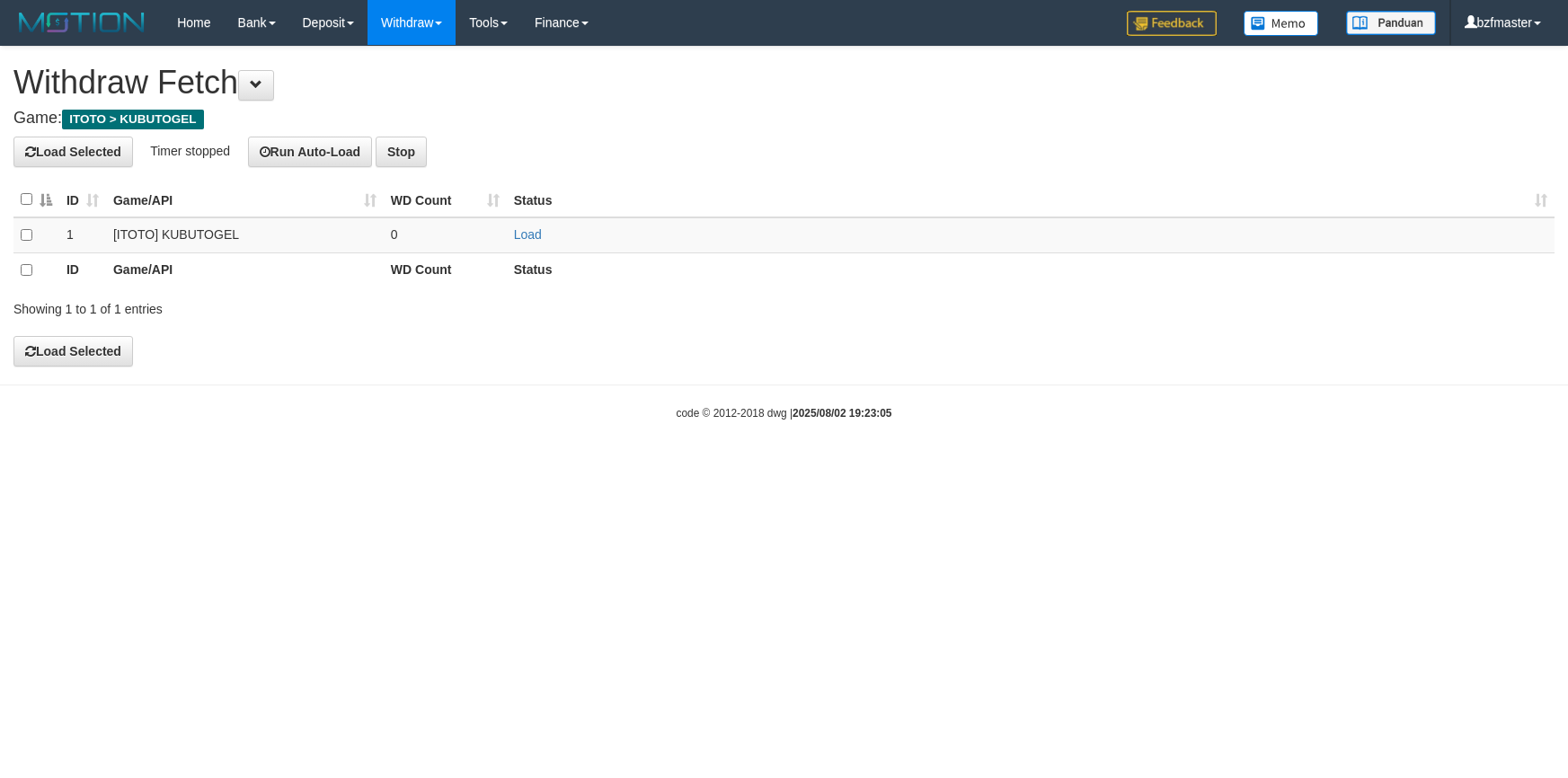 scroll, scrollTop: 0, scrollLeft: 0, axis: both 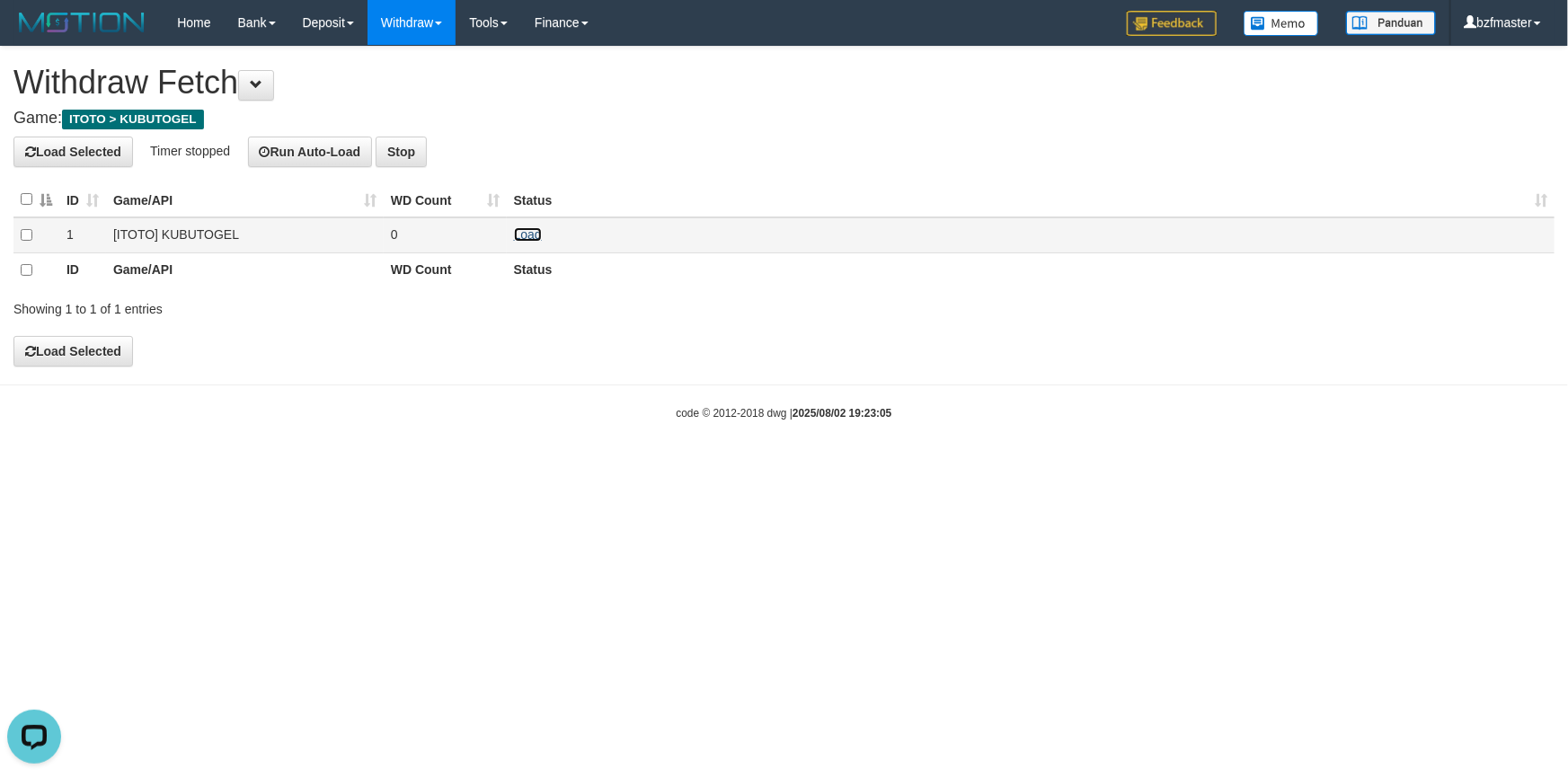 click on "Load" at bounding box center (527, 234) 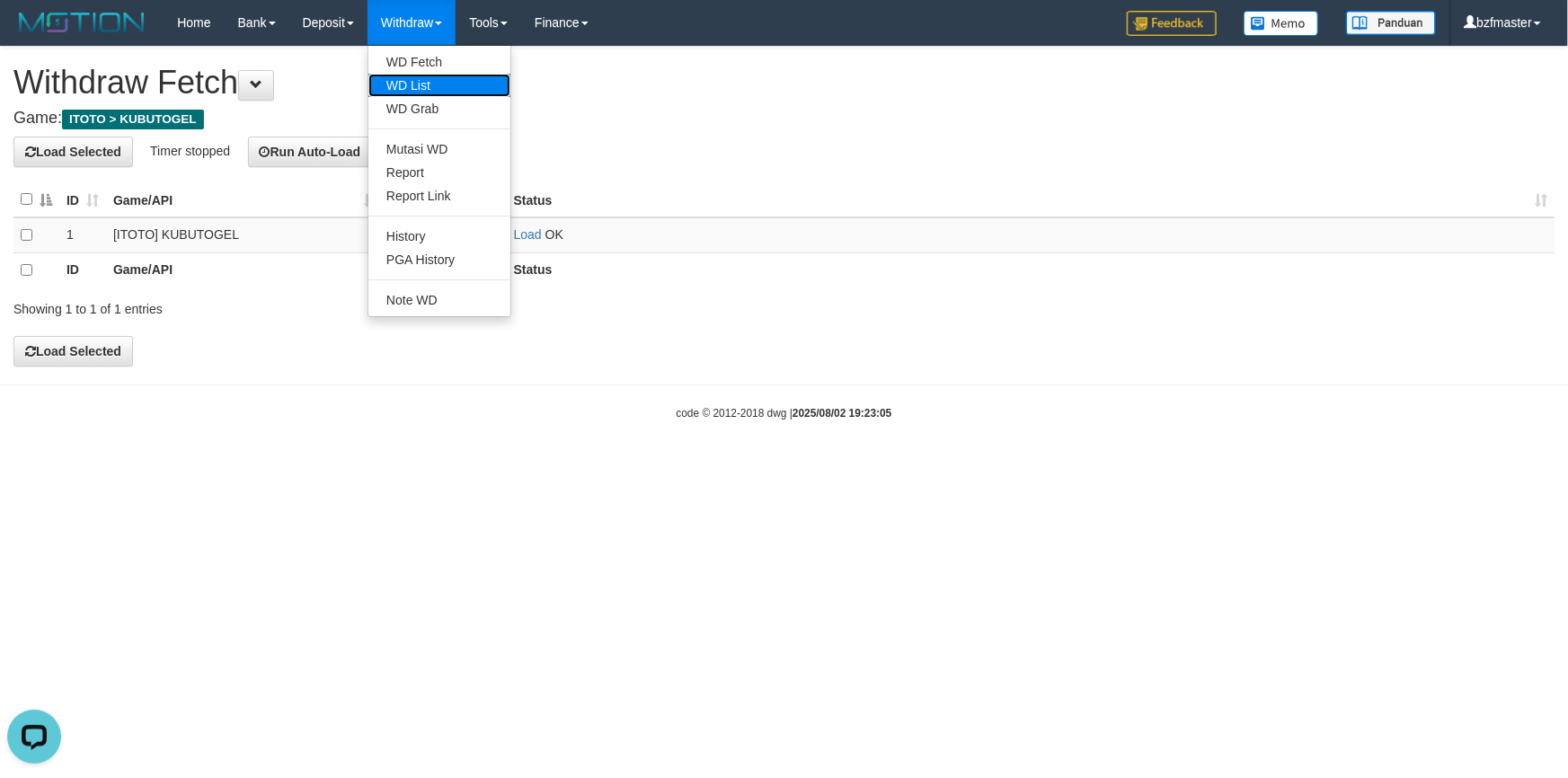 click on "WD List" at bounding box center (439, 85) 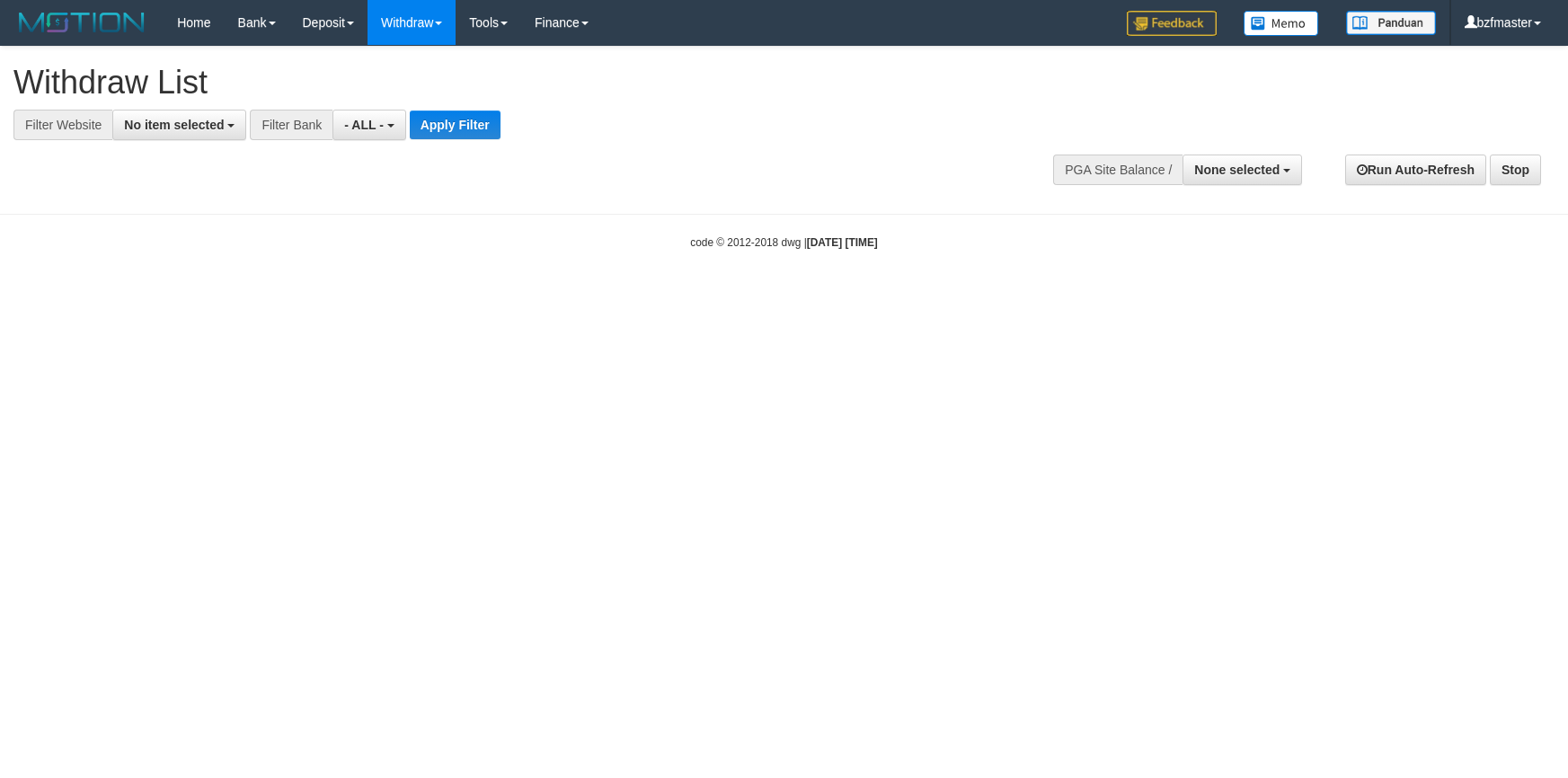 select 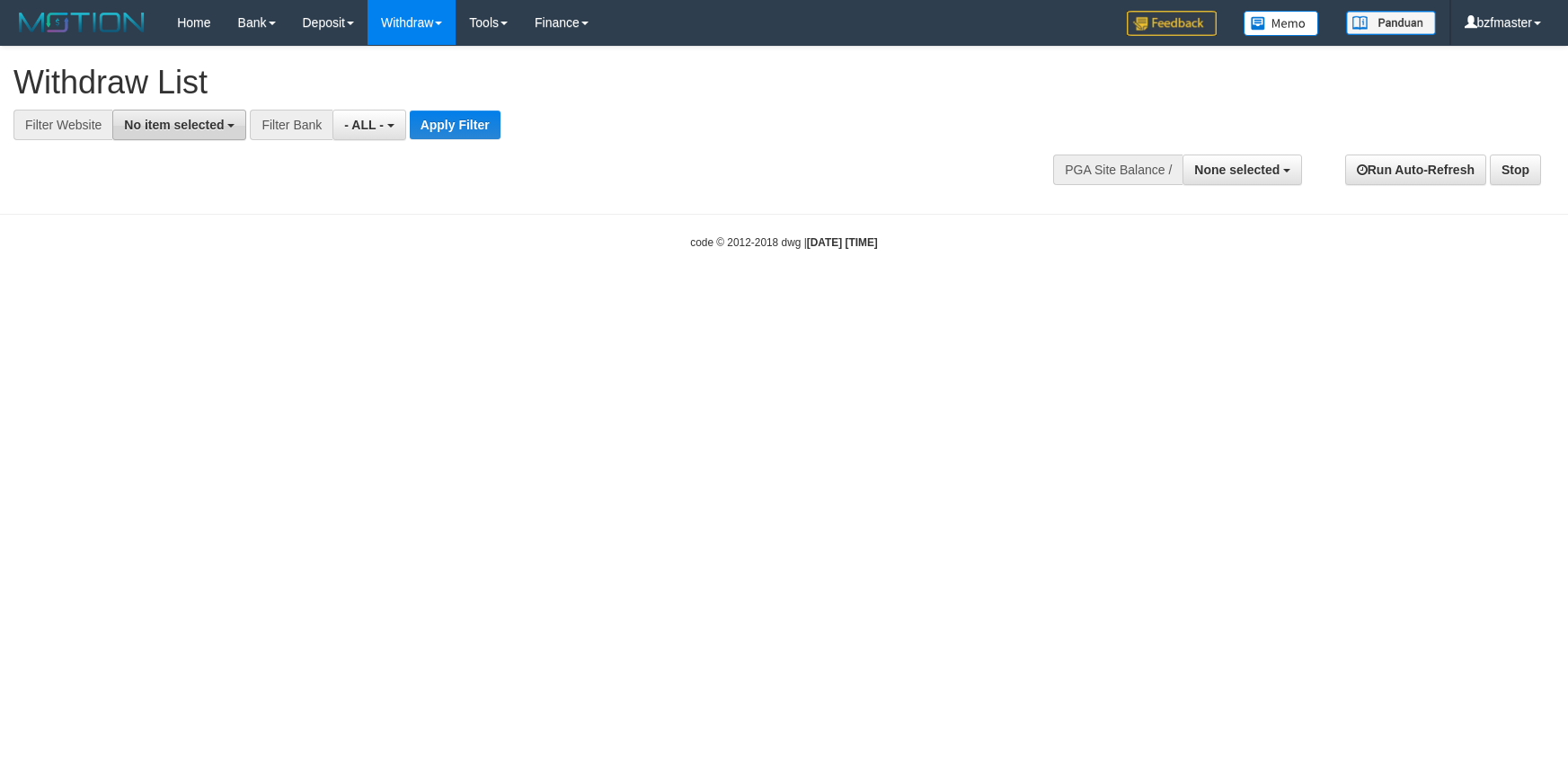 scroll, scrollTop: 0, scrollLeft: 0, axis: both 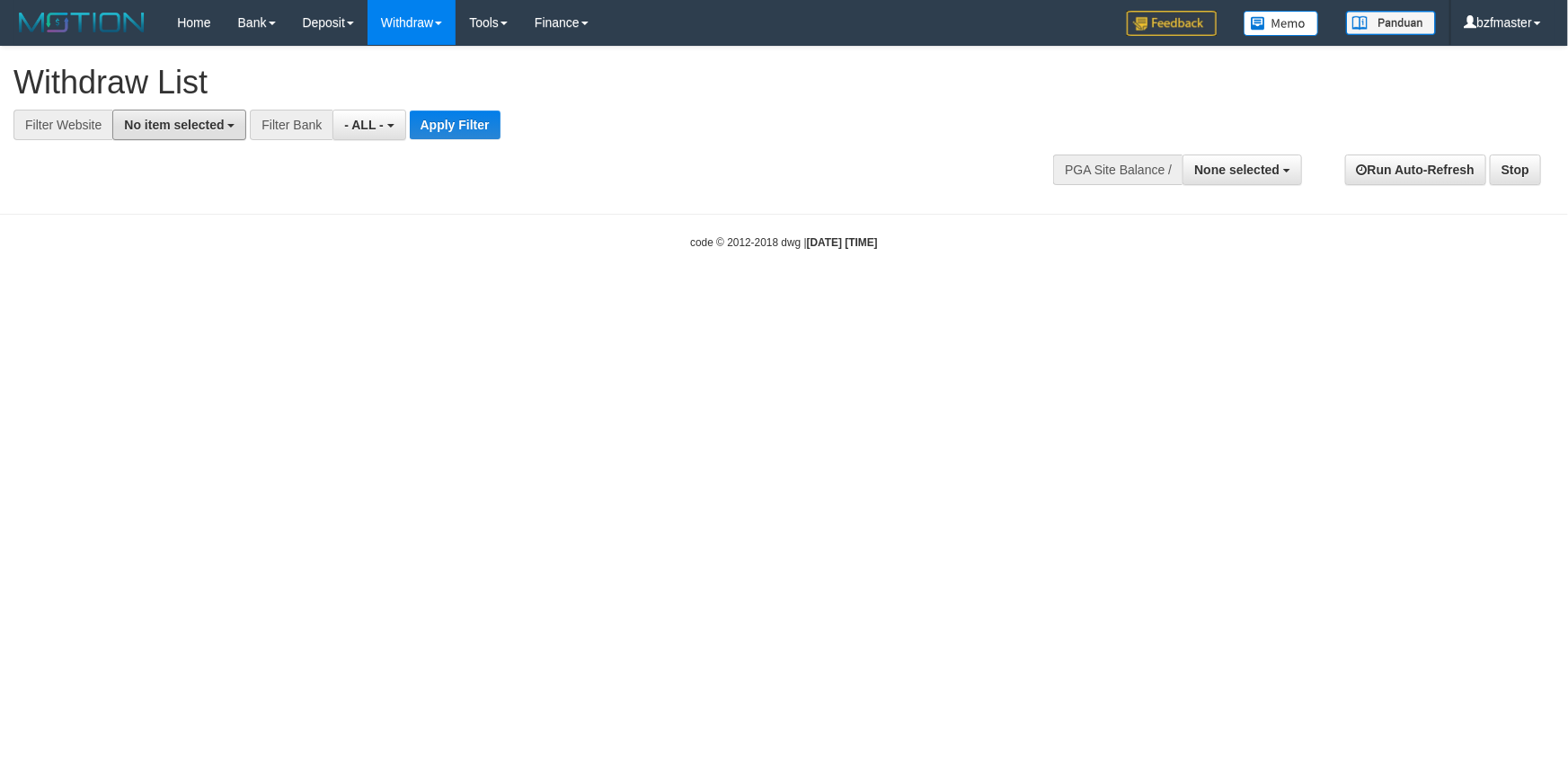 drag, startPoint x: 209, startPoint y: 124, endPoint x: 239, endPoint y: 196, distance: 78 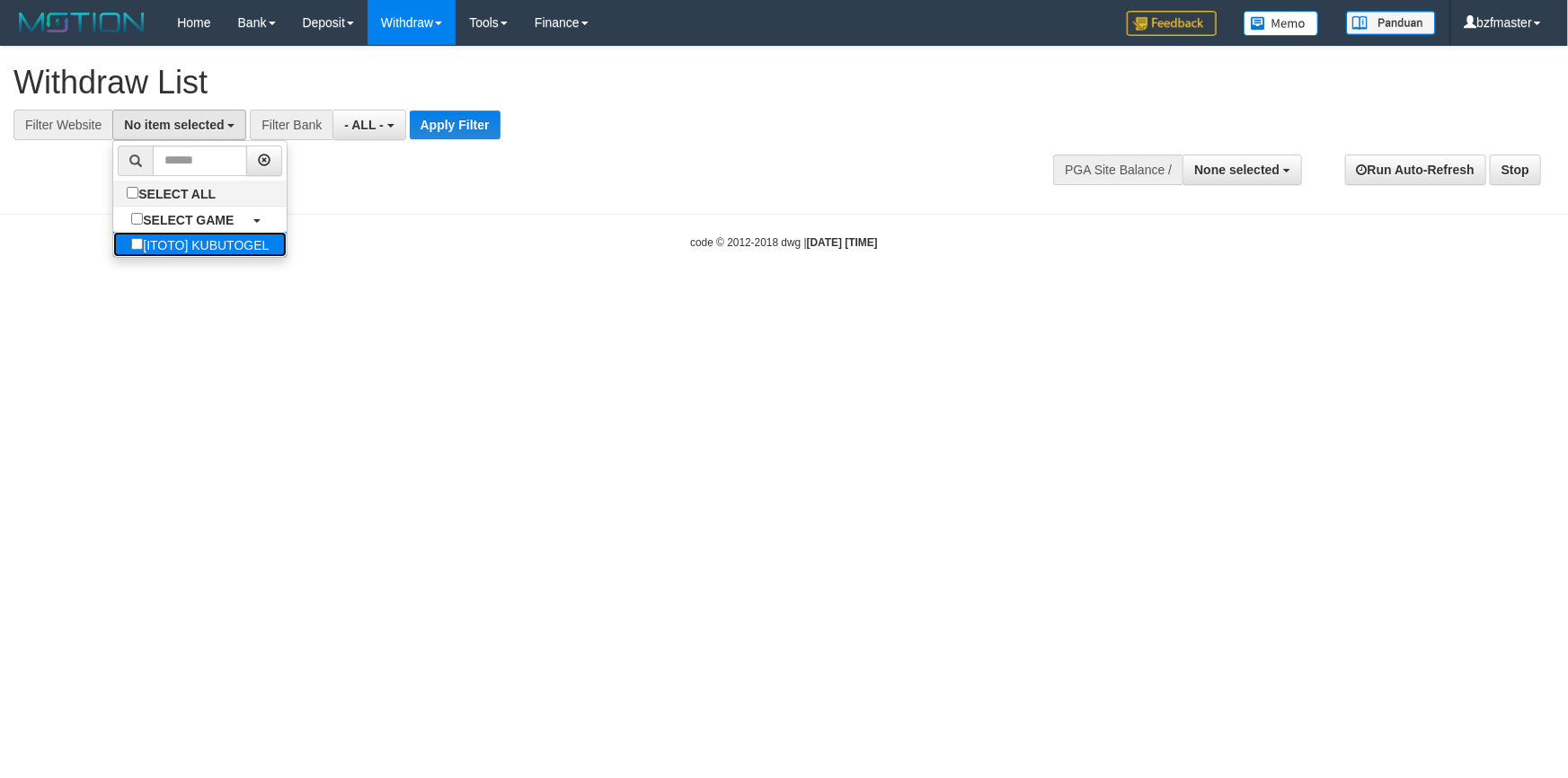 click on "[ITOTO] KUBUTOGEL" at bounding box center (199, 244) 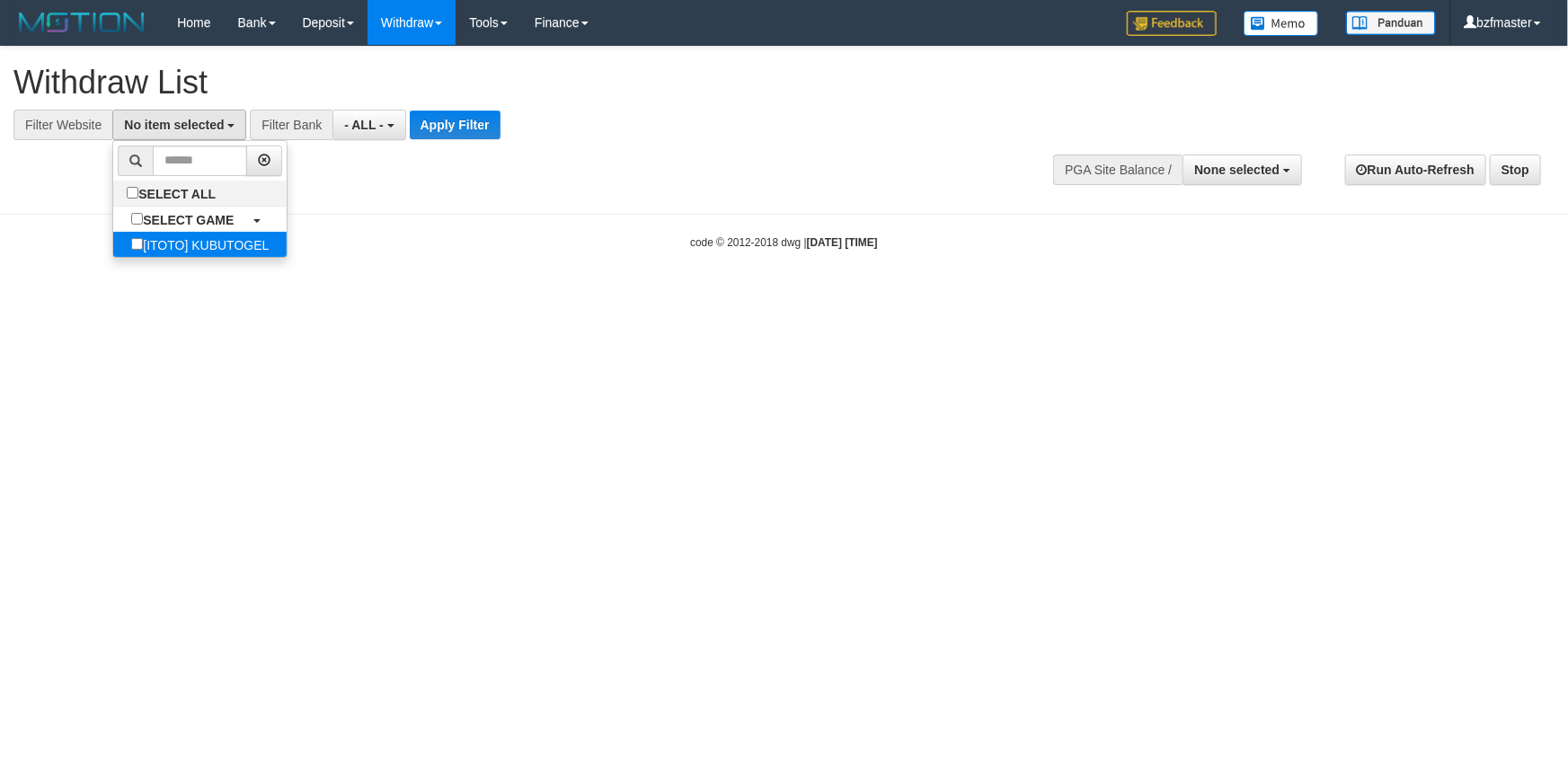 select on "****" 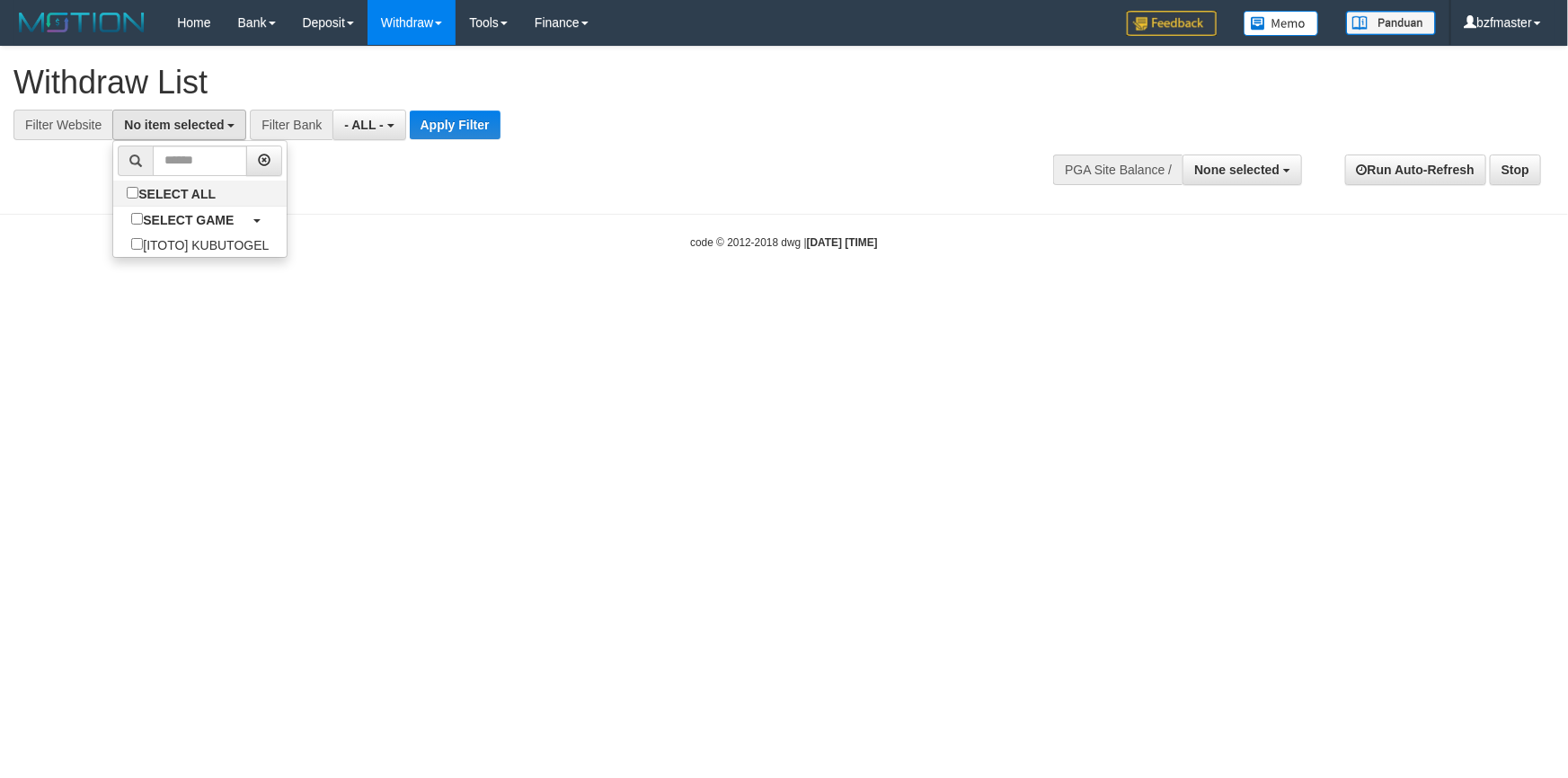 scroll, scrollTop: 16, scrollLeft: 0, axis: vertical 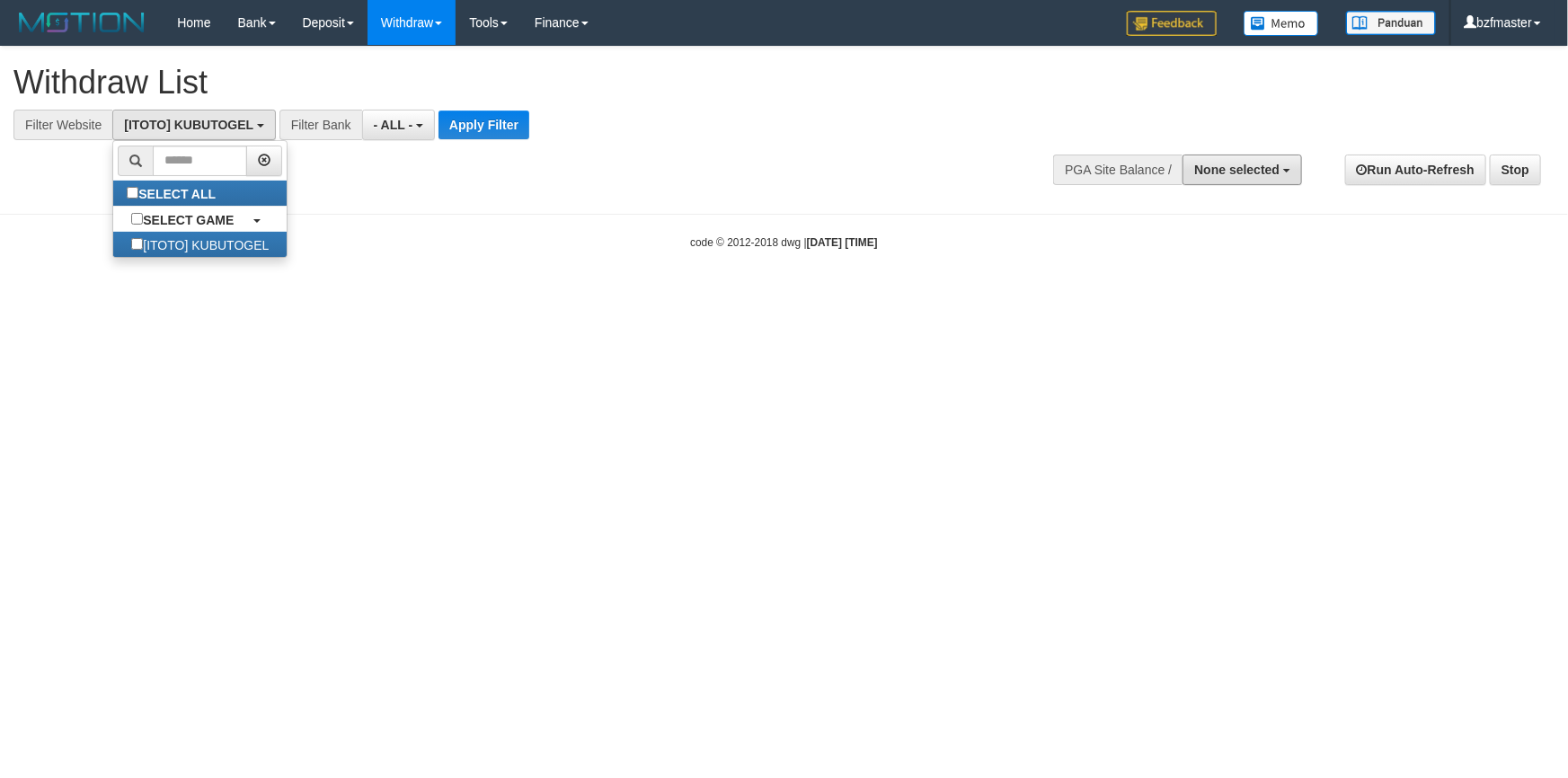 drag, startPoint x: 1220, startPoint y: 166, endPoint x: 1221, endPoint y: 258, distance: 92.0054 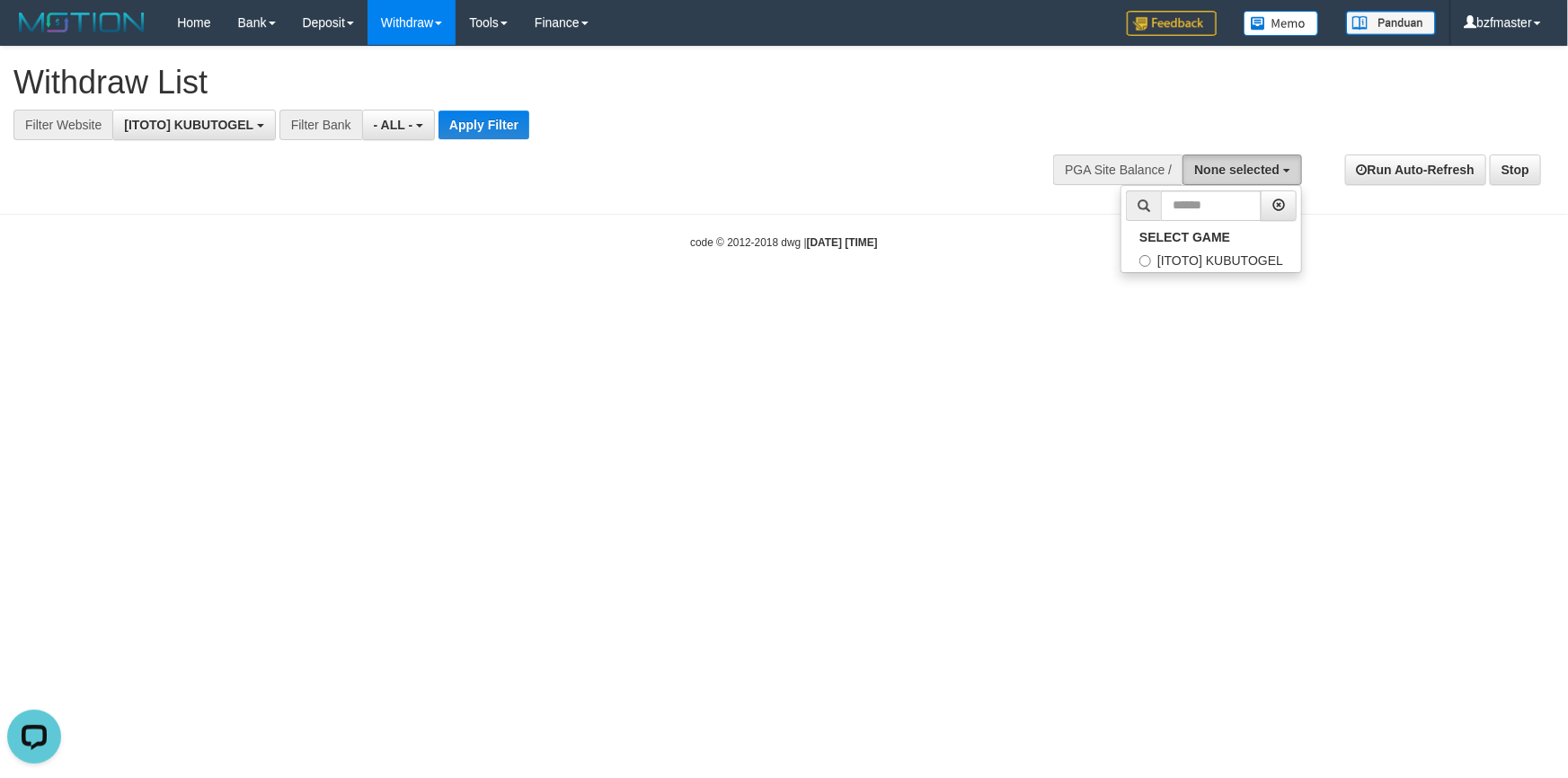 scroll, scrollTop: 0, scrollLeft: 0, axis: both 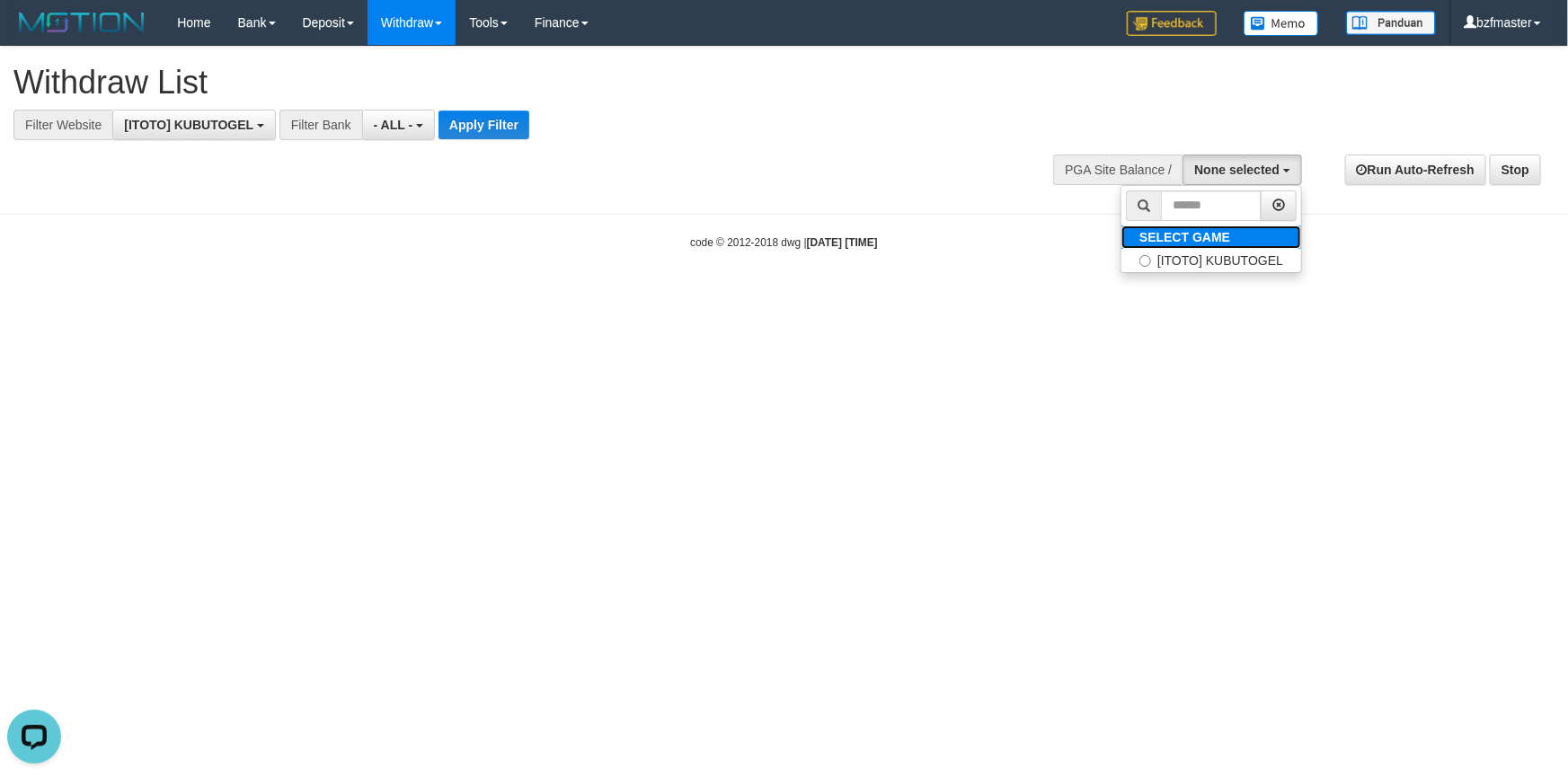 click on "SELECT GAME" at bounding box center (1184, 237) 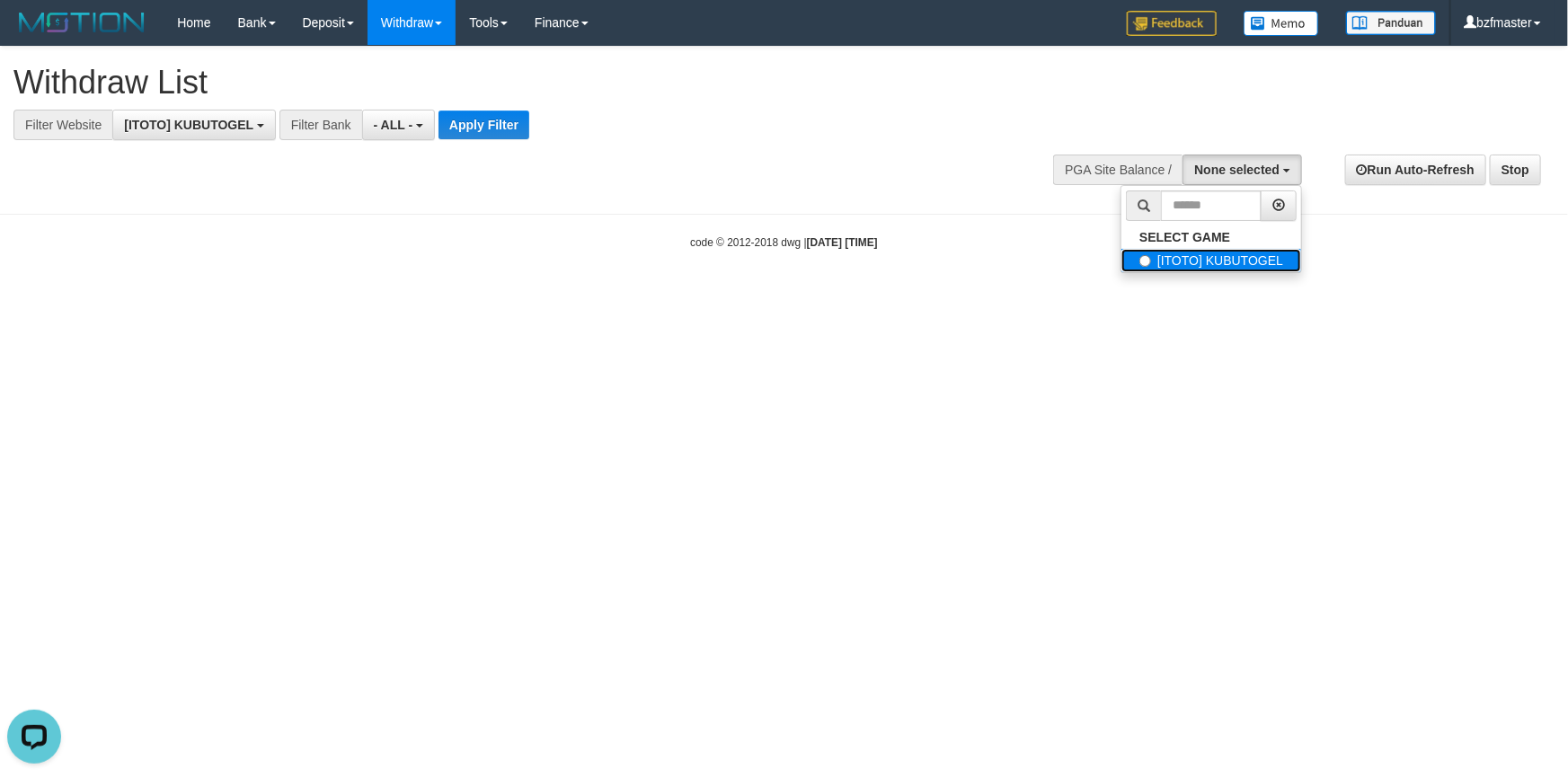 click on "[ITOTO] KUBUTOGEL" at bounding box center (1211, 261) 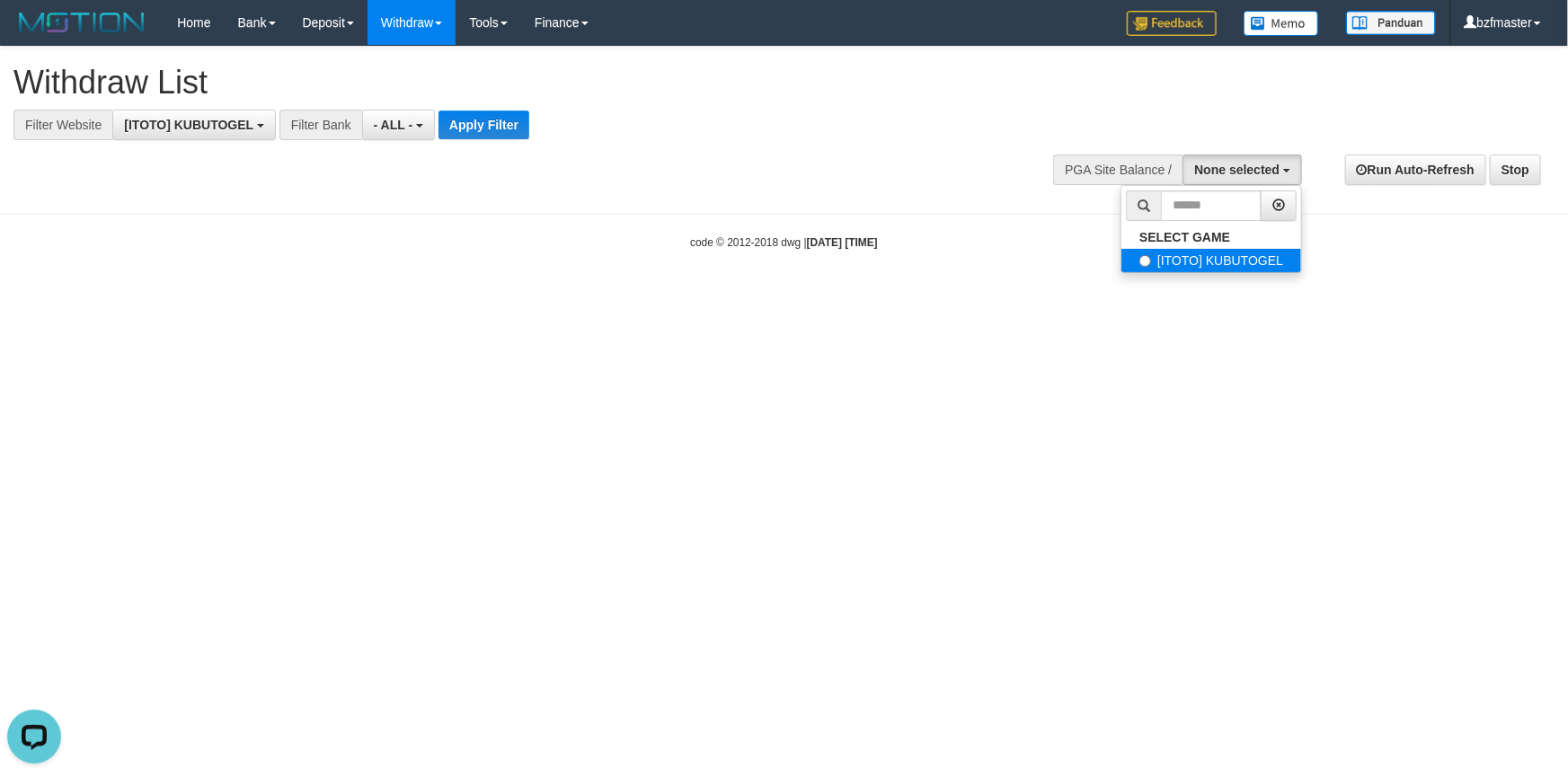 select on "****" 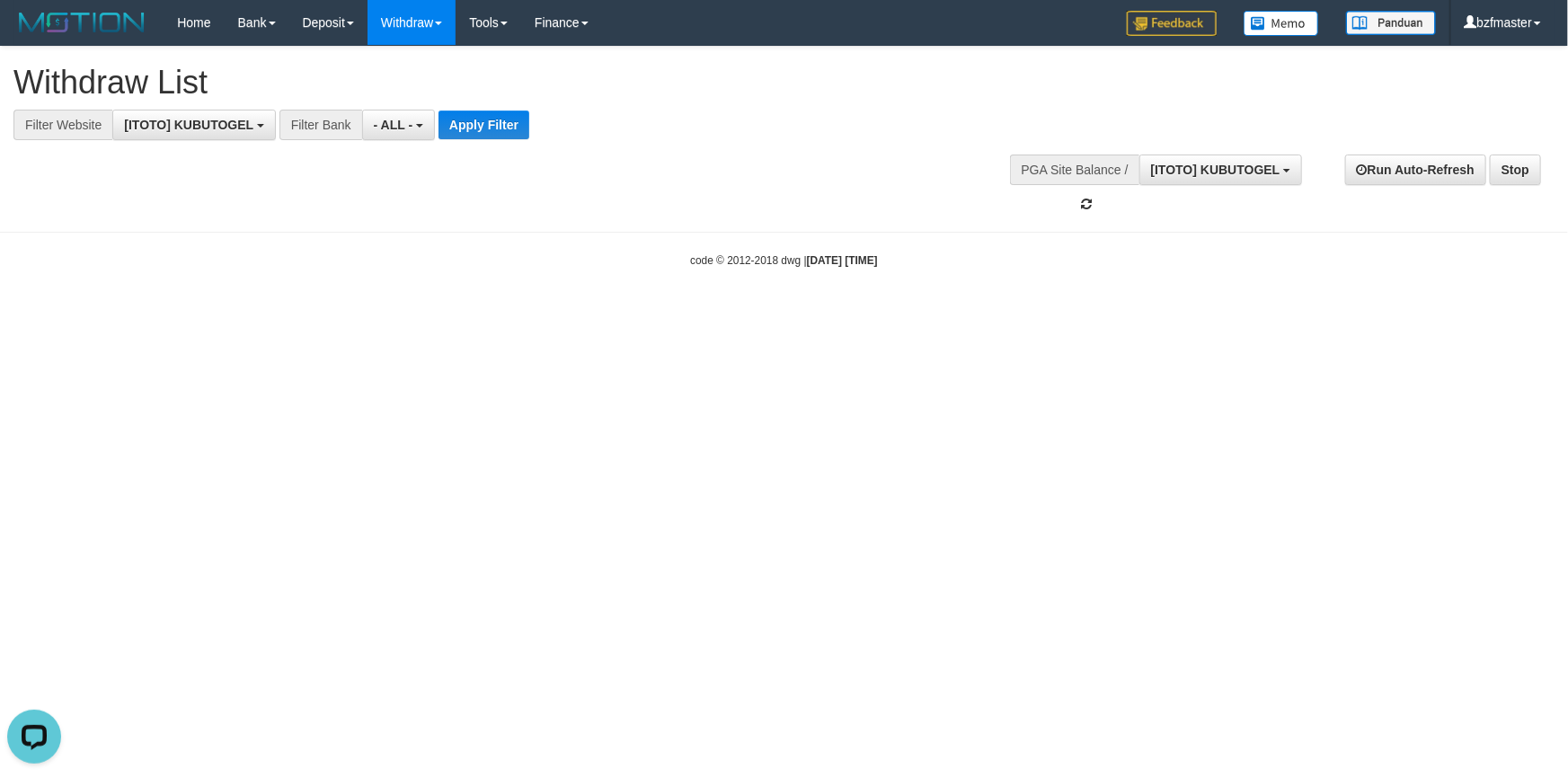 scroll, scrollTop: 16, scrollLeft: 0, axis: vertical 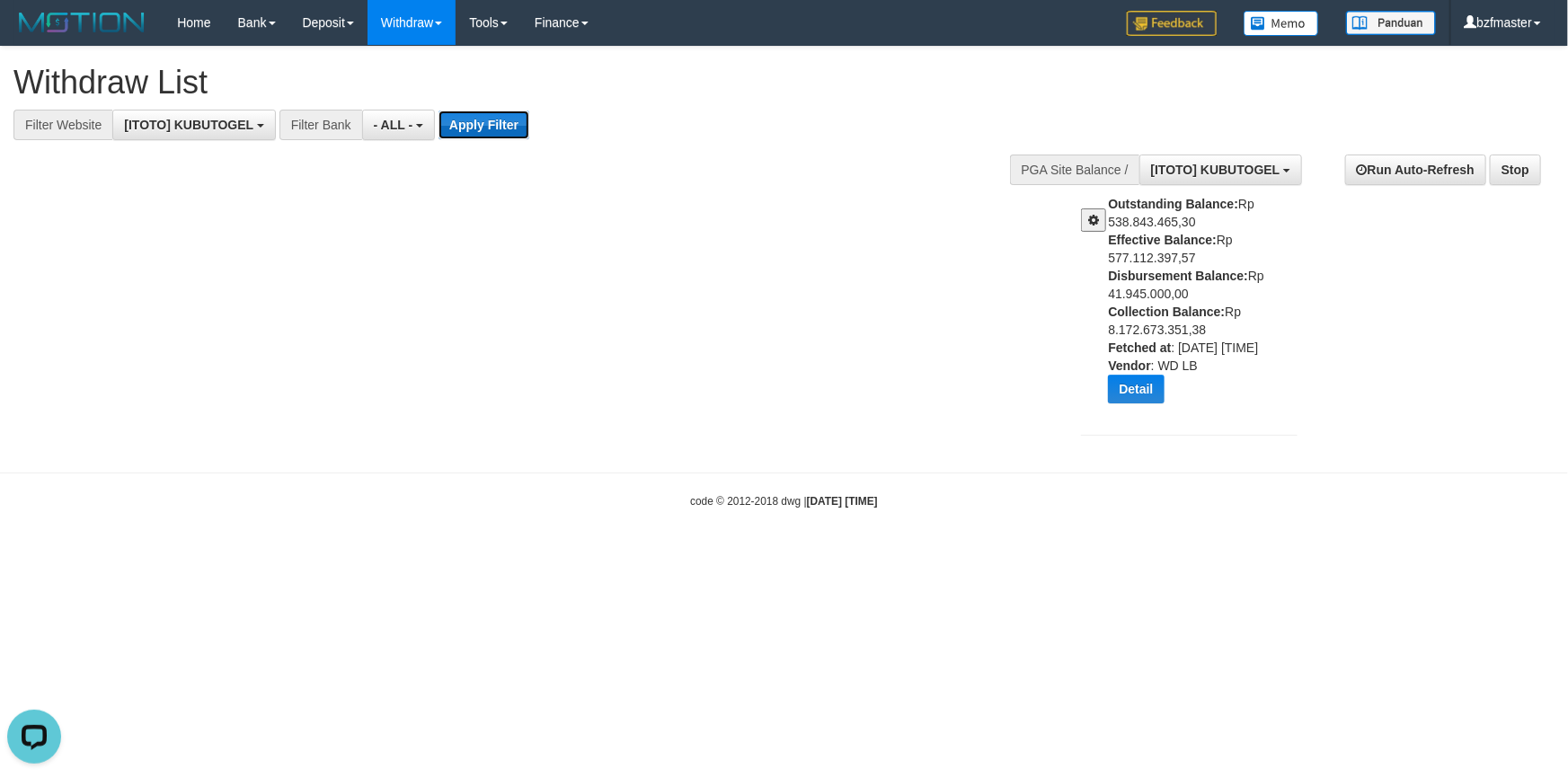 click on "Apply Filter" at bounding box center [483, 125] 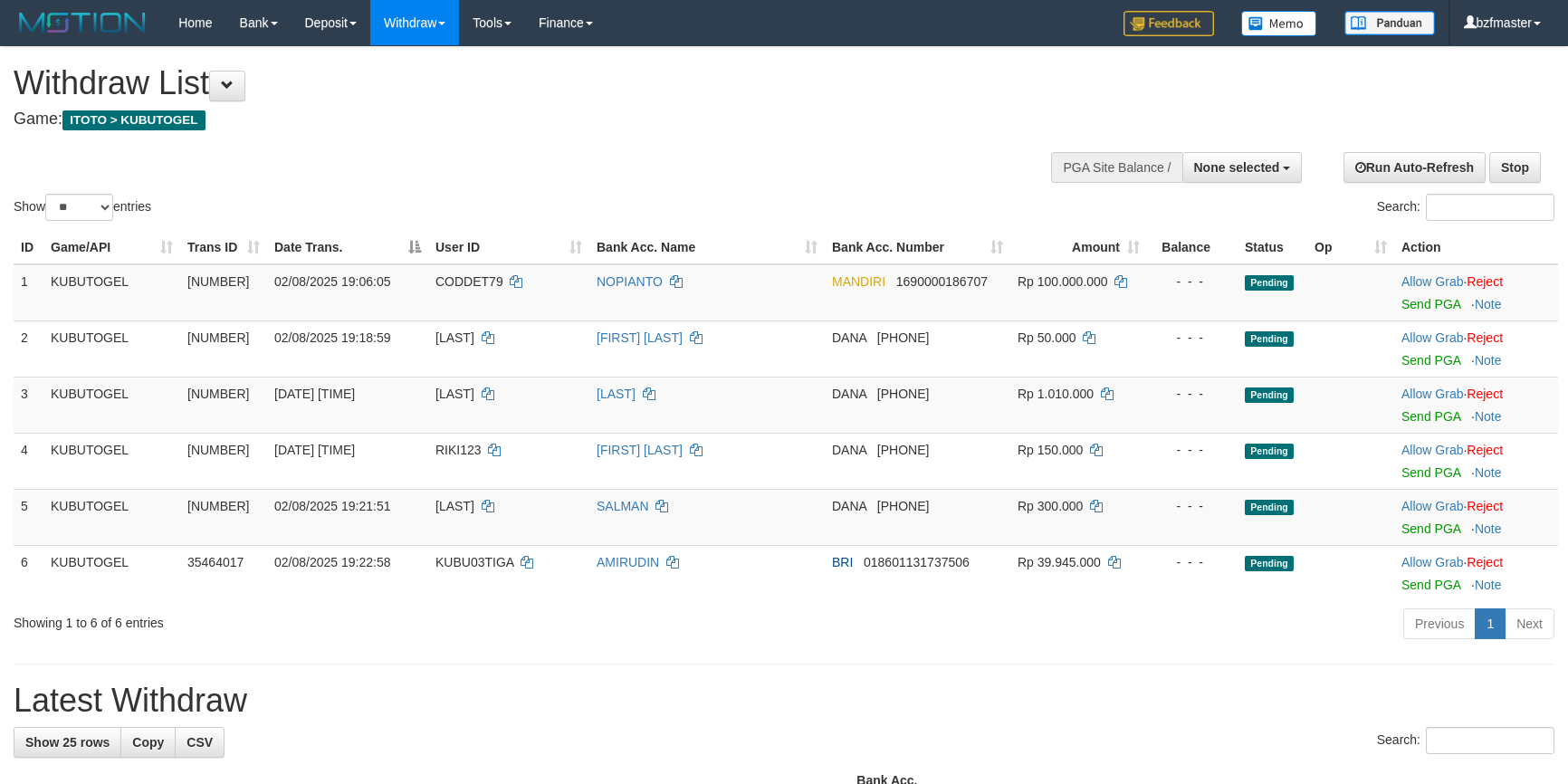 select 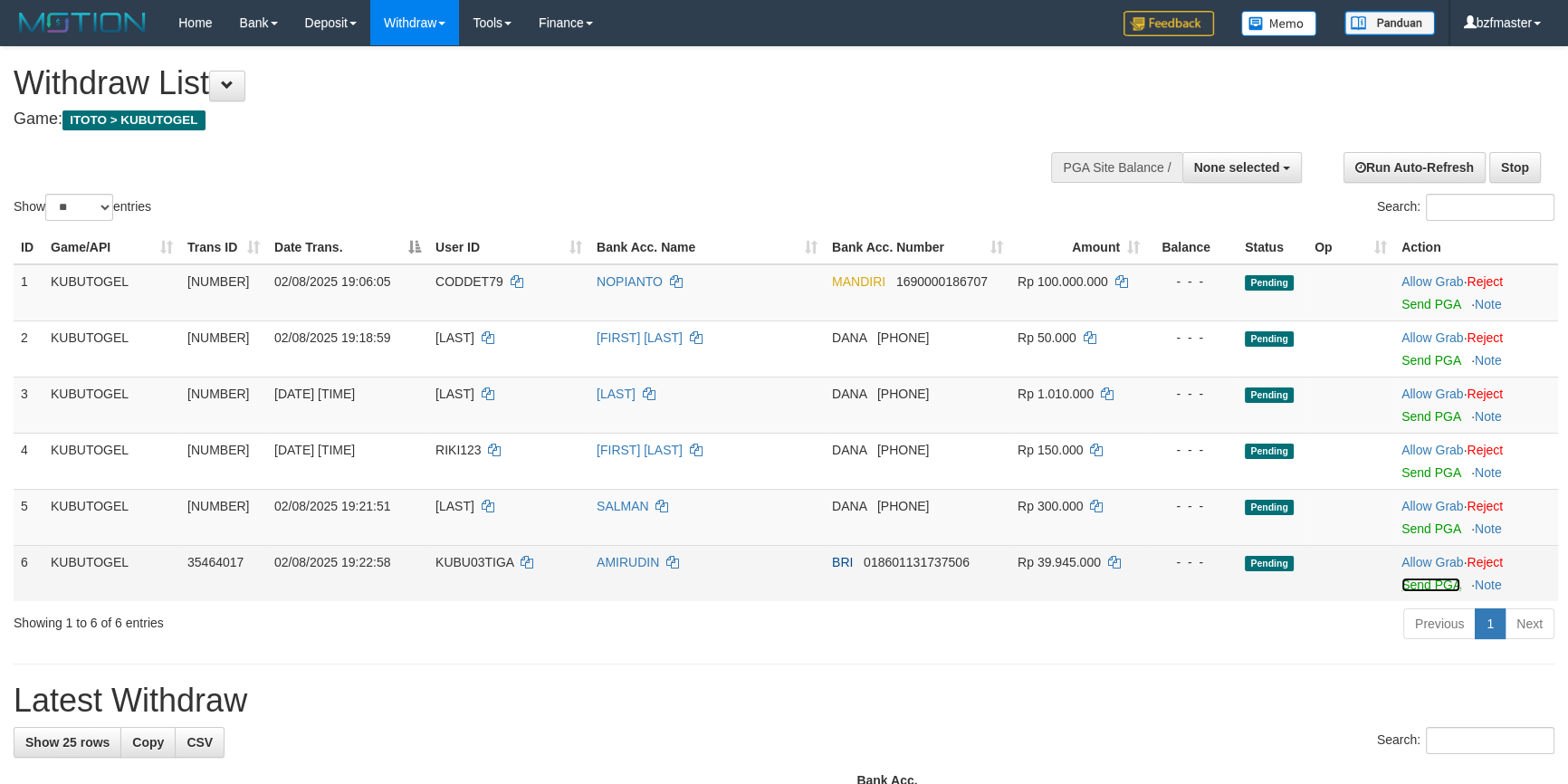 click on "Send PGA" at bounding box center [1430, 585] 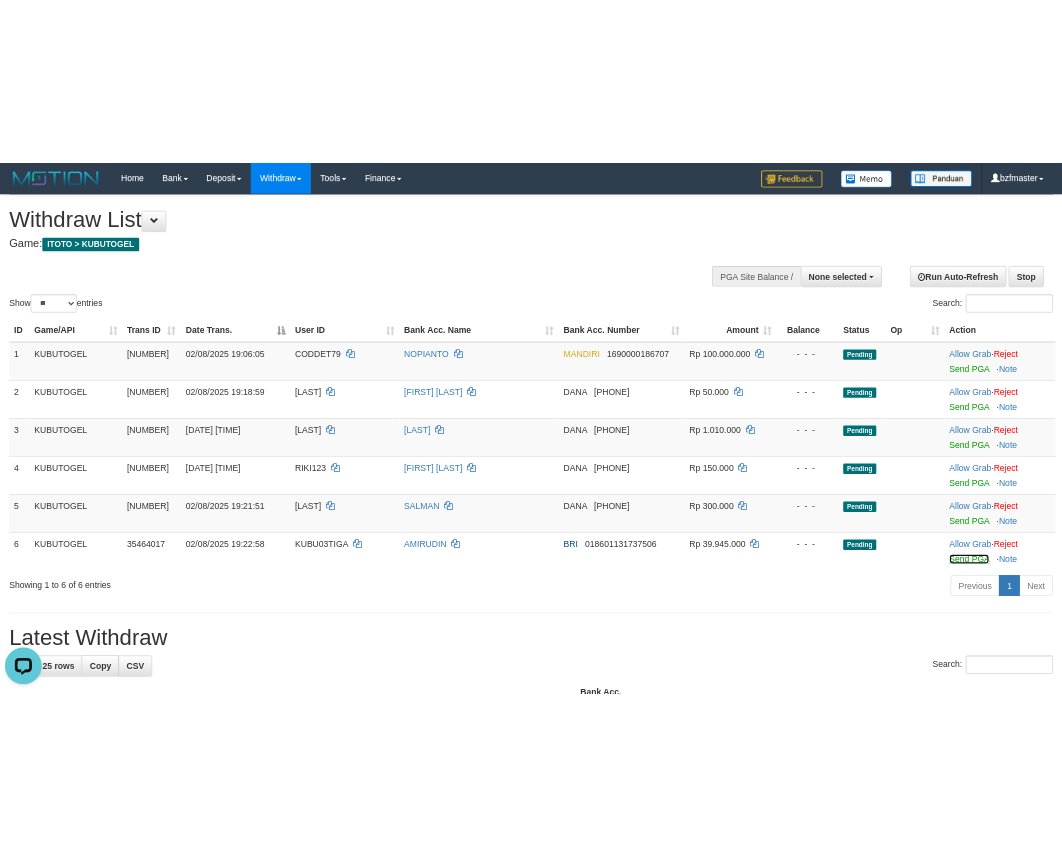 scroll, scrollTop: 0, scrollLeft: 0, axis: both 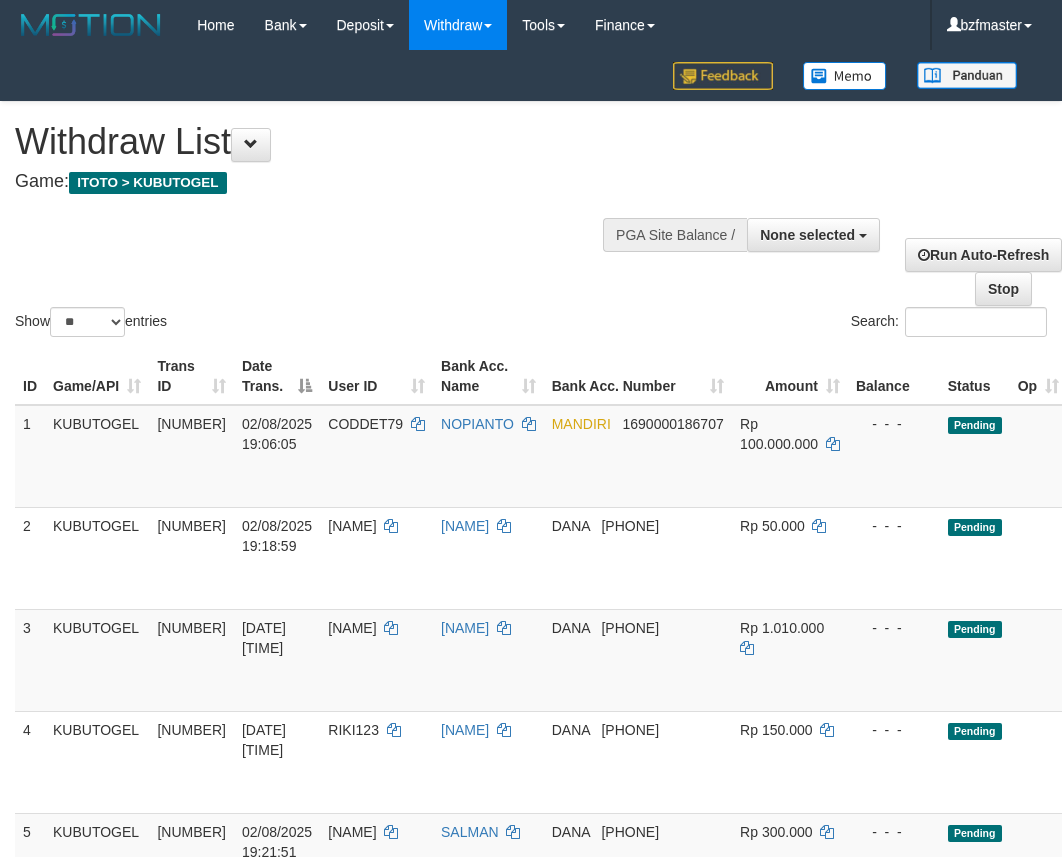select 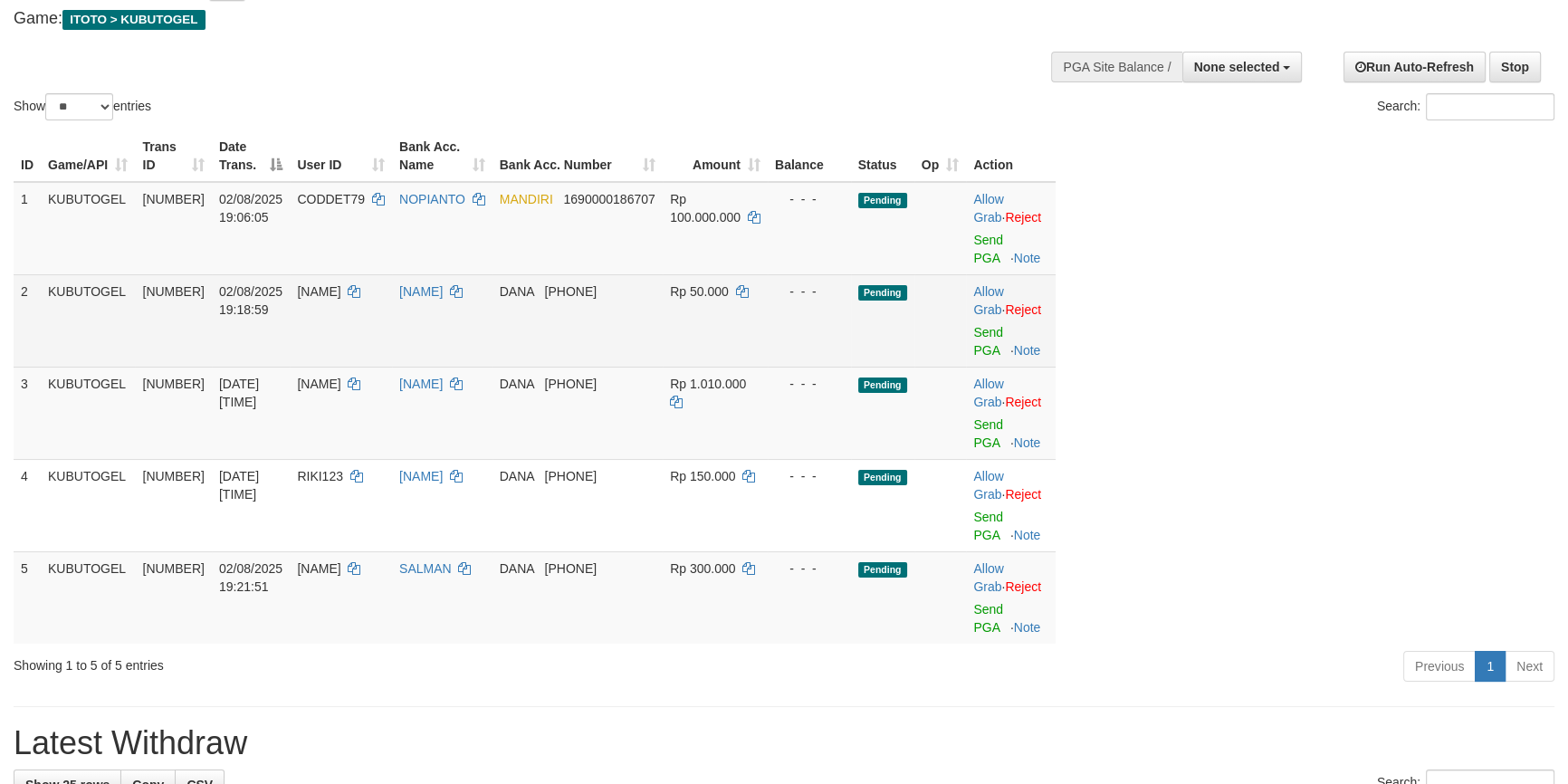 scroll, scrollTop: 219, scrollLeft: 0, axis: vertical 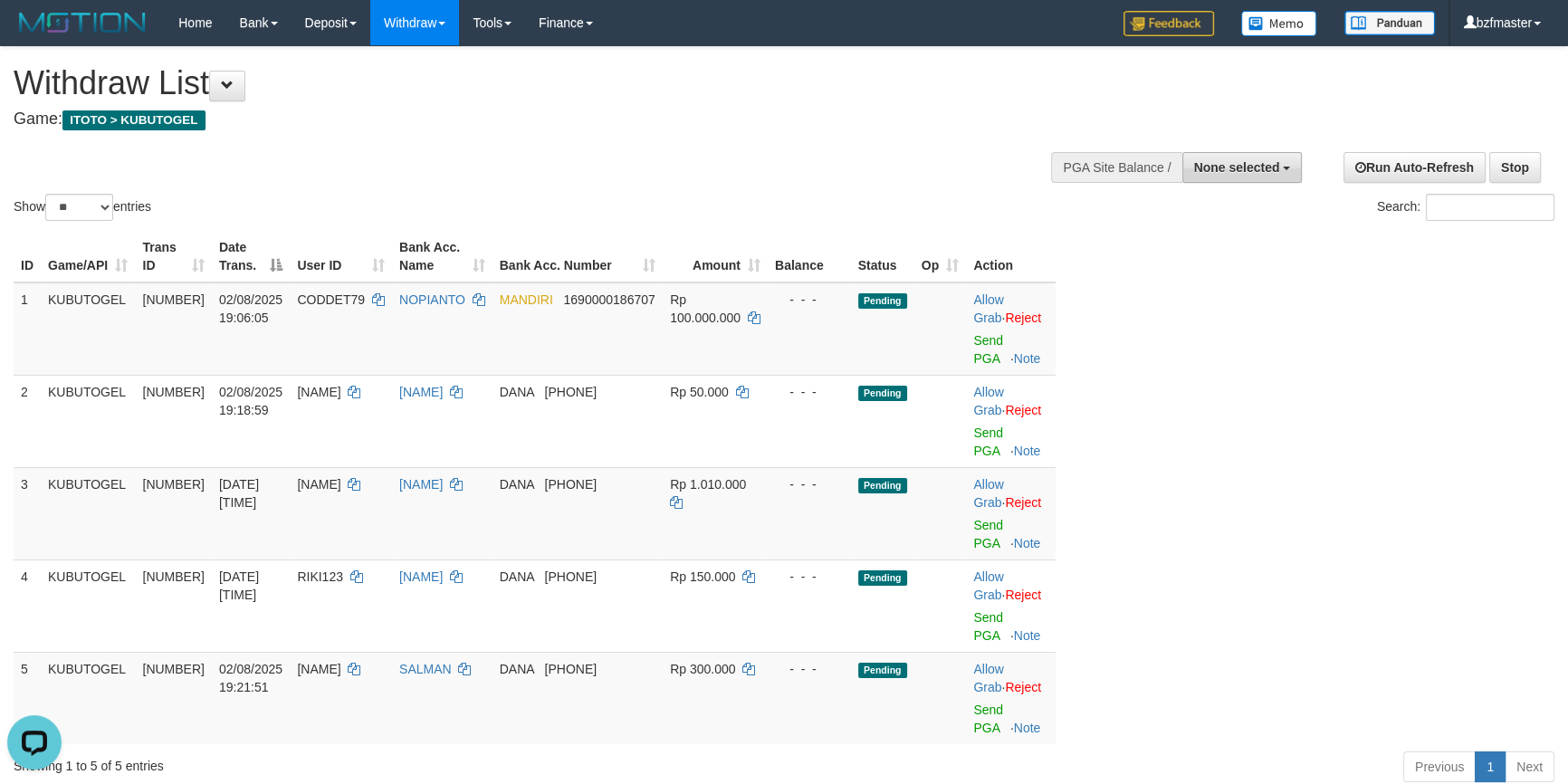 click on "None selected" at bounding box center (1237, 167) 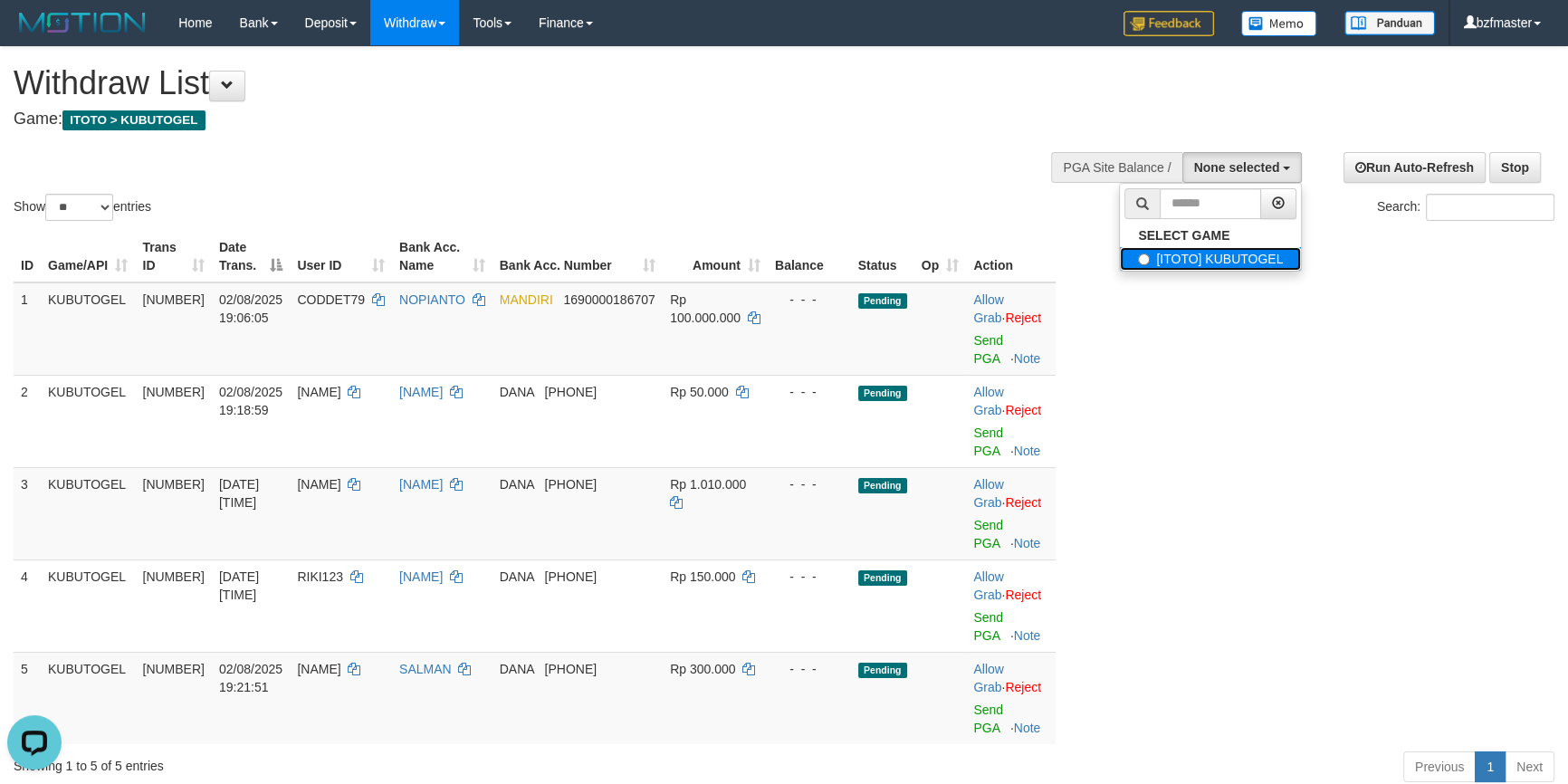 click on "[ITOTO] KUBUTOGEL" at bounding box center [1210, 259] 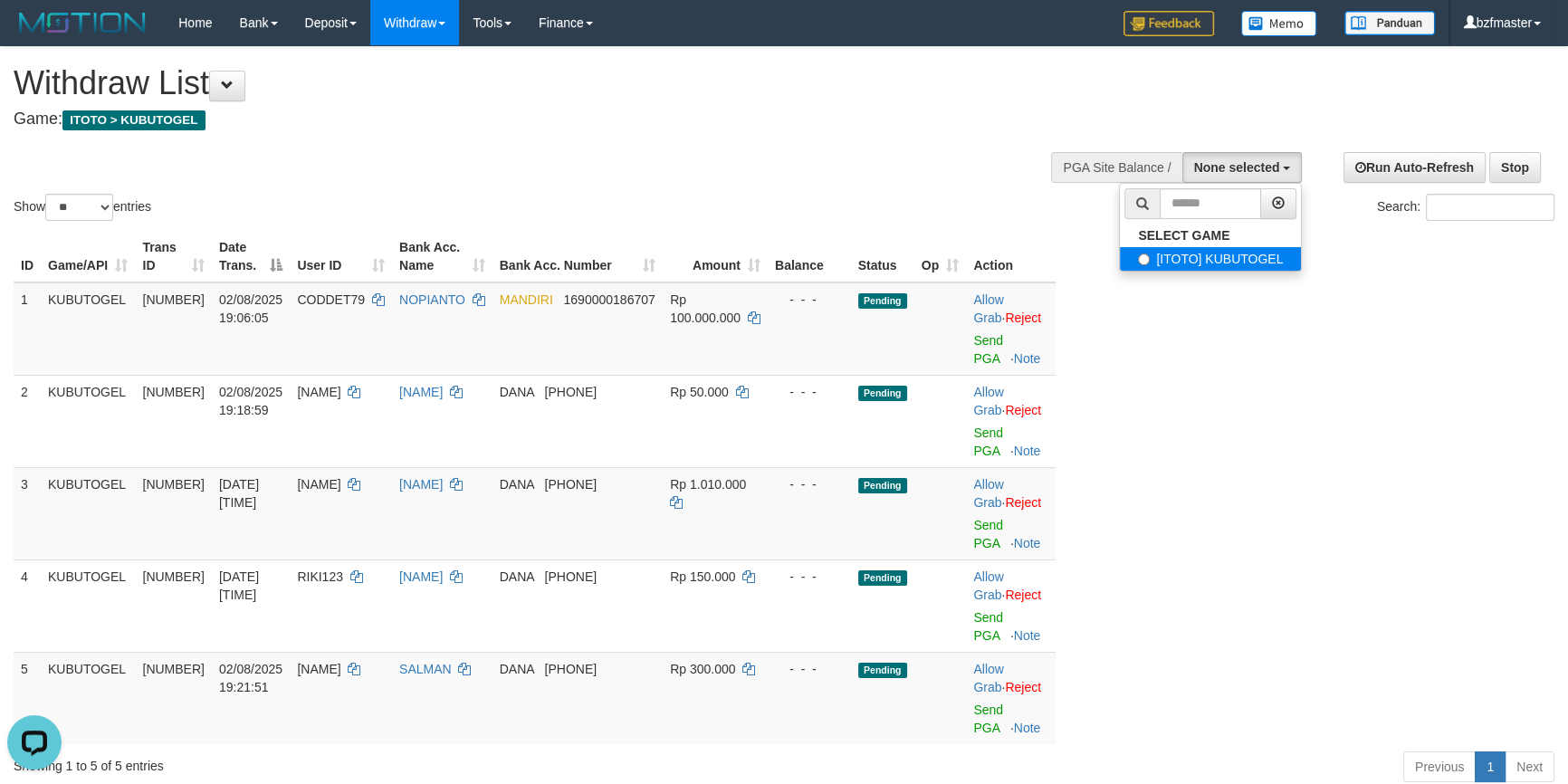 select on "****" 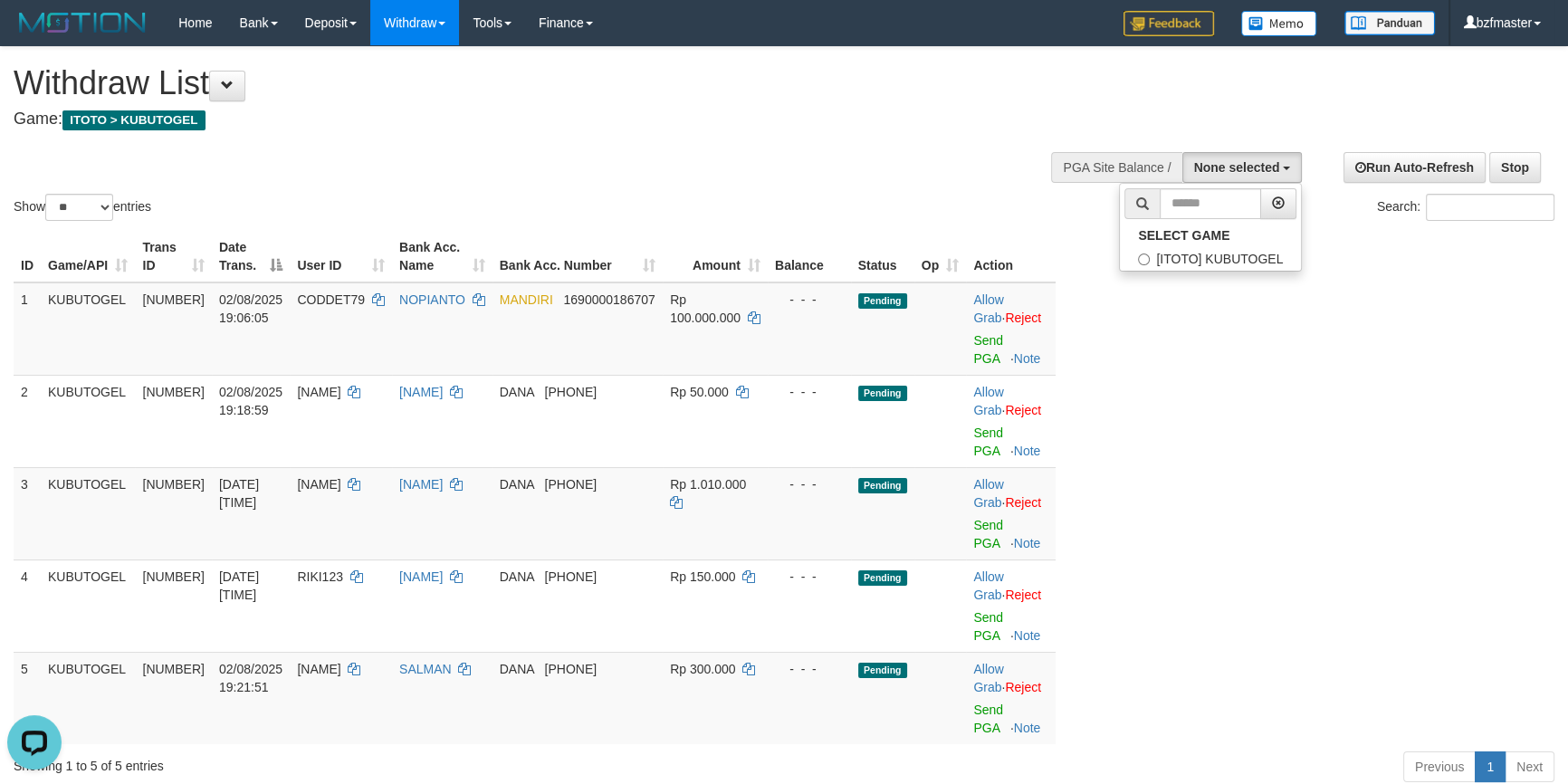 scroll, scrollTop: 16, scrollLeft: 0, axis: vertical 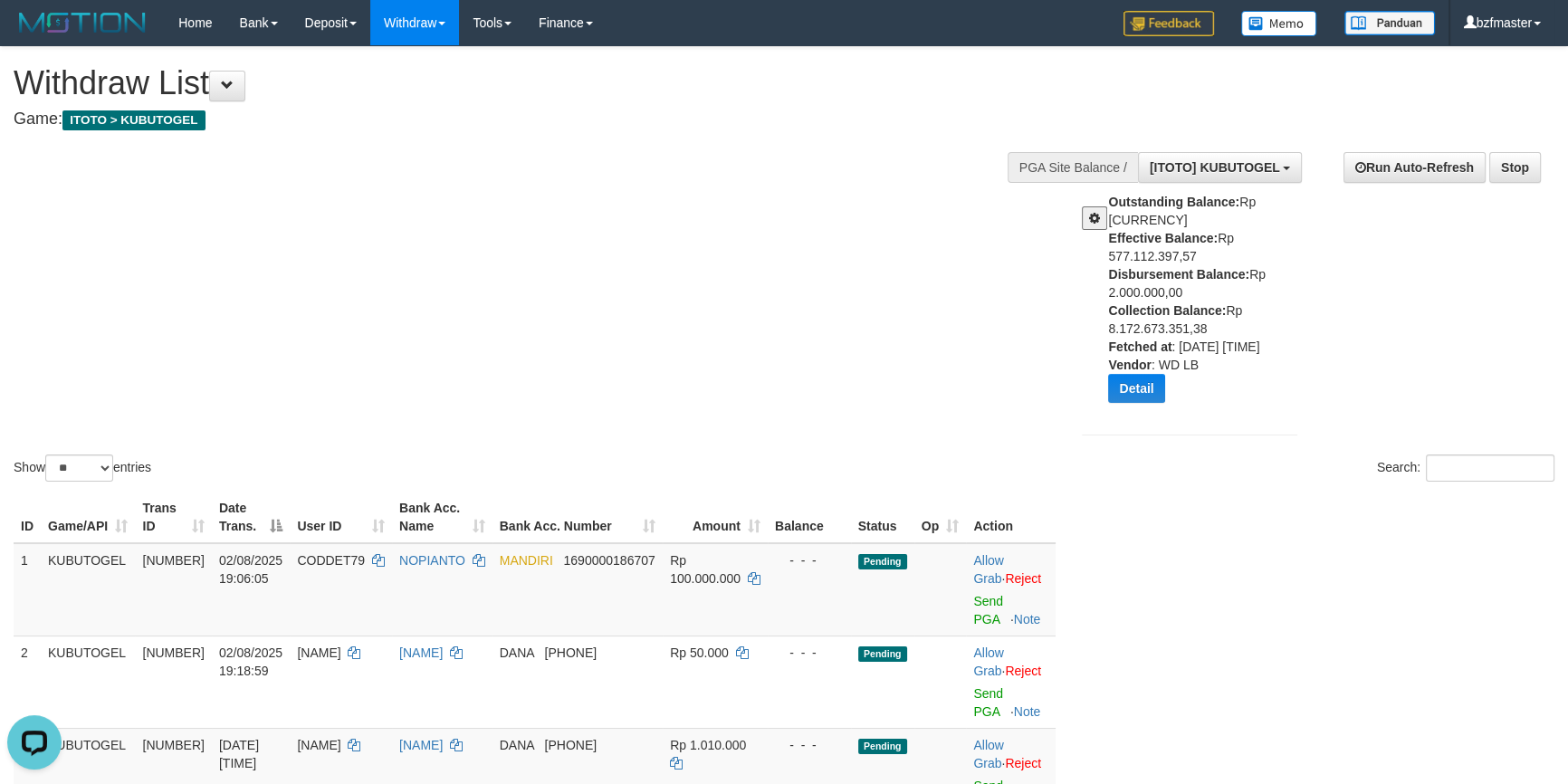 click at bounding box center (1095, 218) 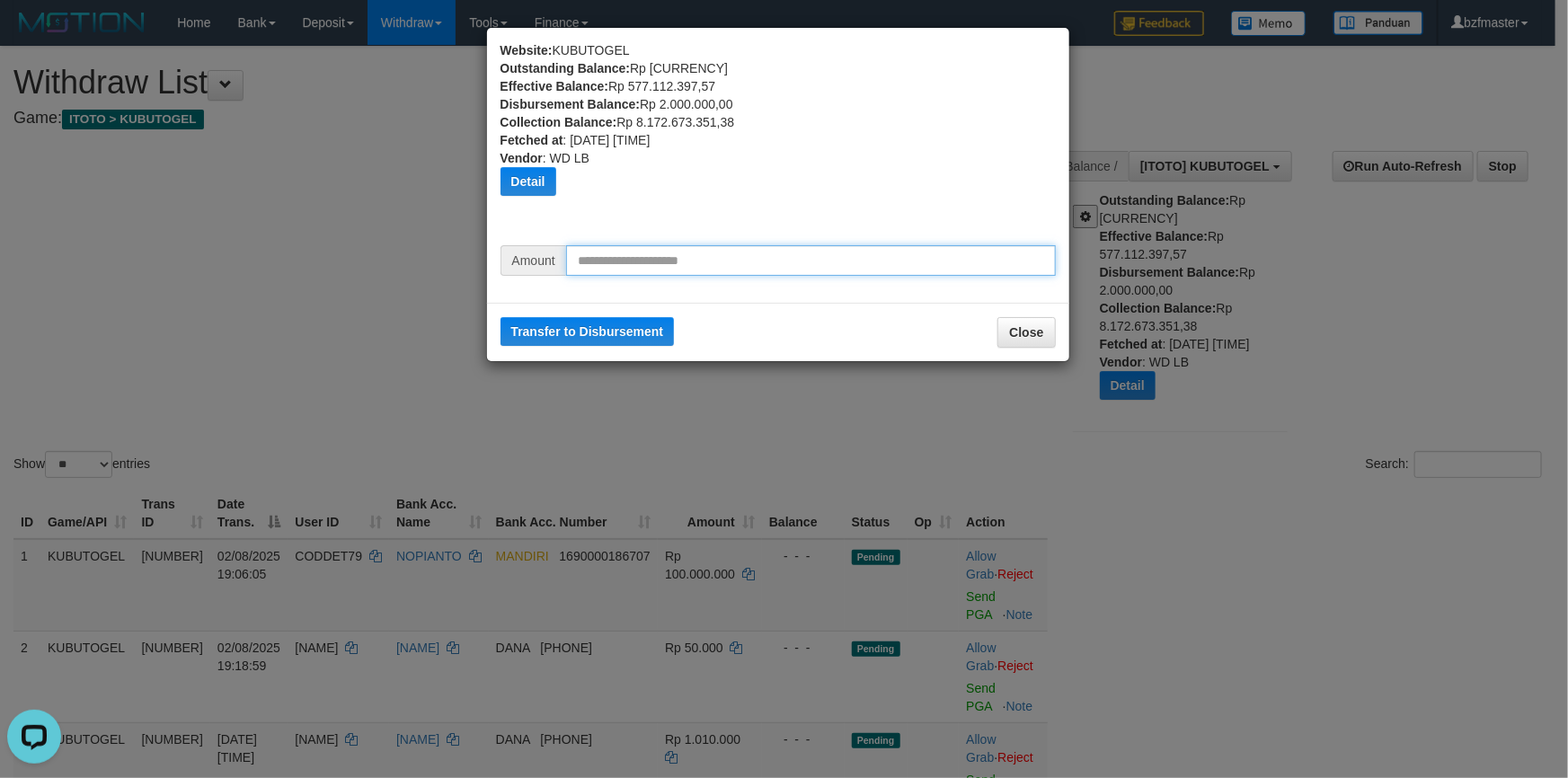 click at bounding box center (811, 261) 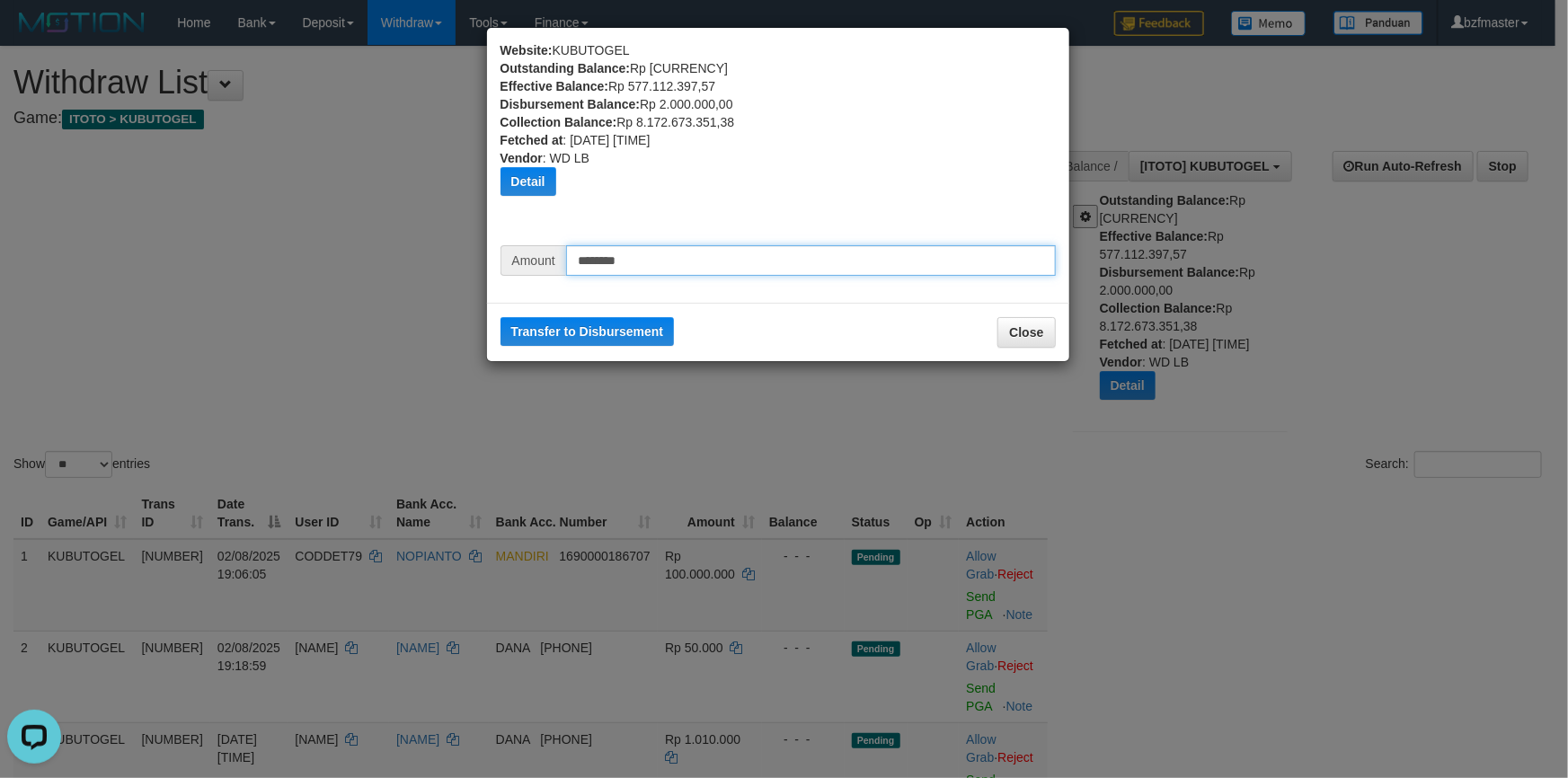 type on "********" 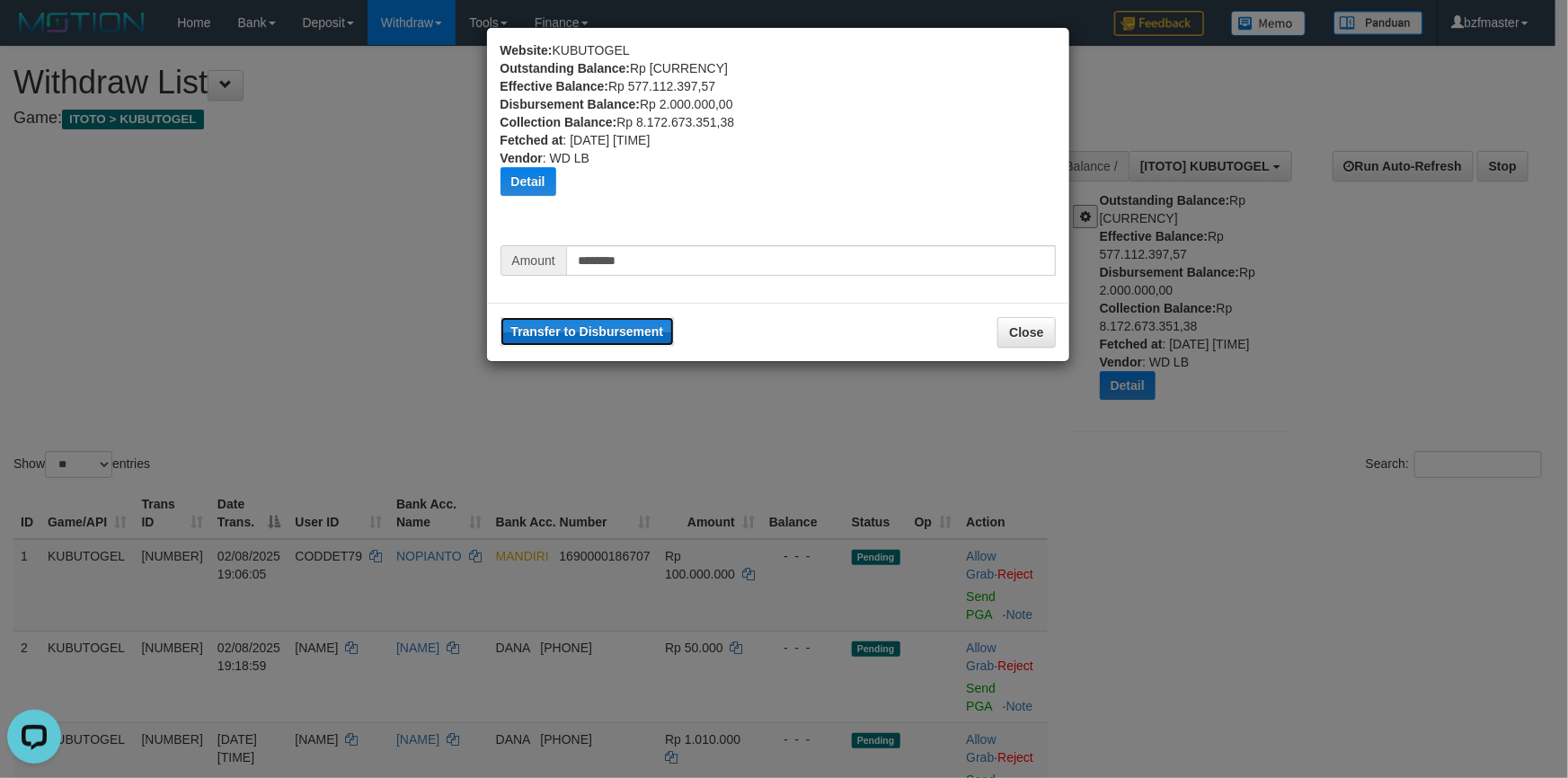 click on "Transfer to Disbursement" at bounding box center [588, 332] 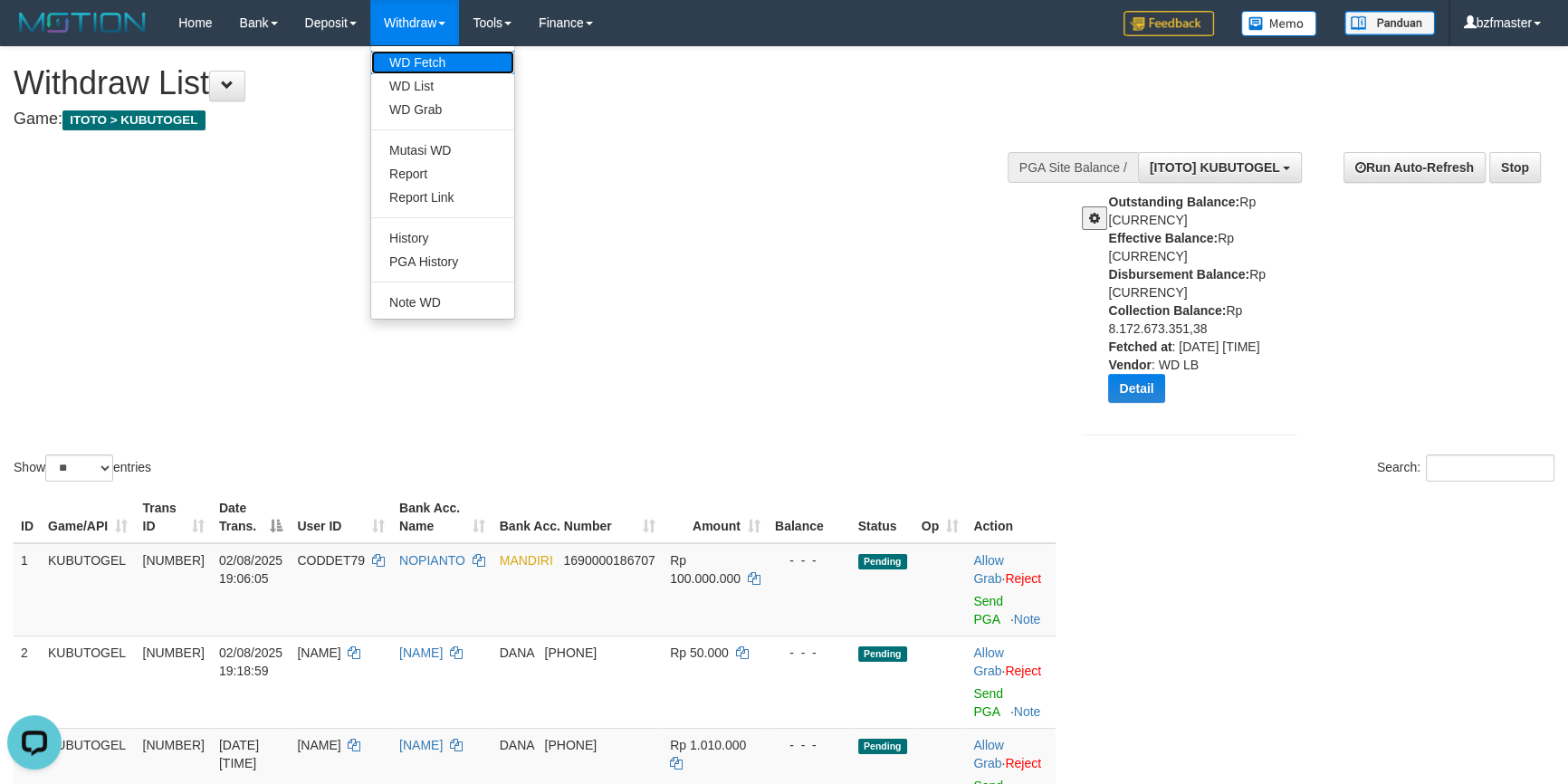click on "WD Fetch" at bounding box center [443, 62] 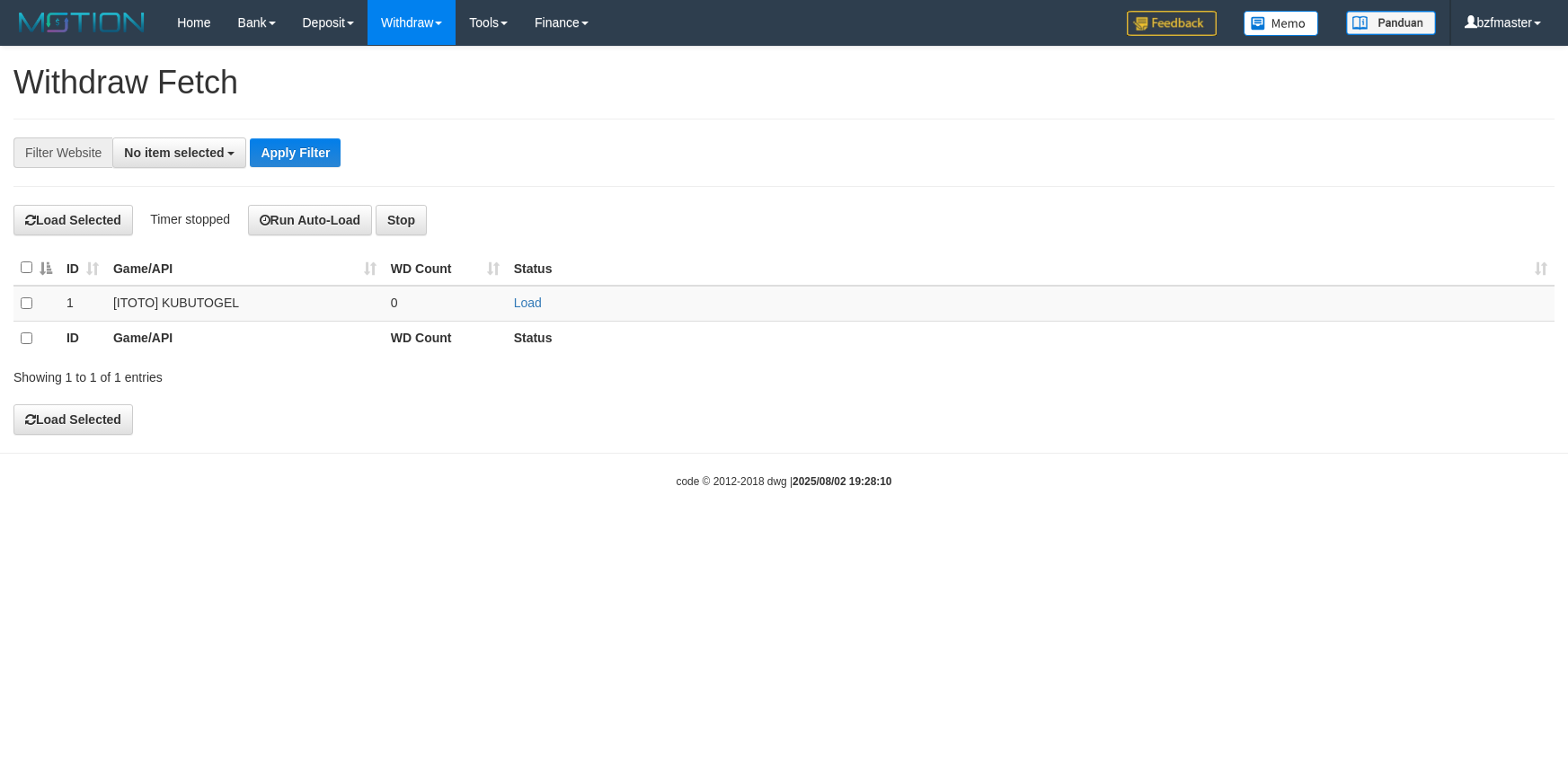 scroll, scrollTop: 0, scrollLeft: 0, axis: both 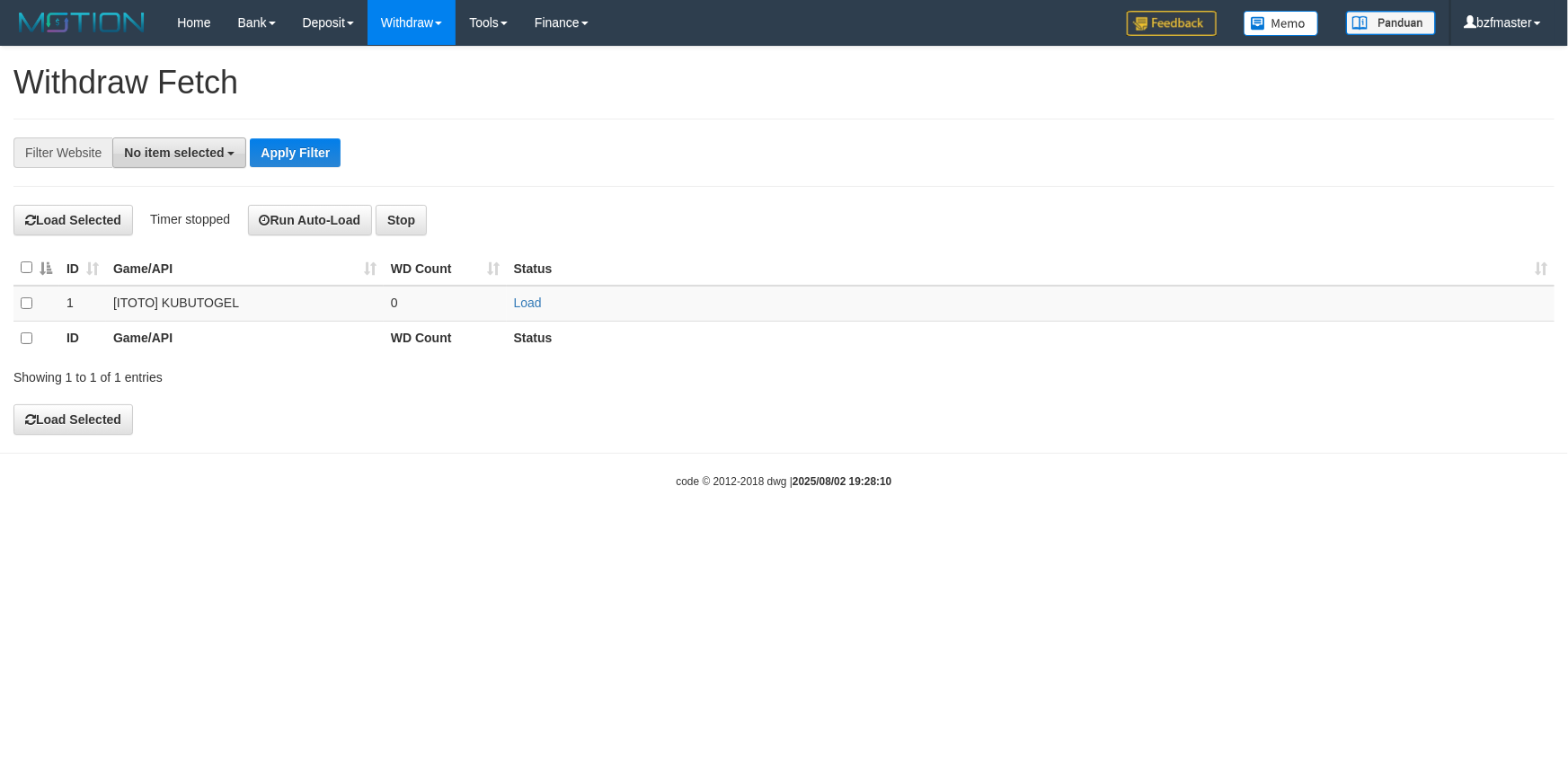 click on "No item selected" at bounding box center [179, 153] 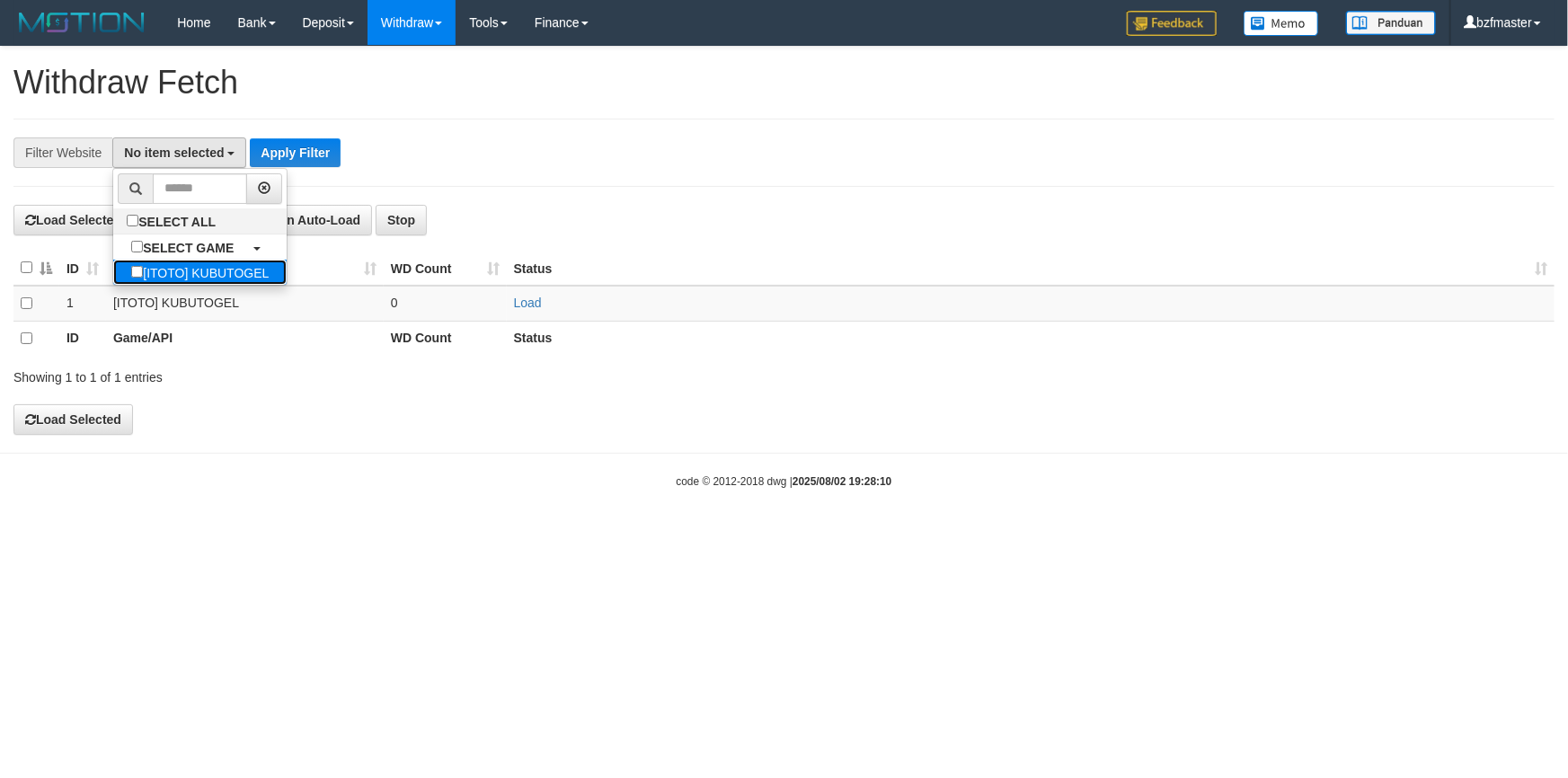 click on "[ITOTO] KUBUTOGEL" at bounding box center (199, 272) 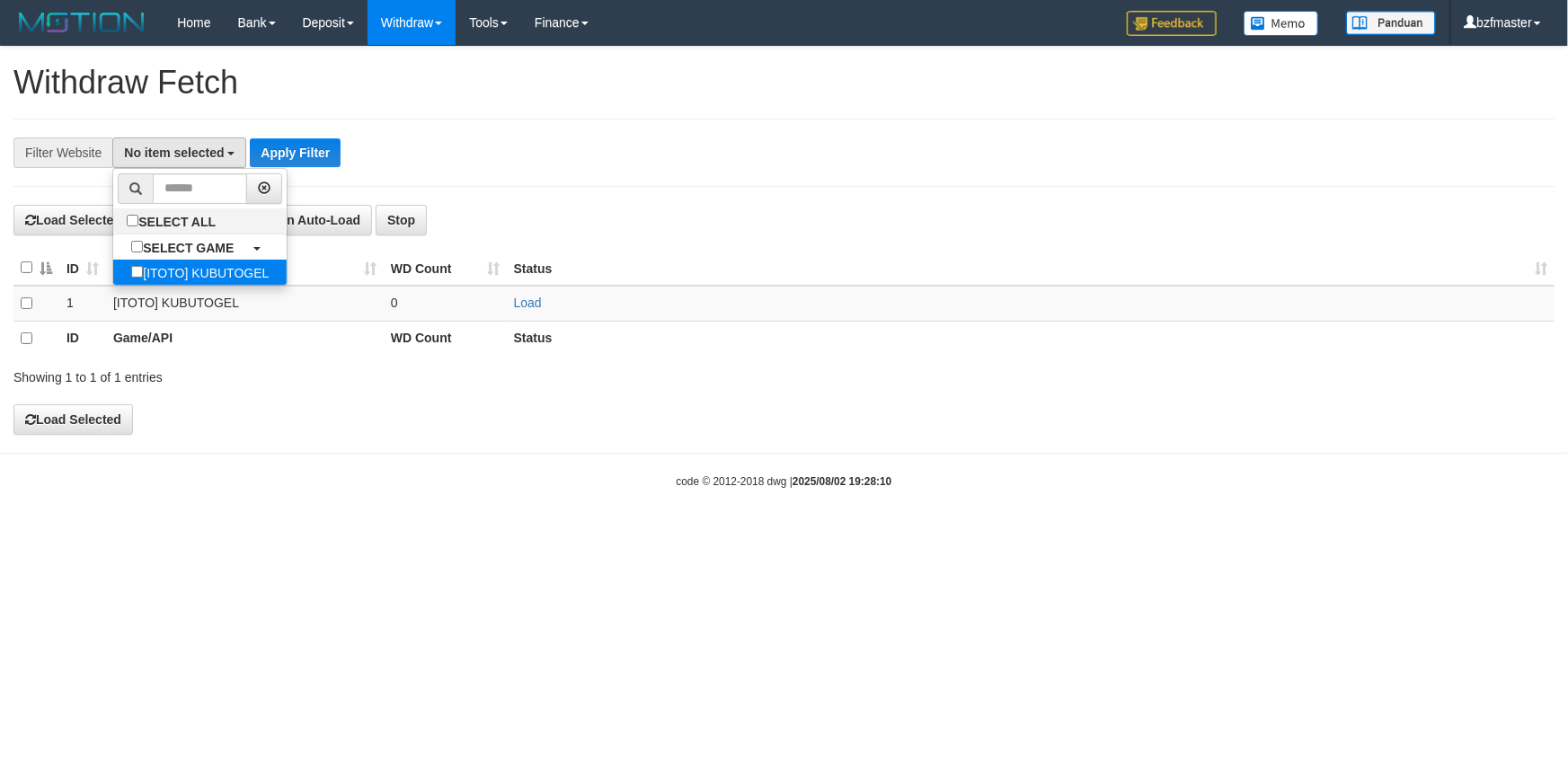 select on "****" 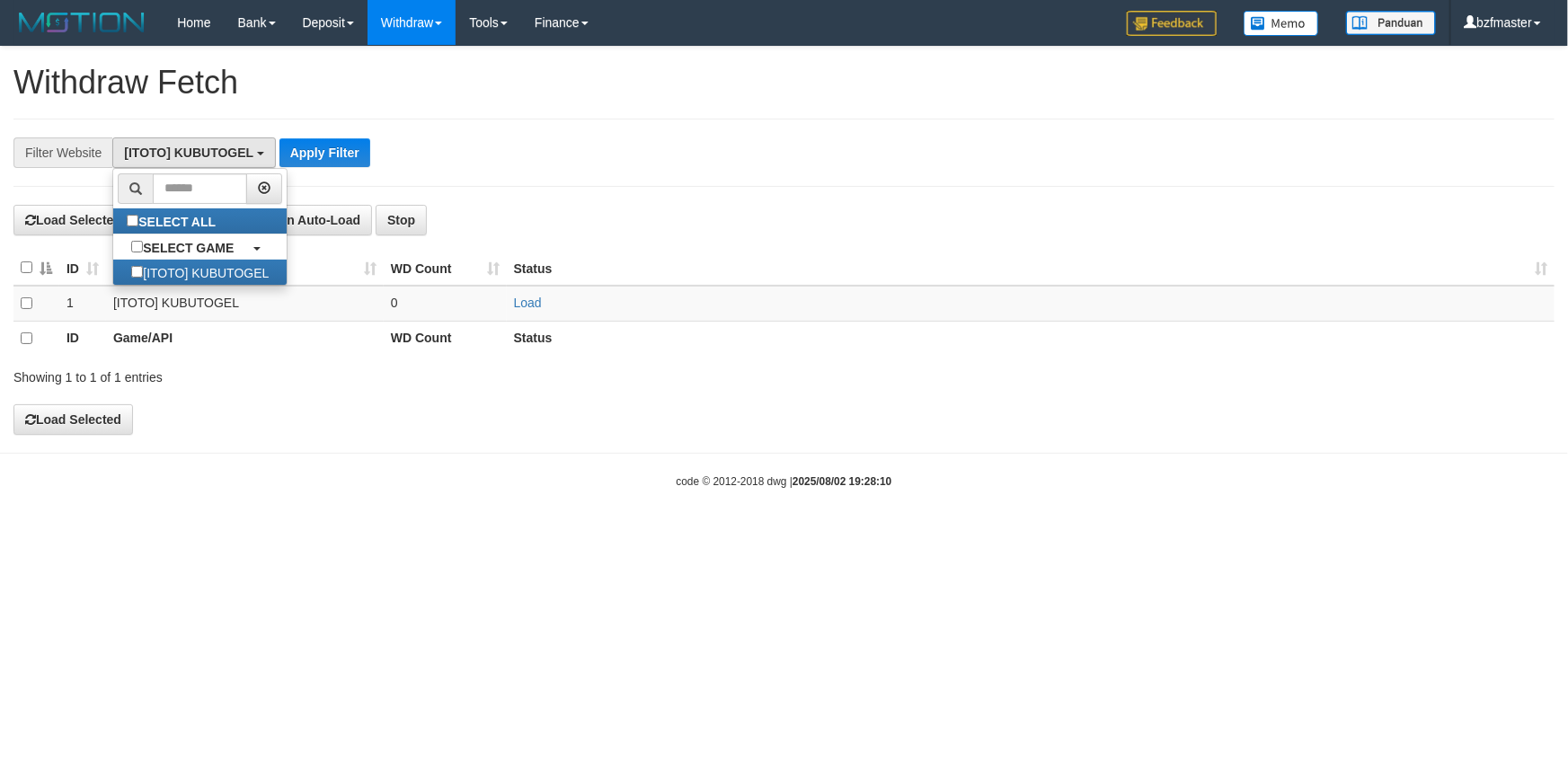scroll, scrollTop: 16, scrollLeft: 0, axis: vertical 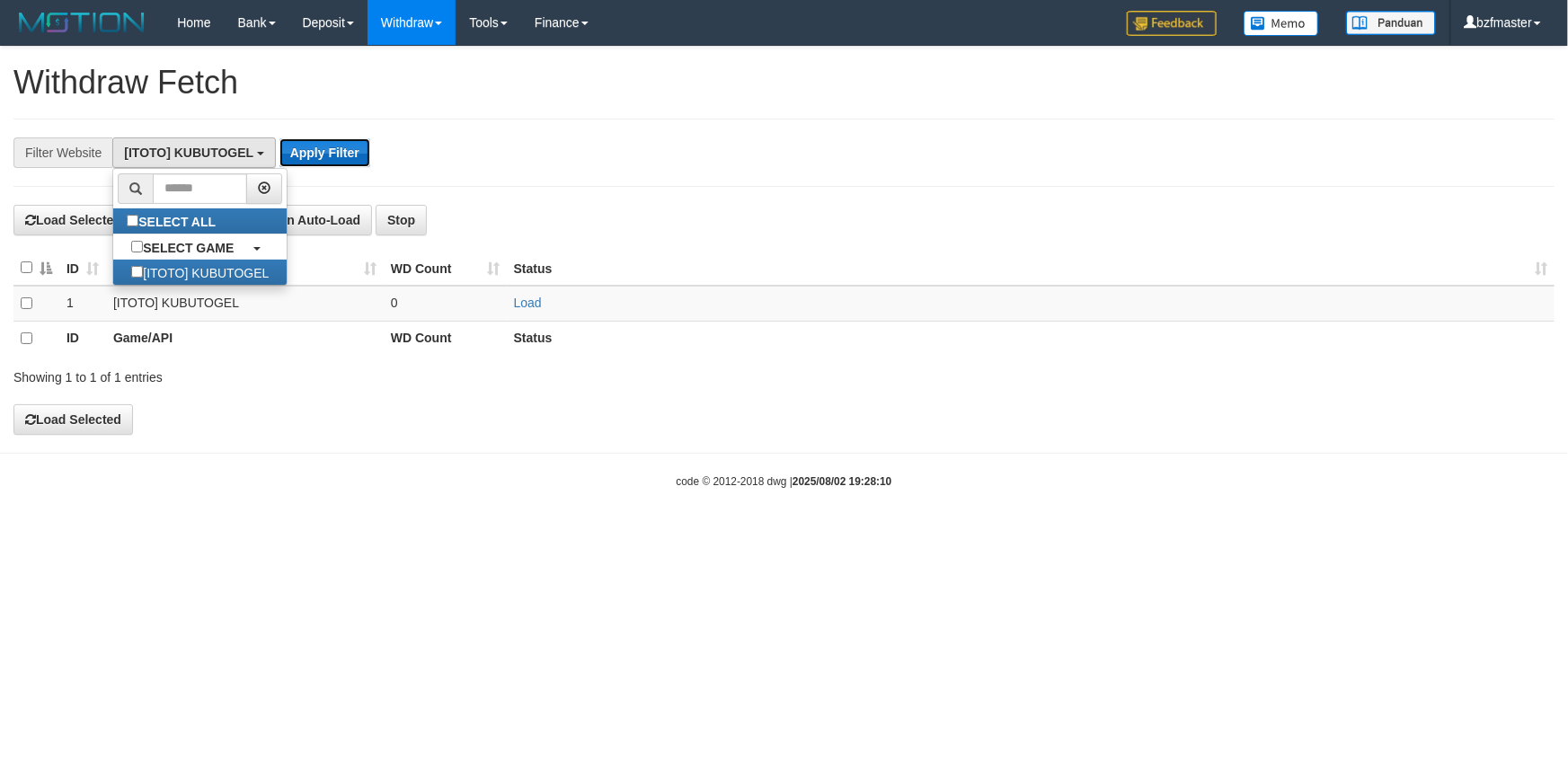 click on "Apply Filter" at bounding box center (324, 153) 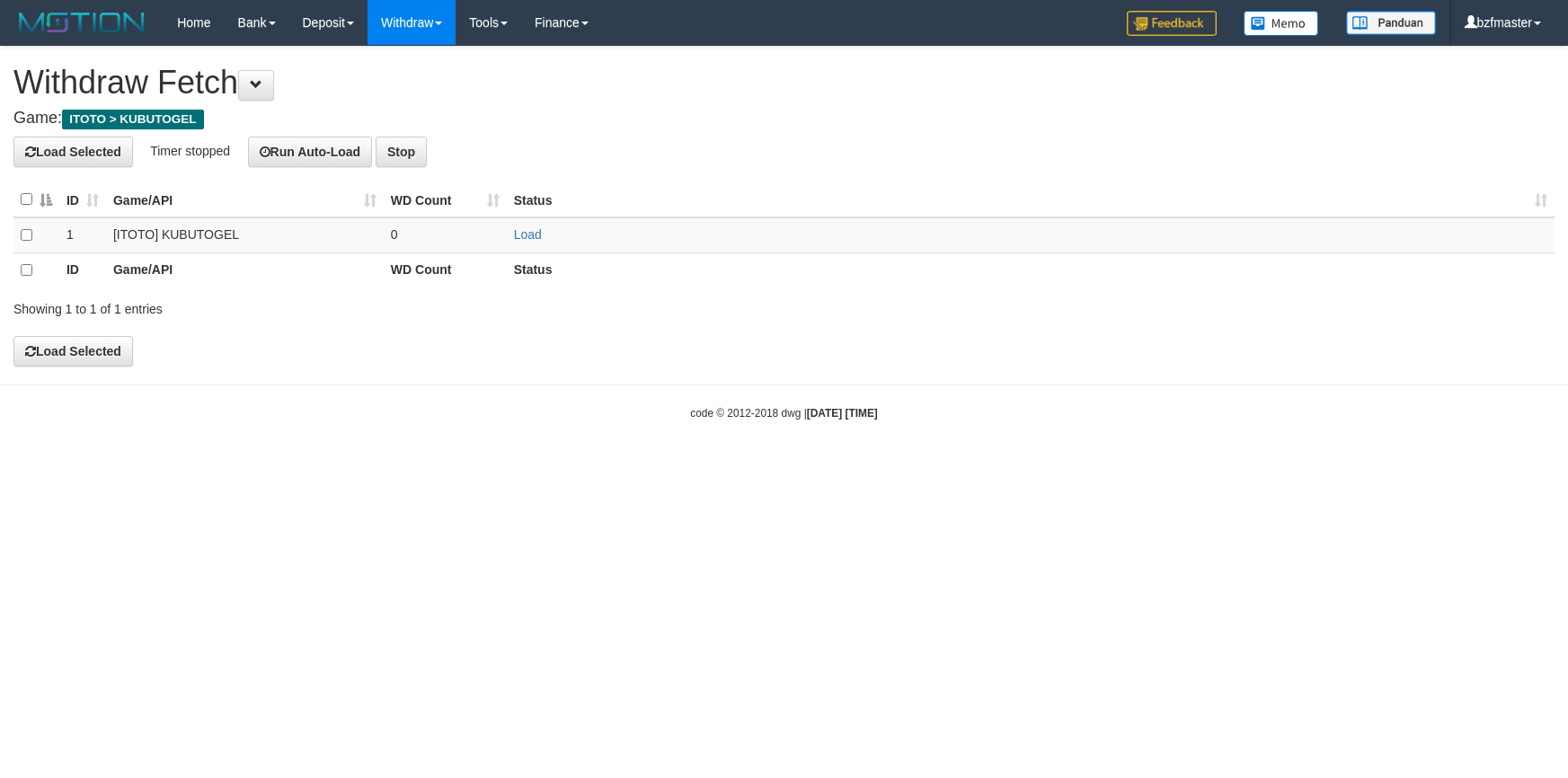 scroll, scrollTop: 0, scrollLeft: 0, axis: both 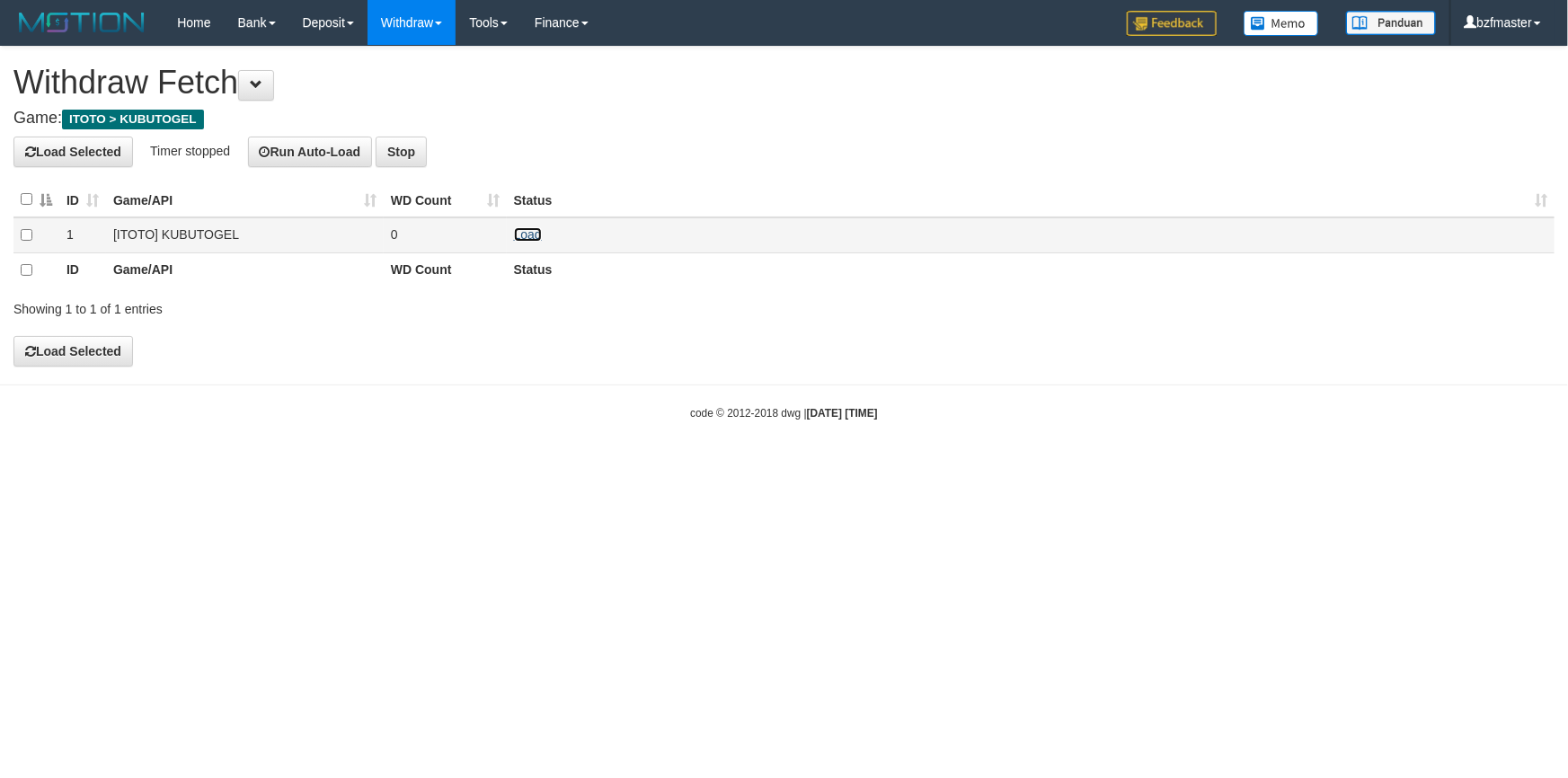 click on "Load" at bounding box center (527, 234) 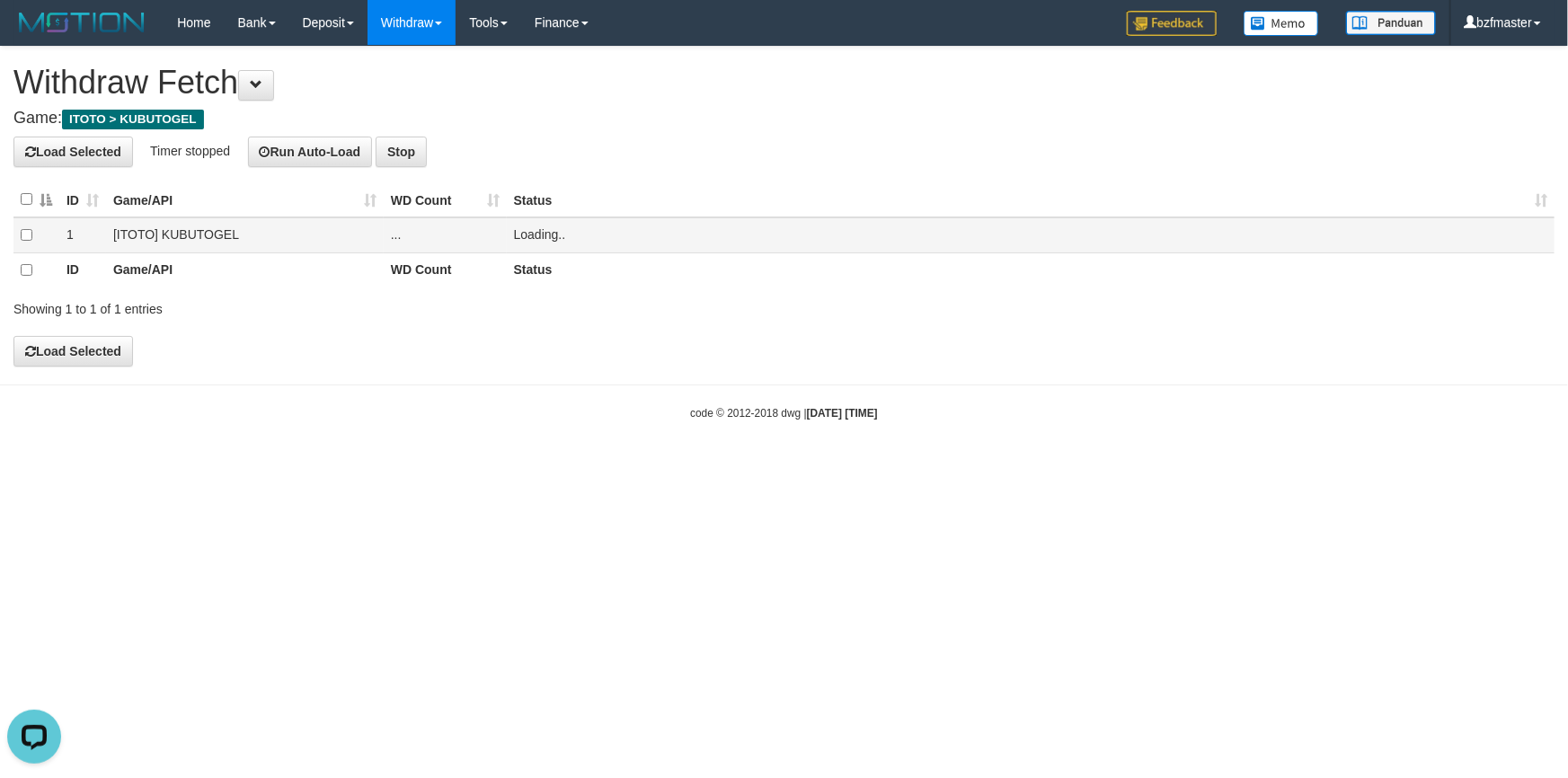 scroll, scrollTop: 0, scrollLeft: 0, axis: both 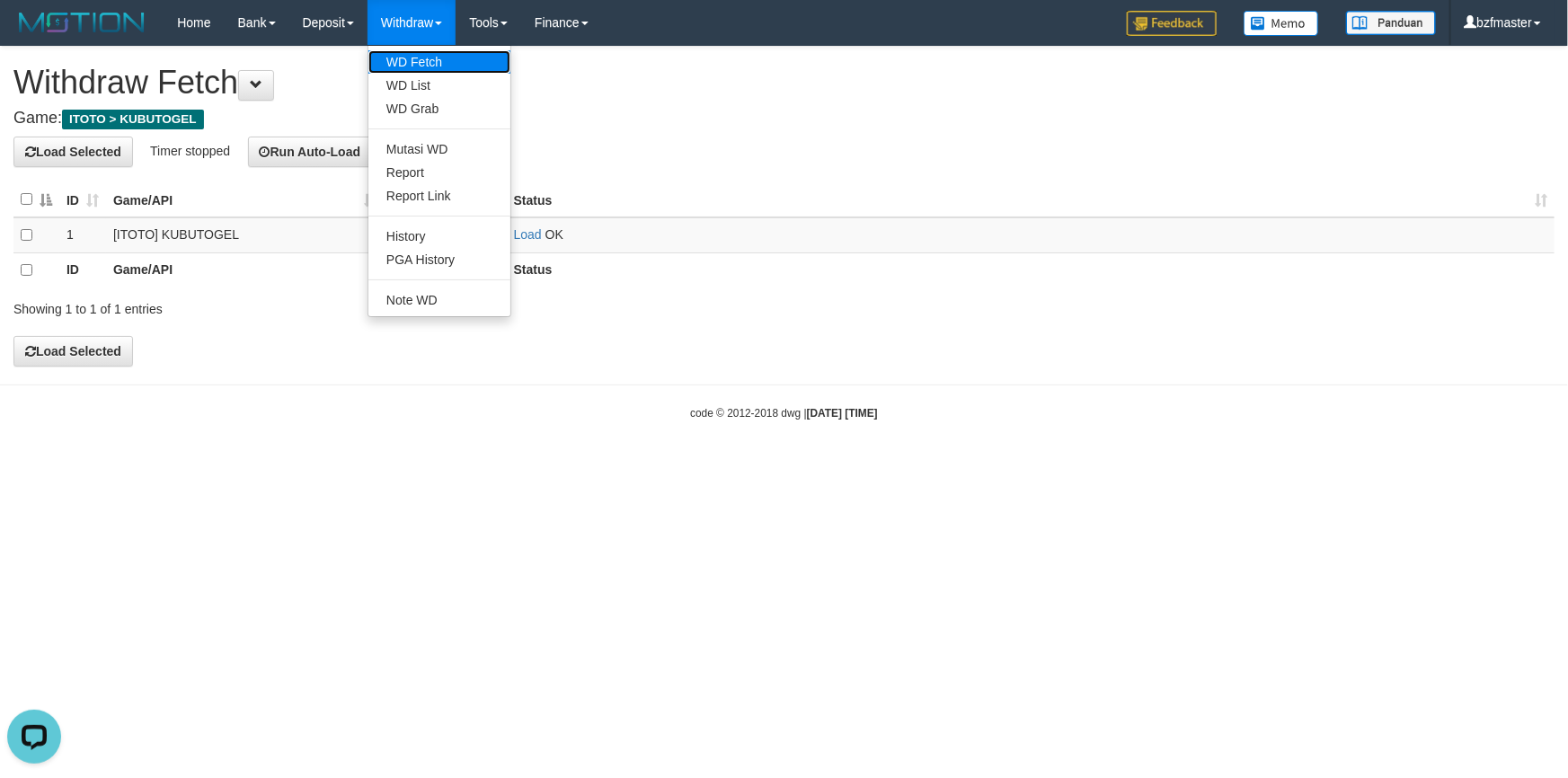 click on "WD Fetch" at bounding box center (439, 62) 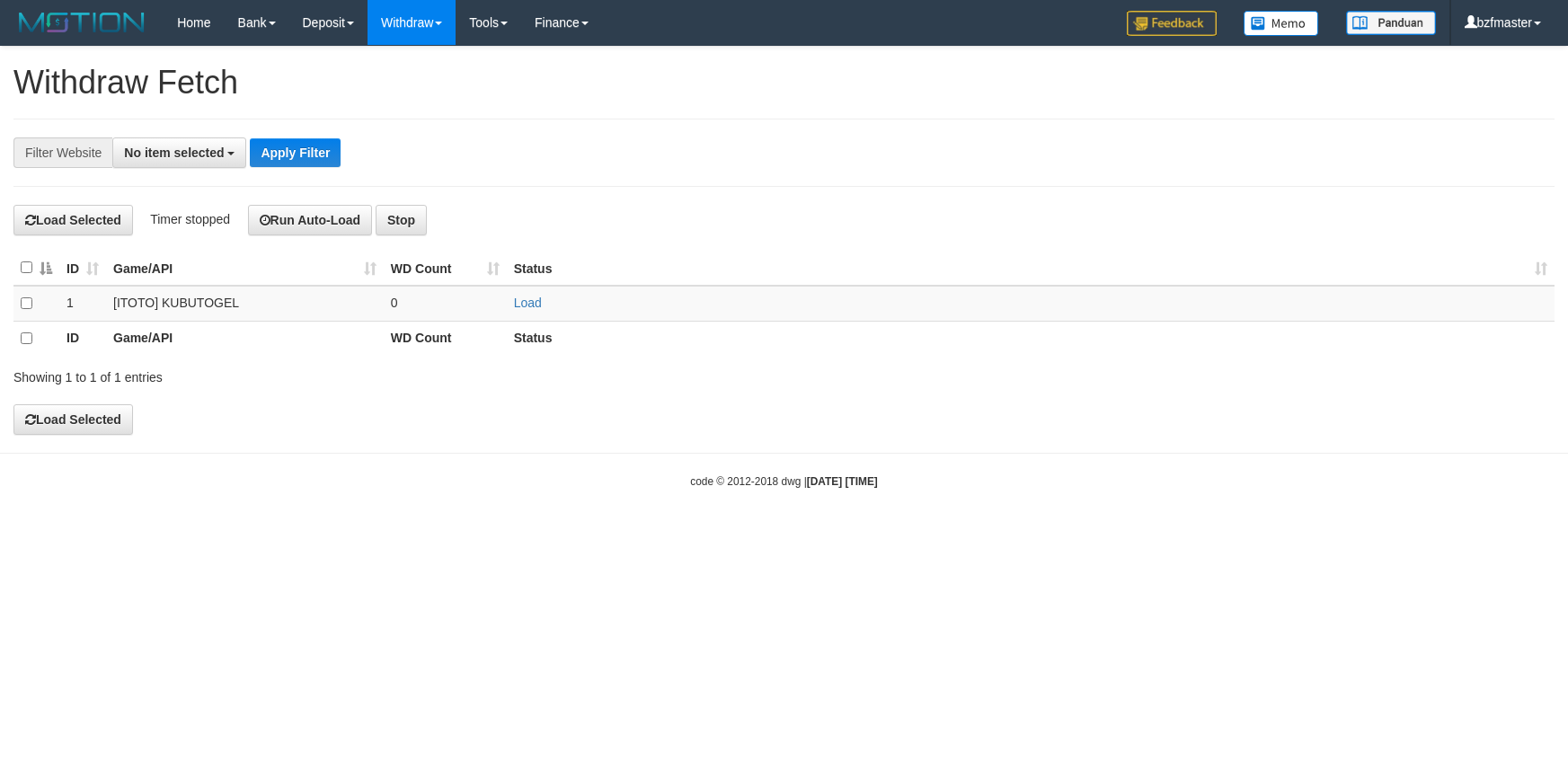 select 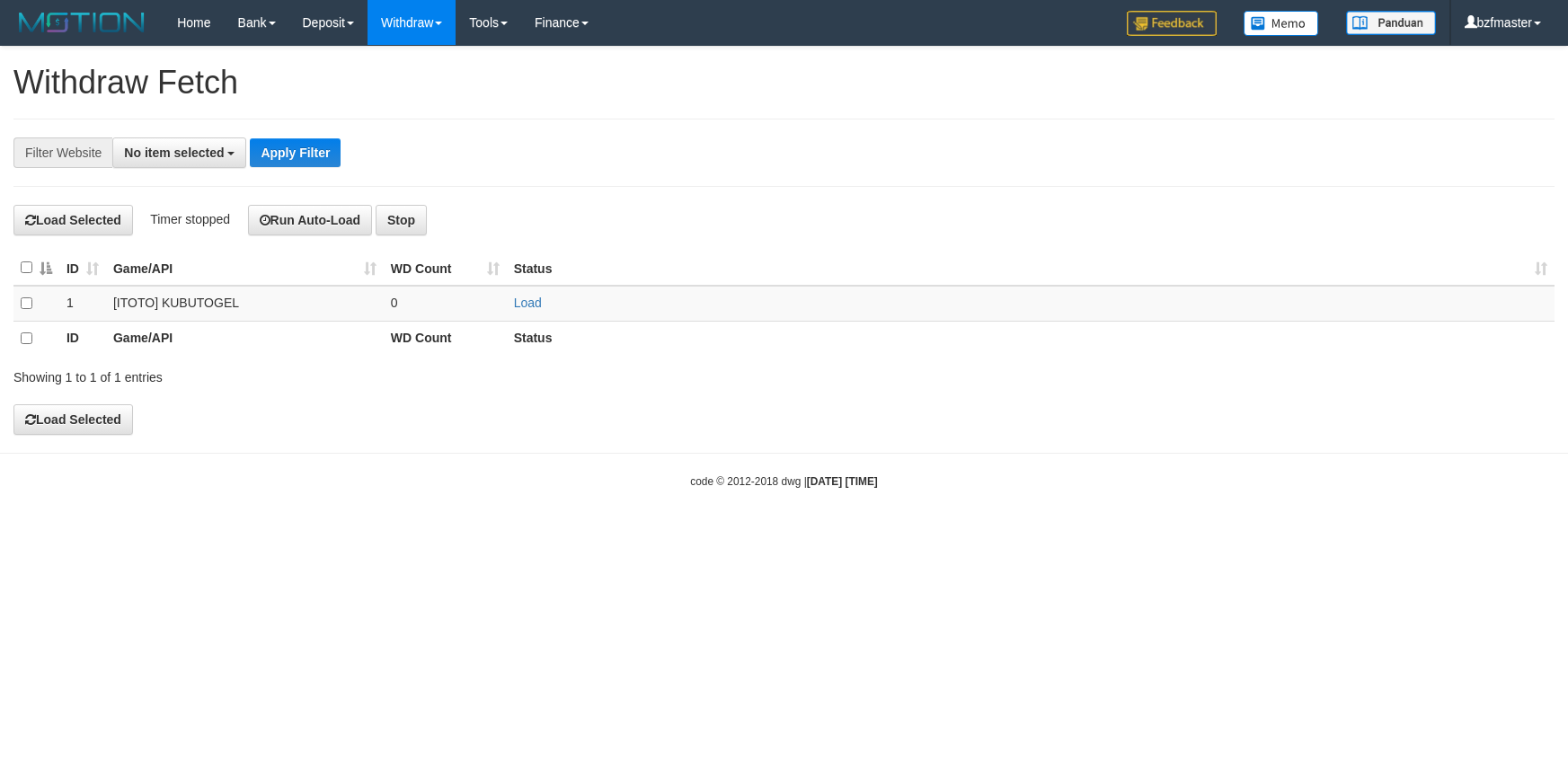 scroll, scrollTop: 0, scrollLeft: 0, axis: both 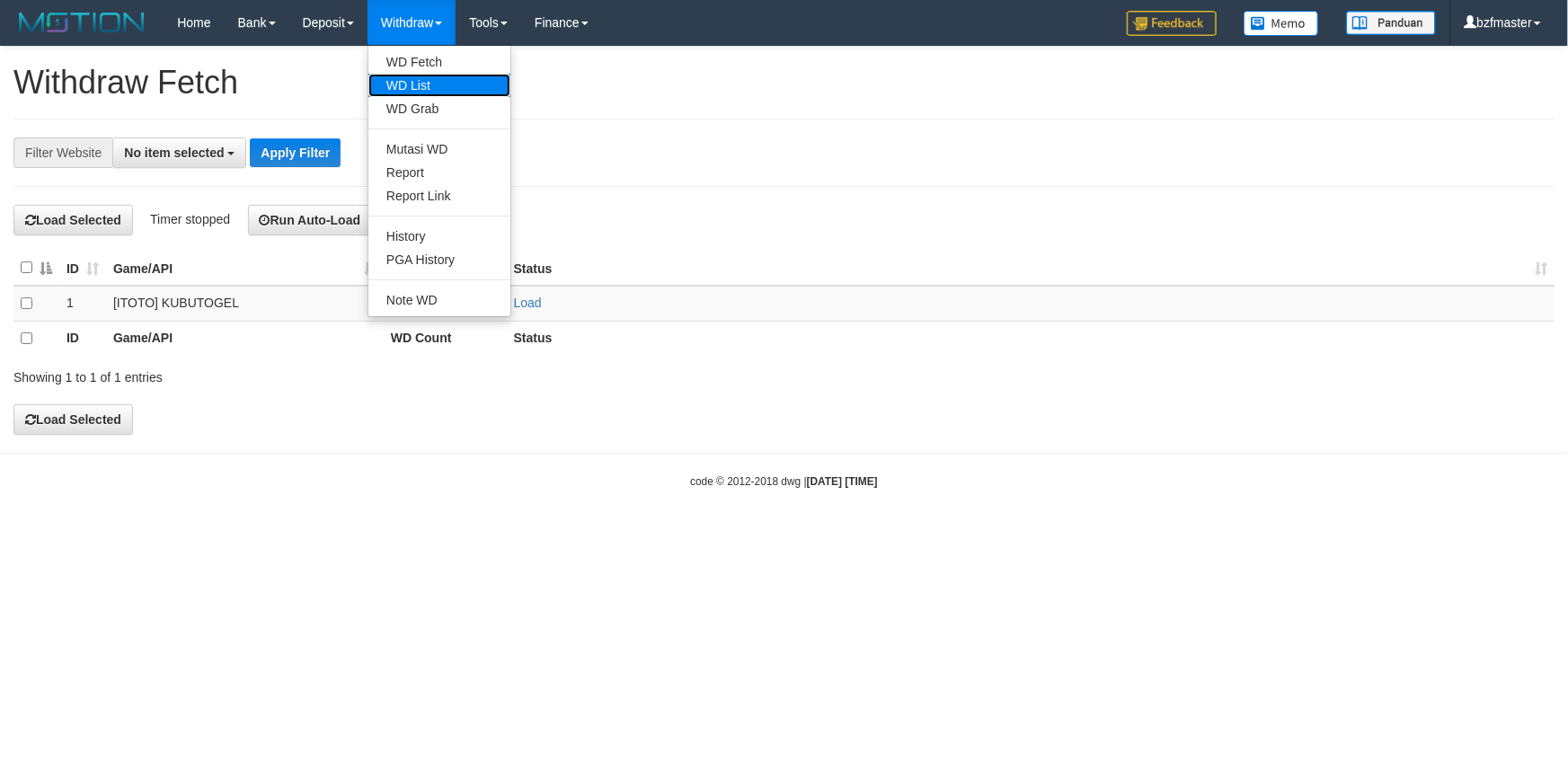 click on "WD List" at bounding box center [439, 85] 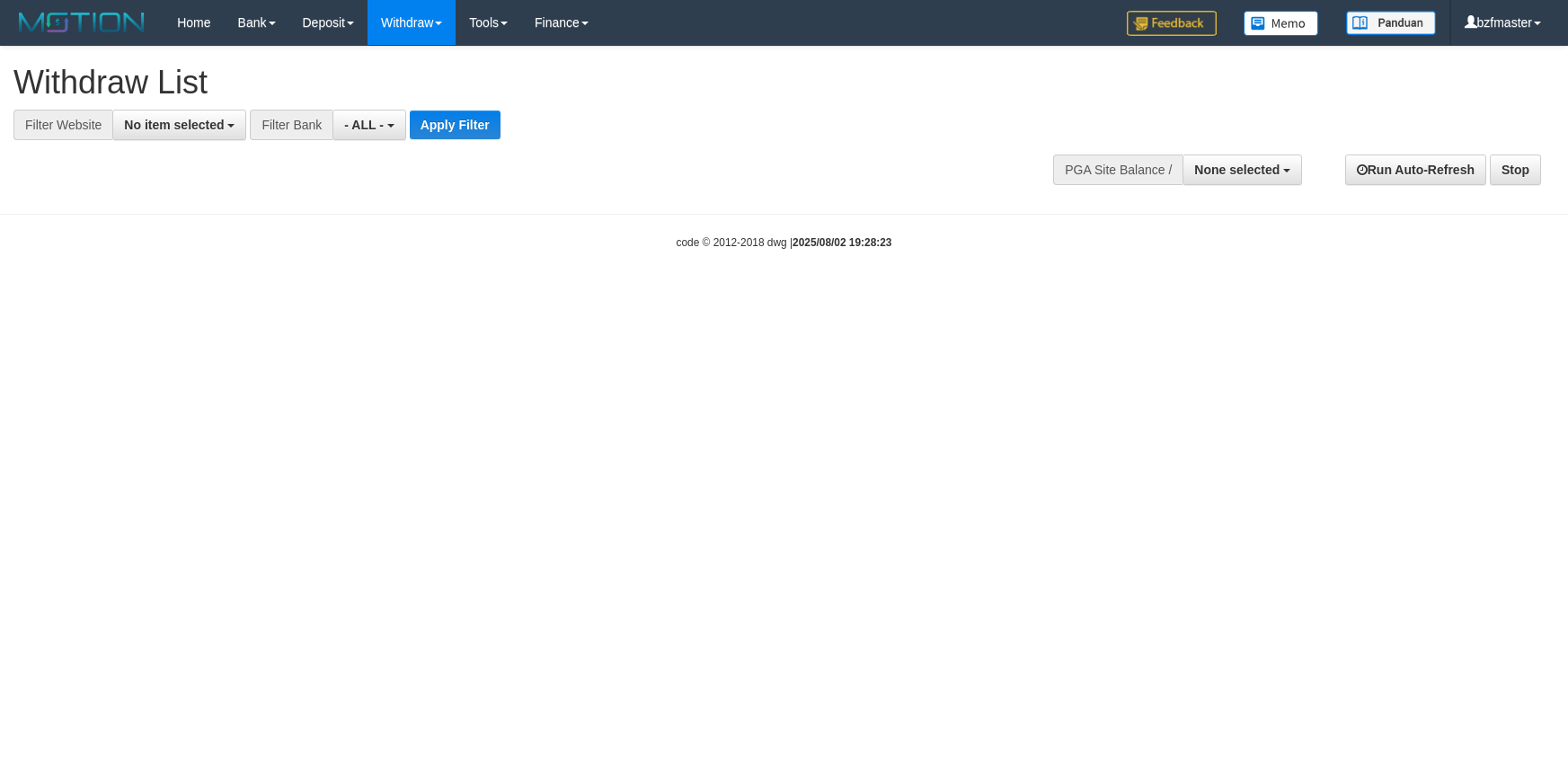 select 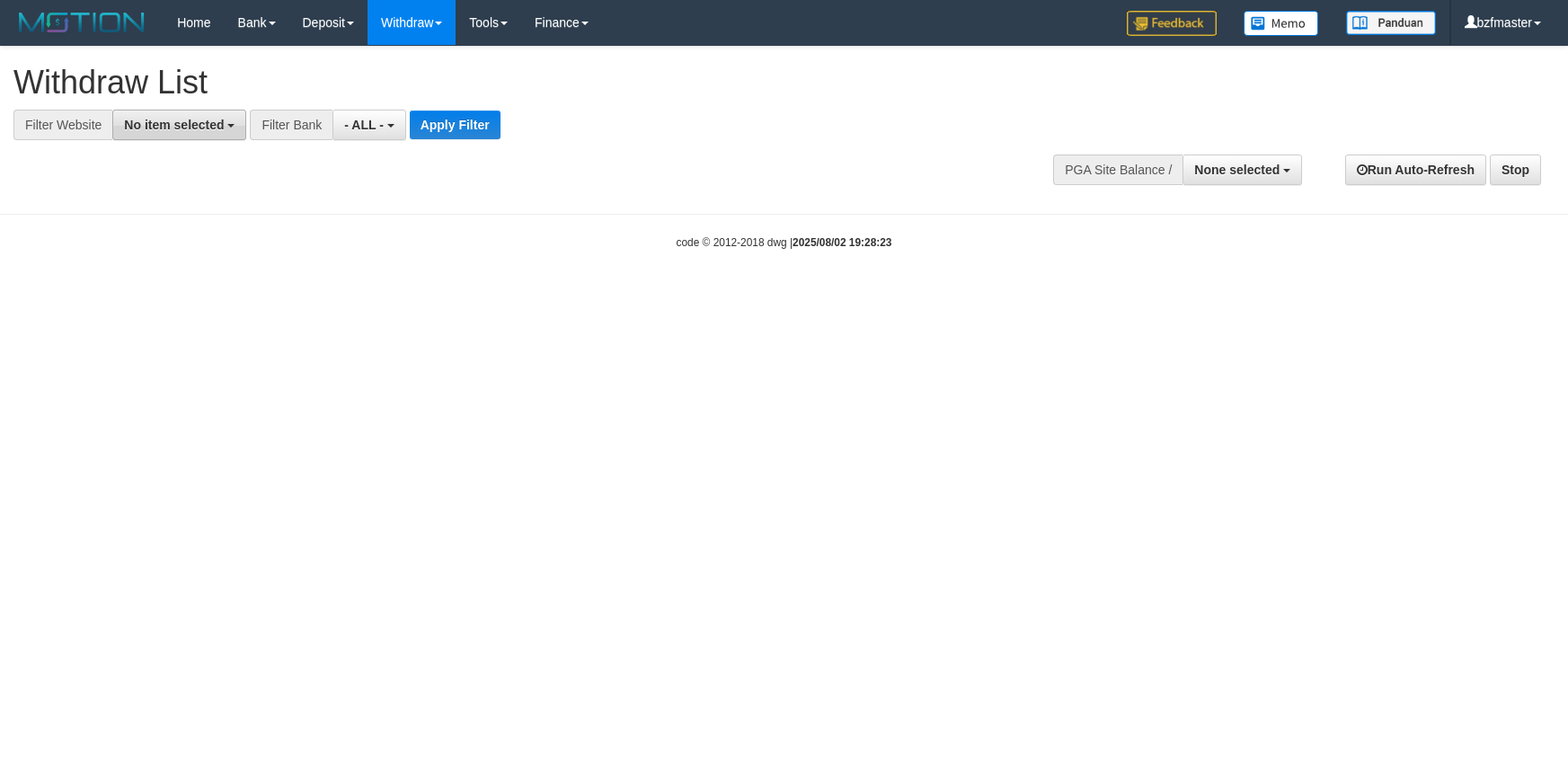 scroll, scrollTop: 0, scrollLeft: 0, axis: both 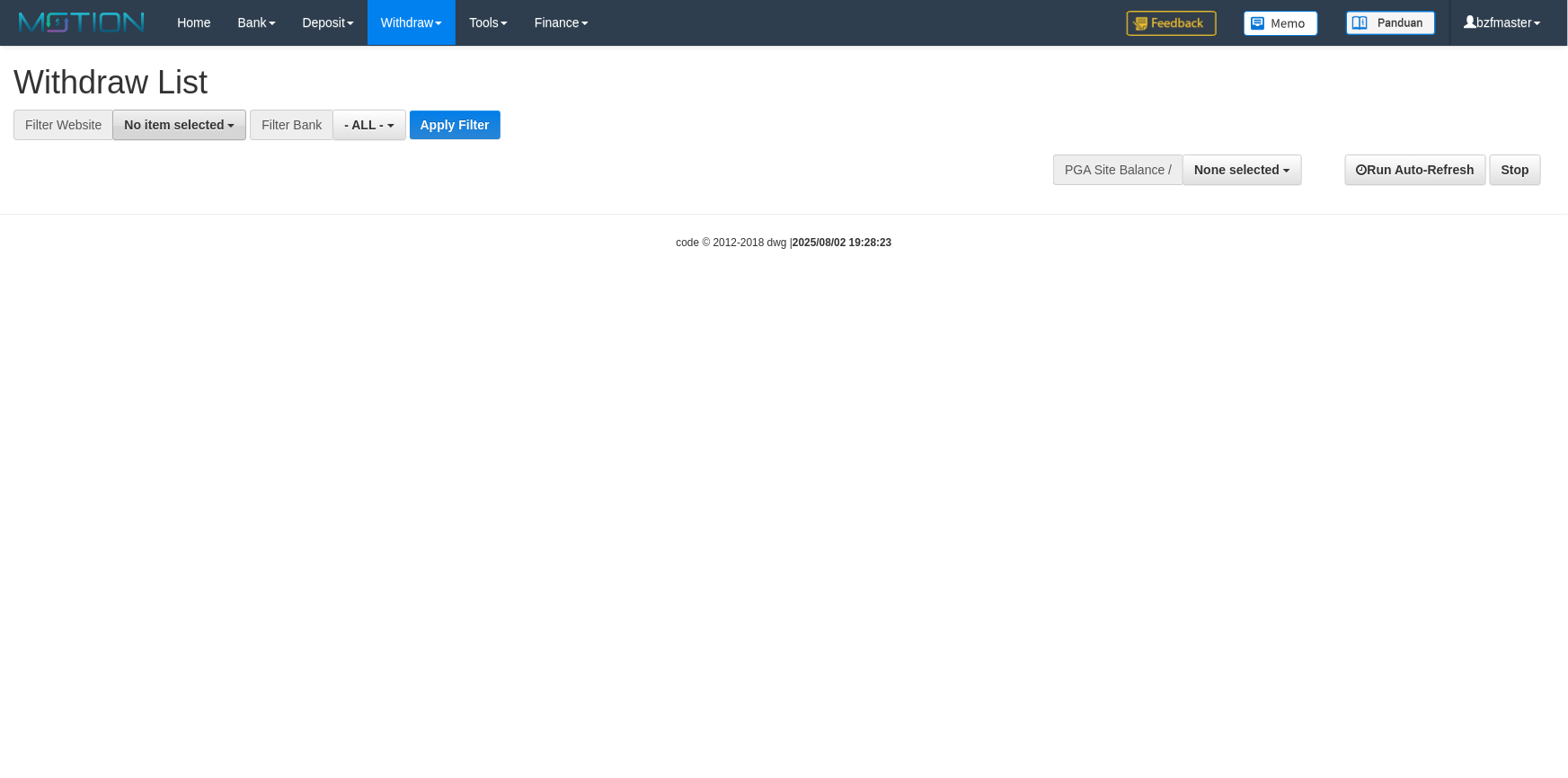 click on "No item selected" at bounding box center (179, 125) 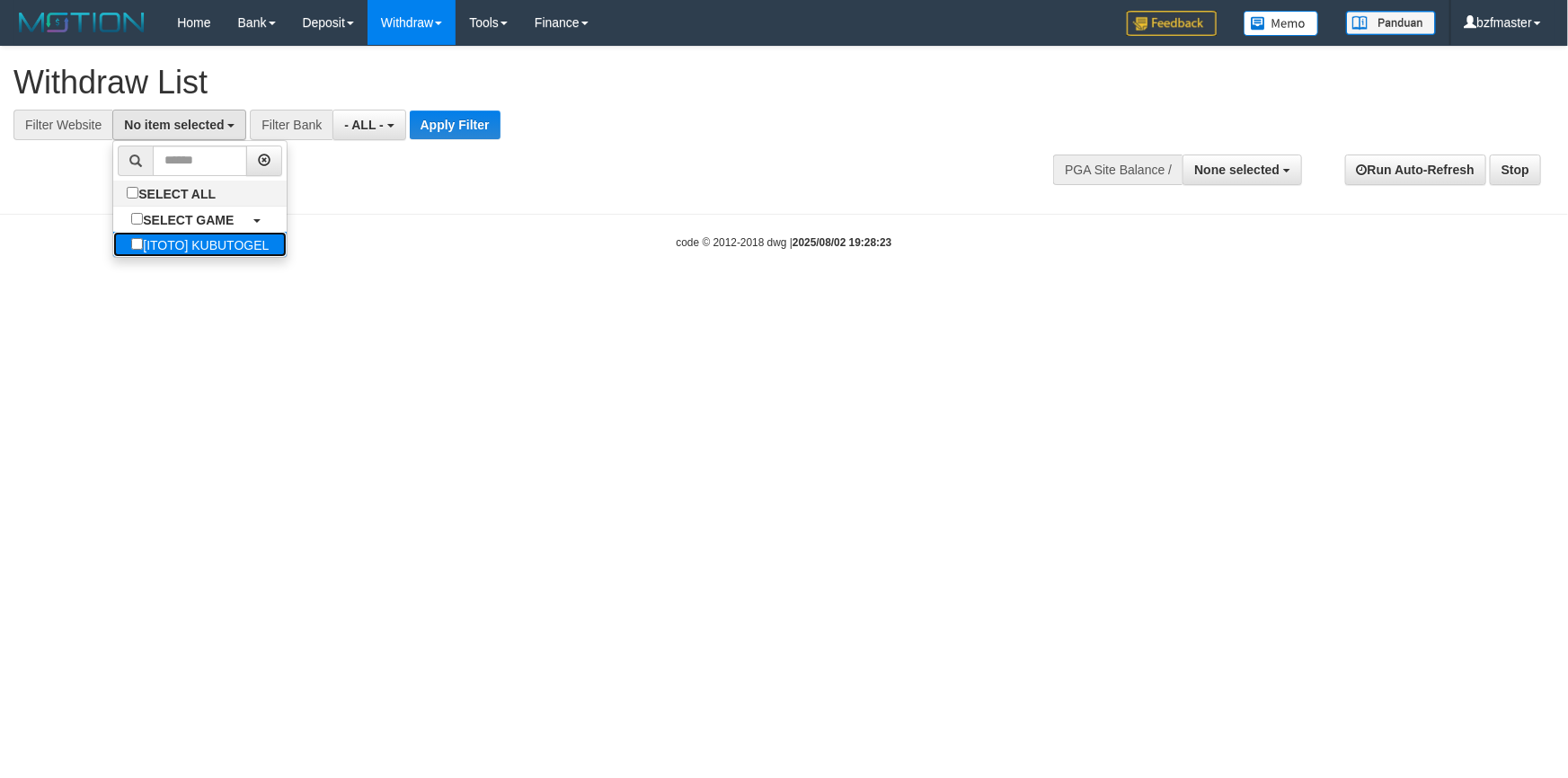 drag, startPoint x: 250, startPoint y: 236, endPoint x: 347, endPoint y: 236, distance: 97 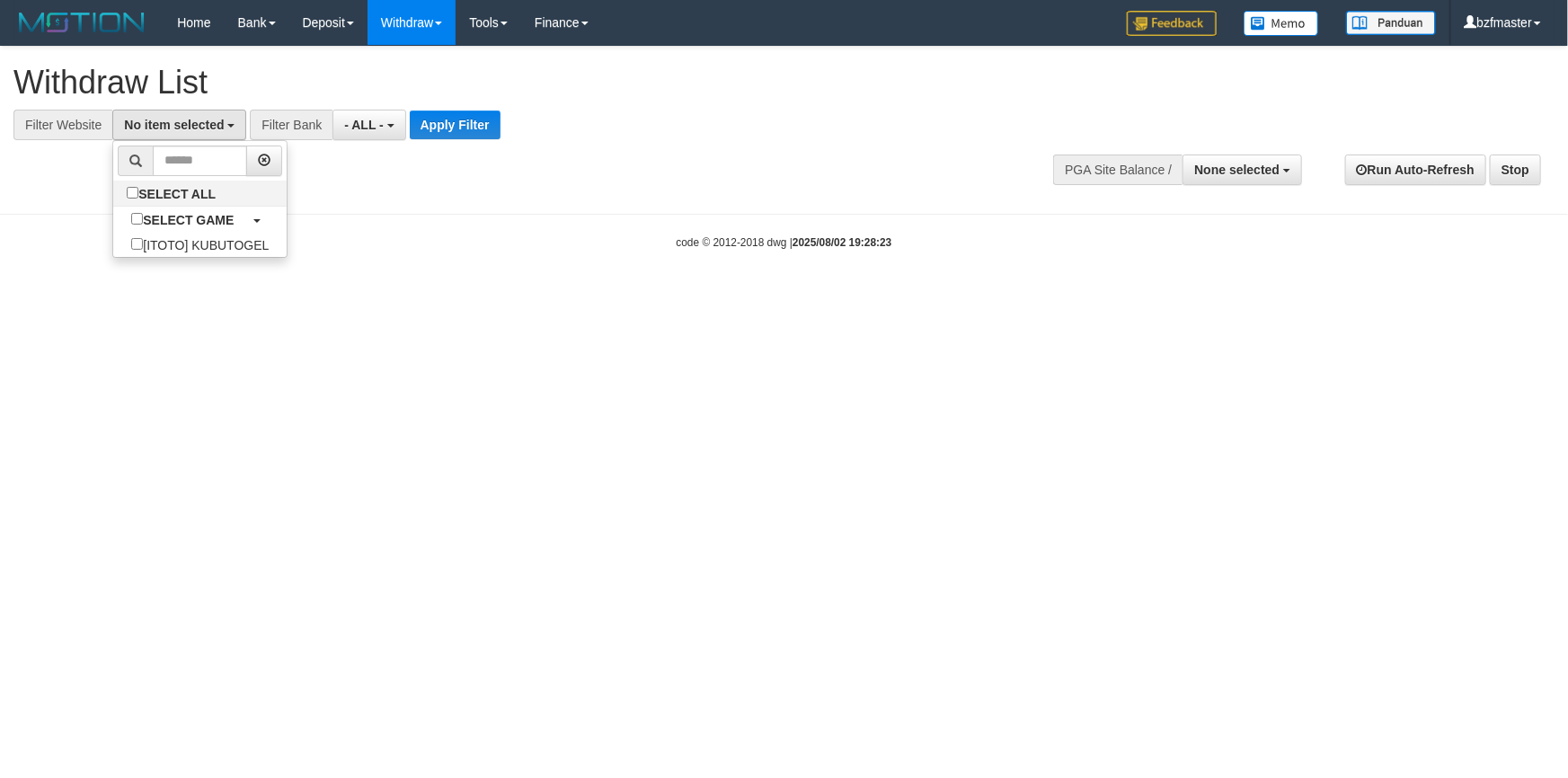 select on "****" 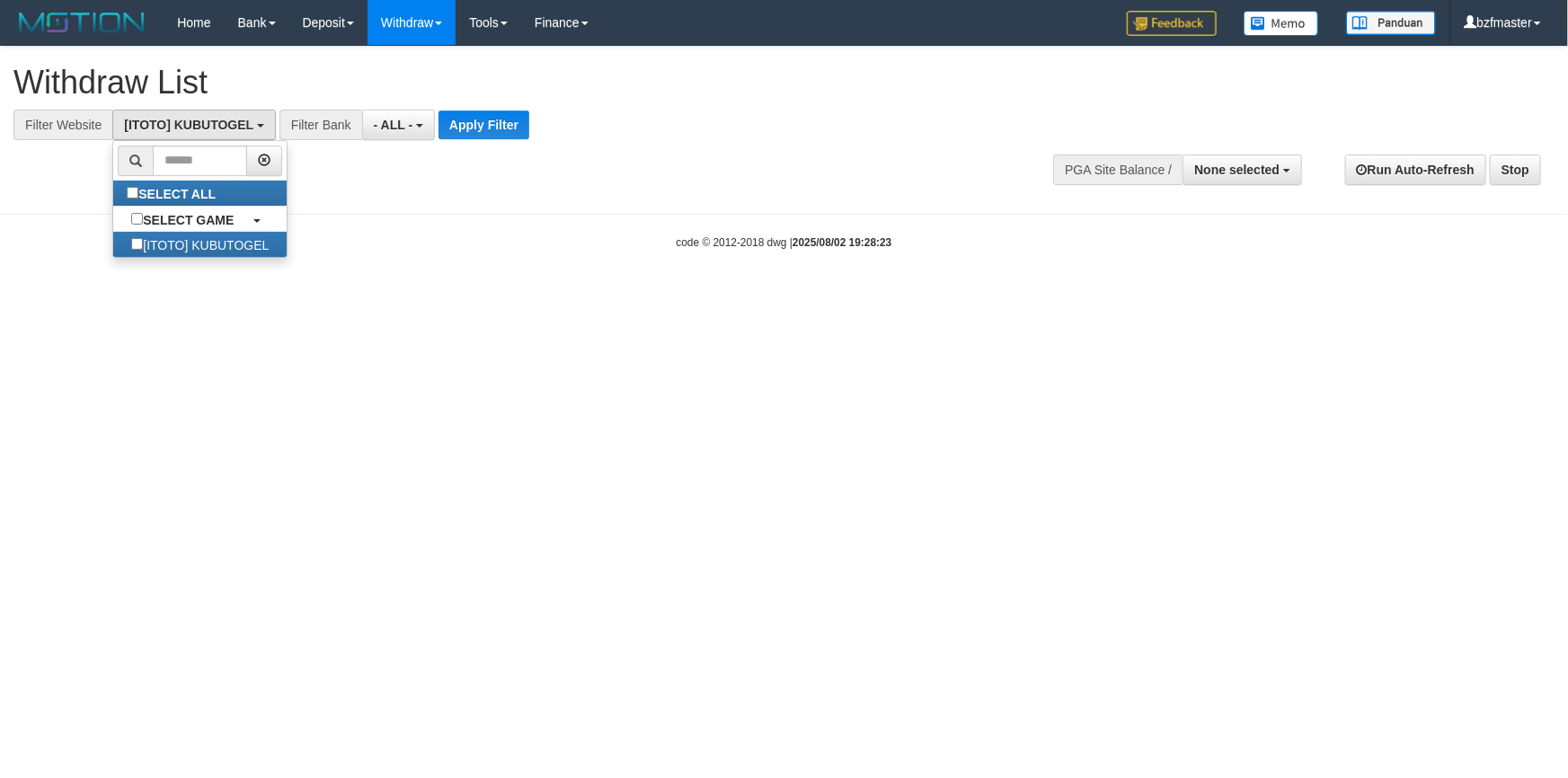 scroll, scrollTop: 16, scrollLeft: 0, axis: vertical 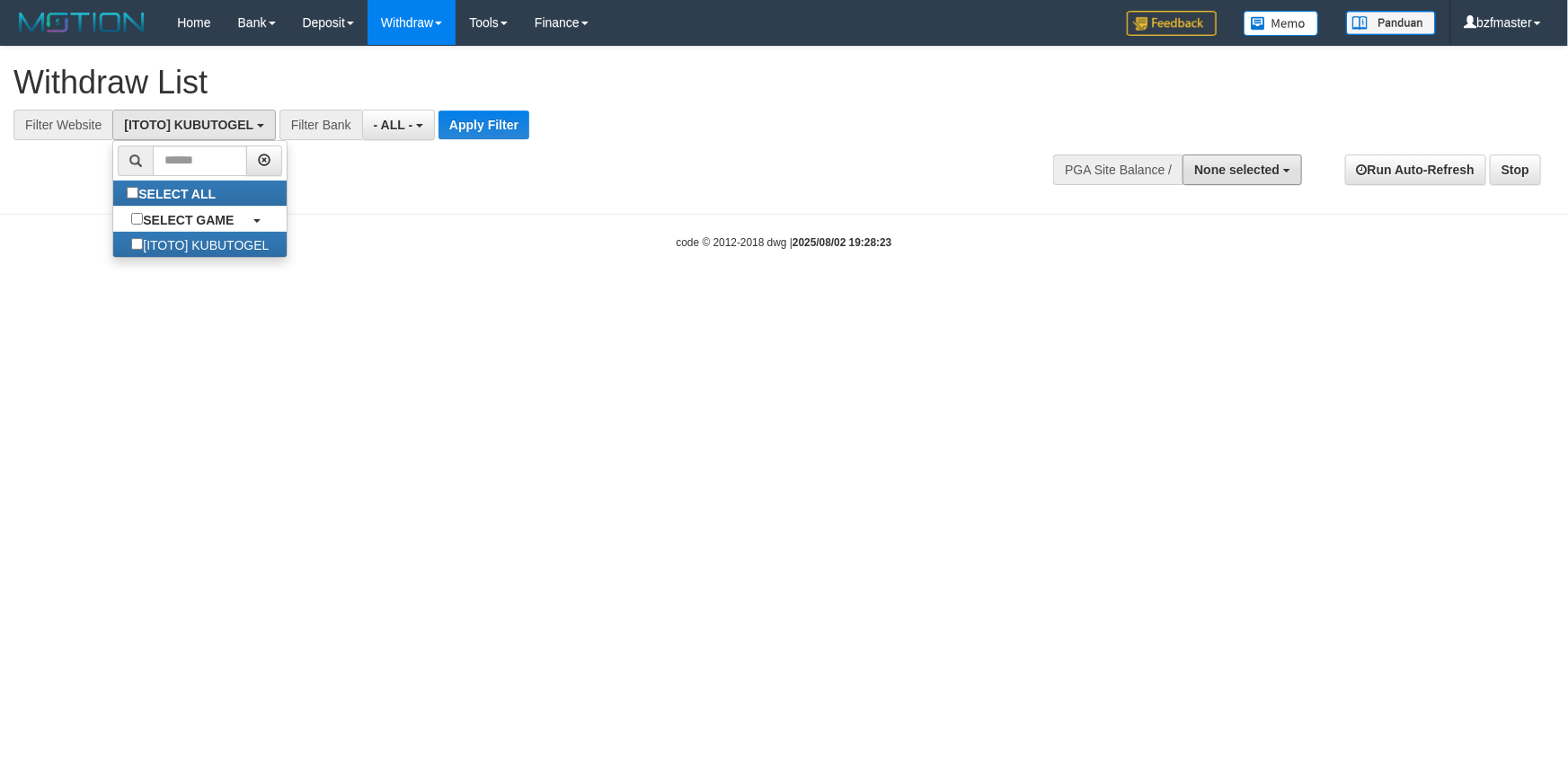 drag, startPoint x: 1246, startPoint y: 162, endPoint x: 1213, endPoint y: 252, distance: 95.859272 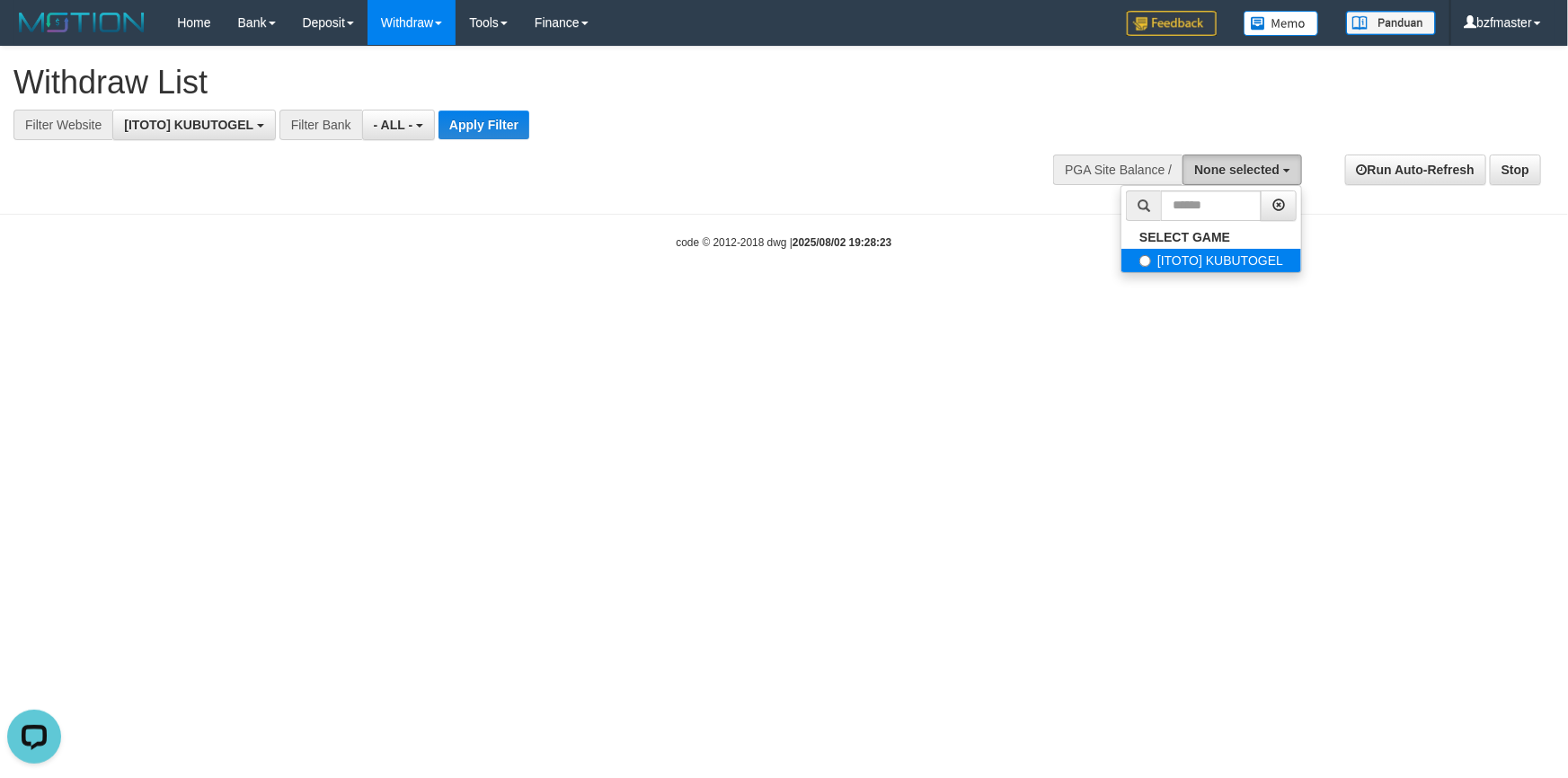 scroll, scrollTop: 0, scrollLeft: 0, axis: both 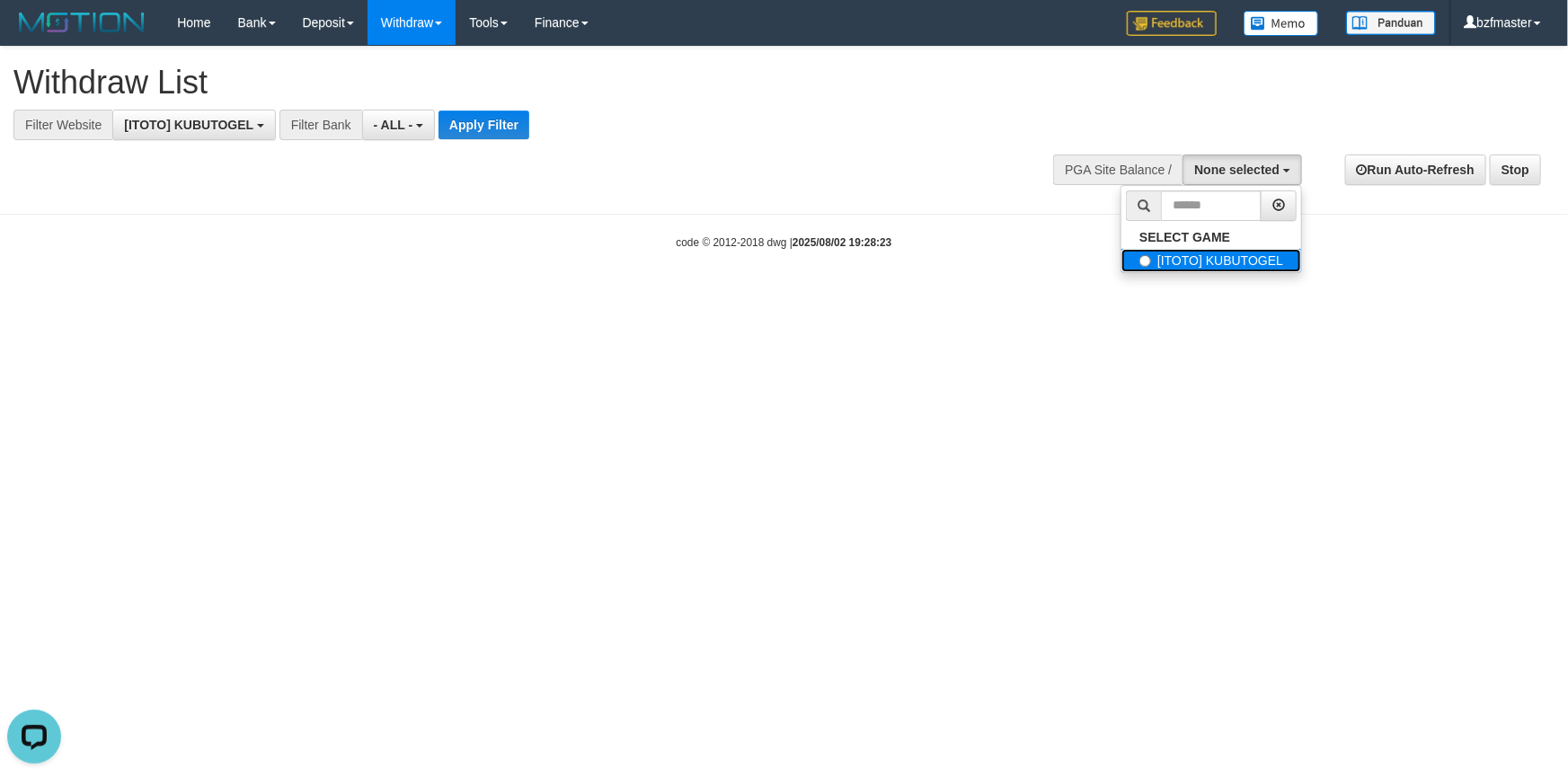 click on "[ITOTO] KUBUTOGEL" at bounding box center [1211, 261] 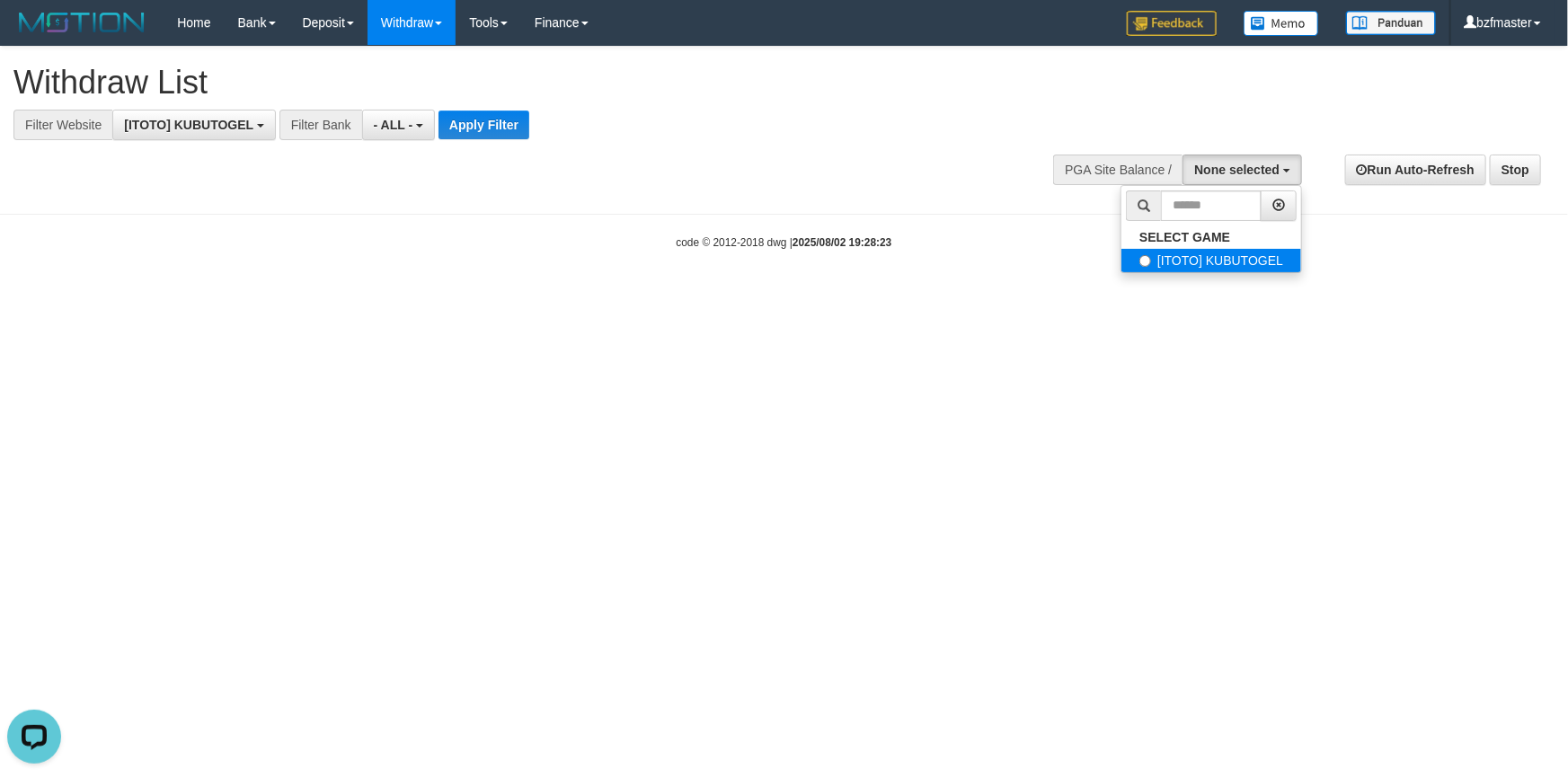 select on "****" 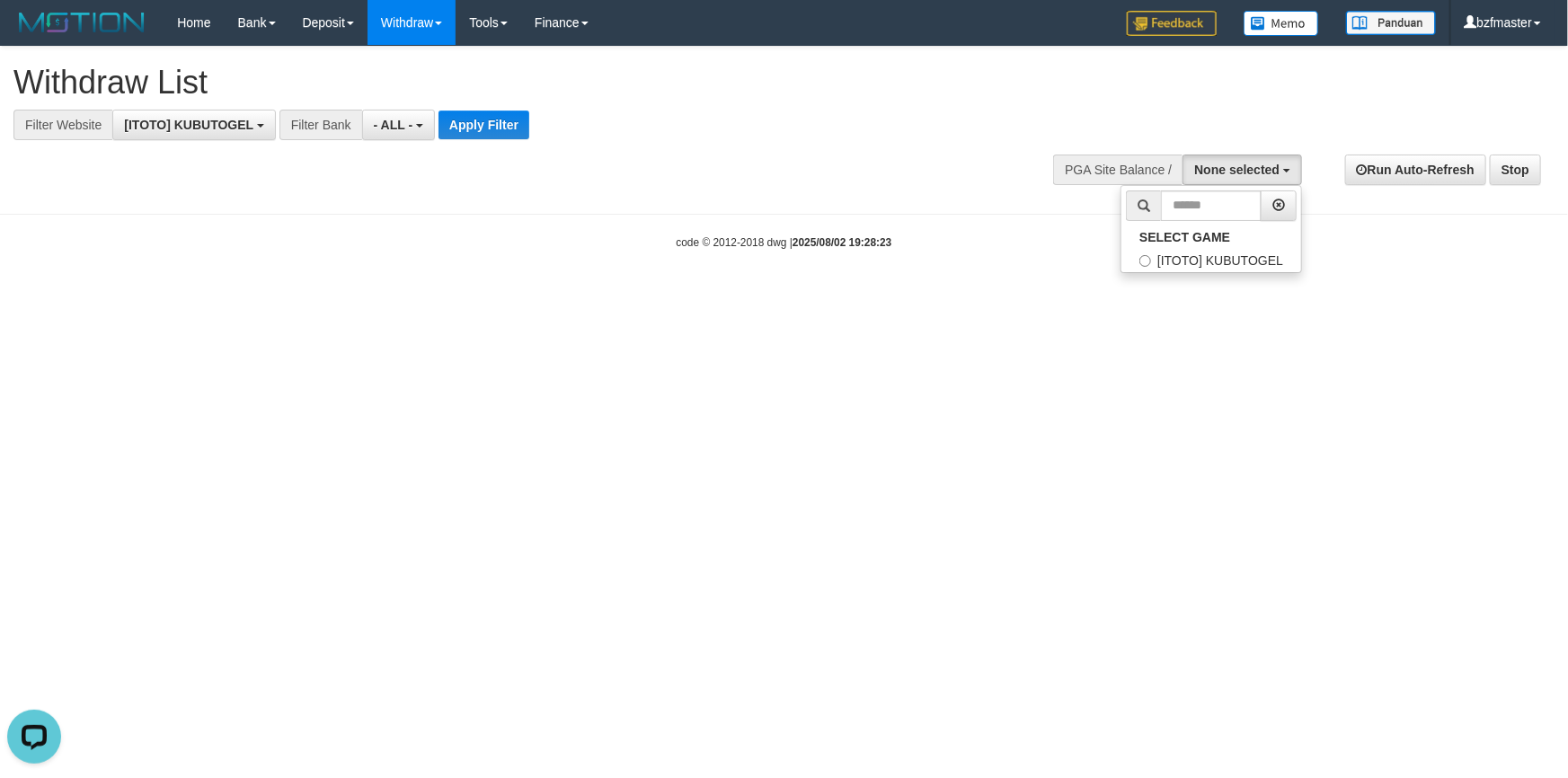 scroll, scrollTop: 16, scrollLeft: 0, axis: vertical 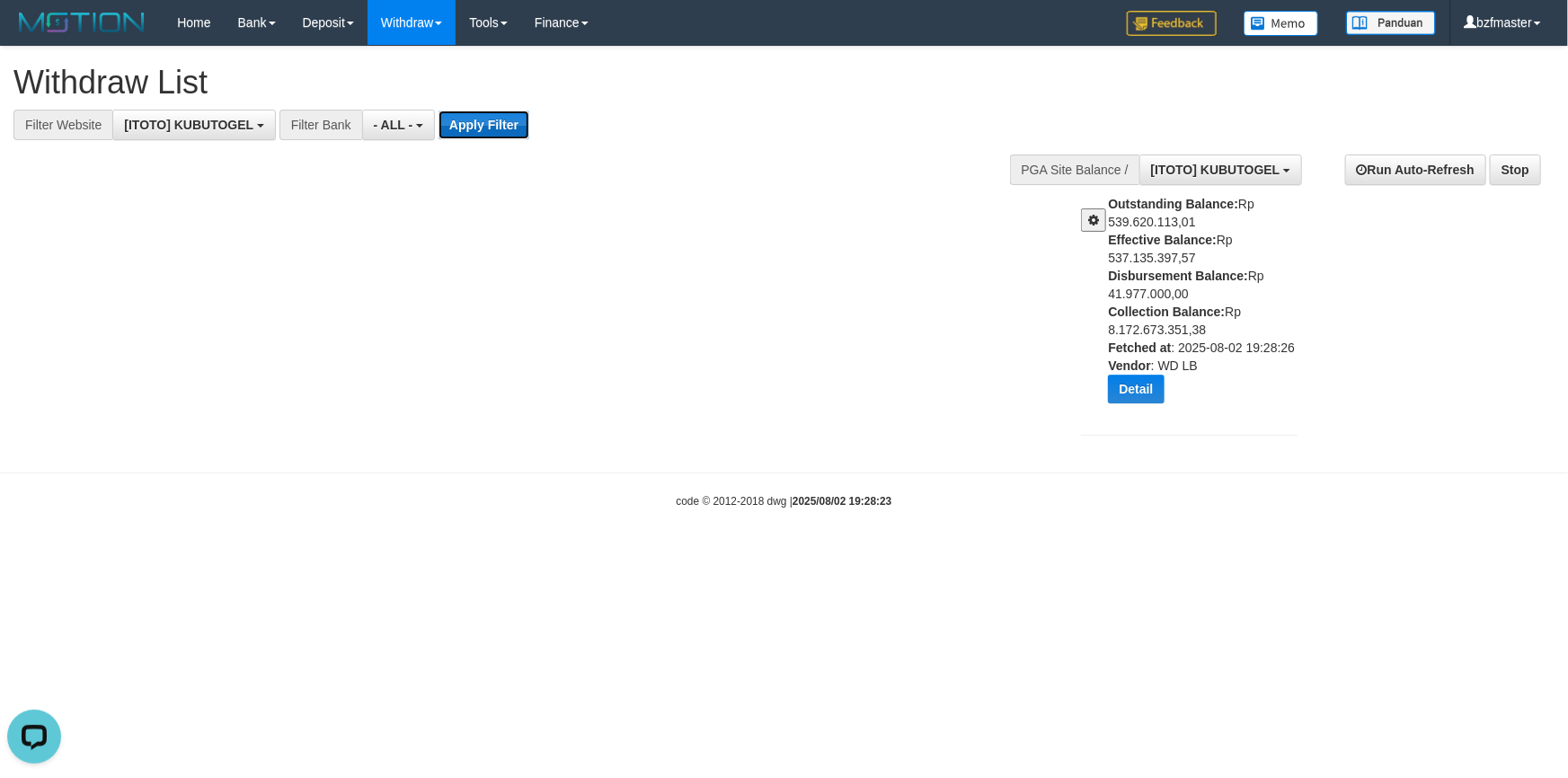 click on "Apply Filter" at bounding box center [483, 125] 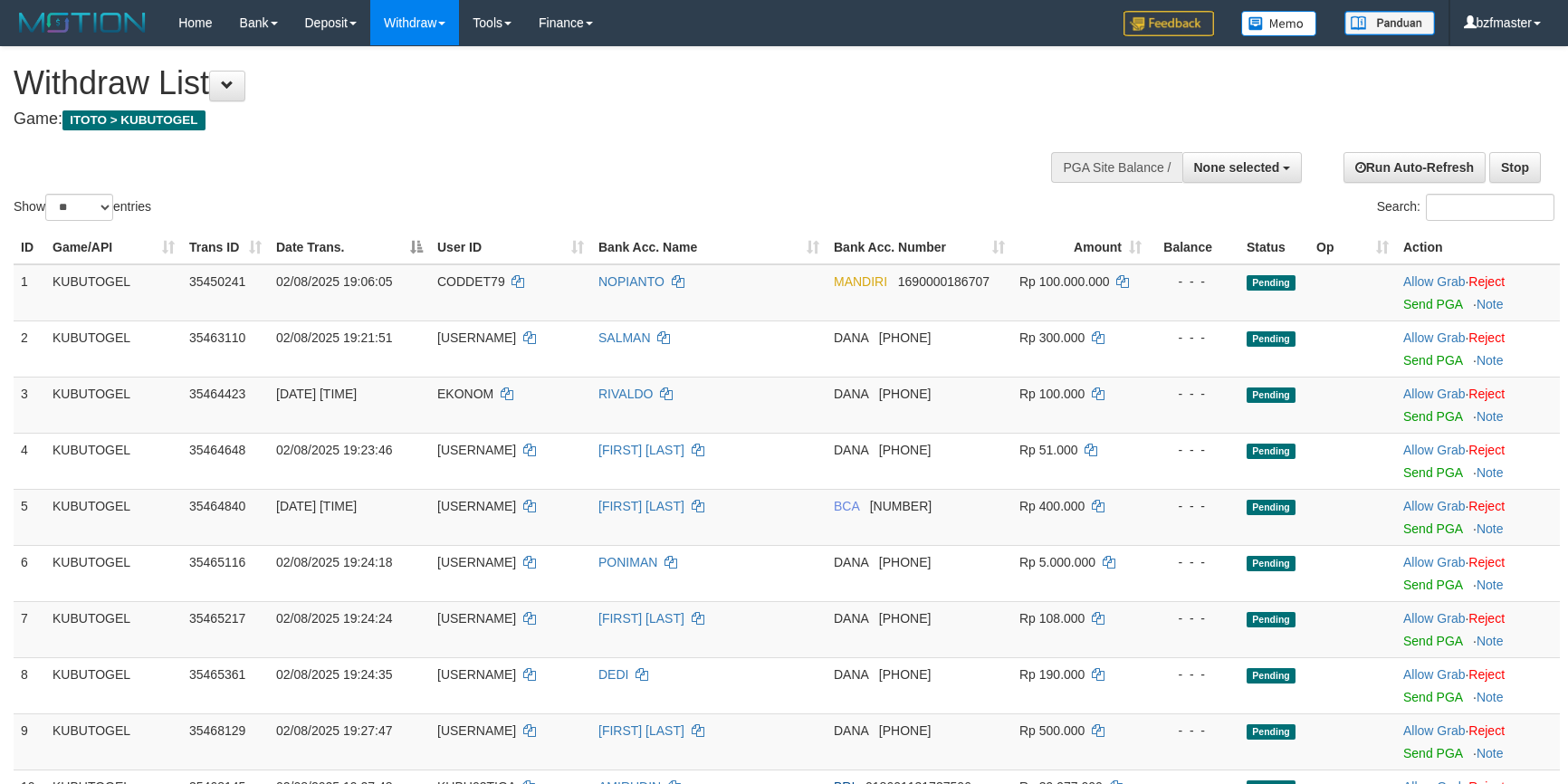 select 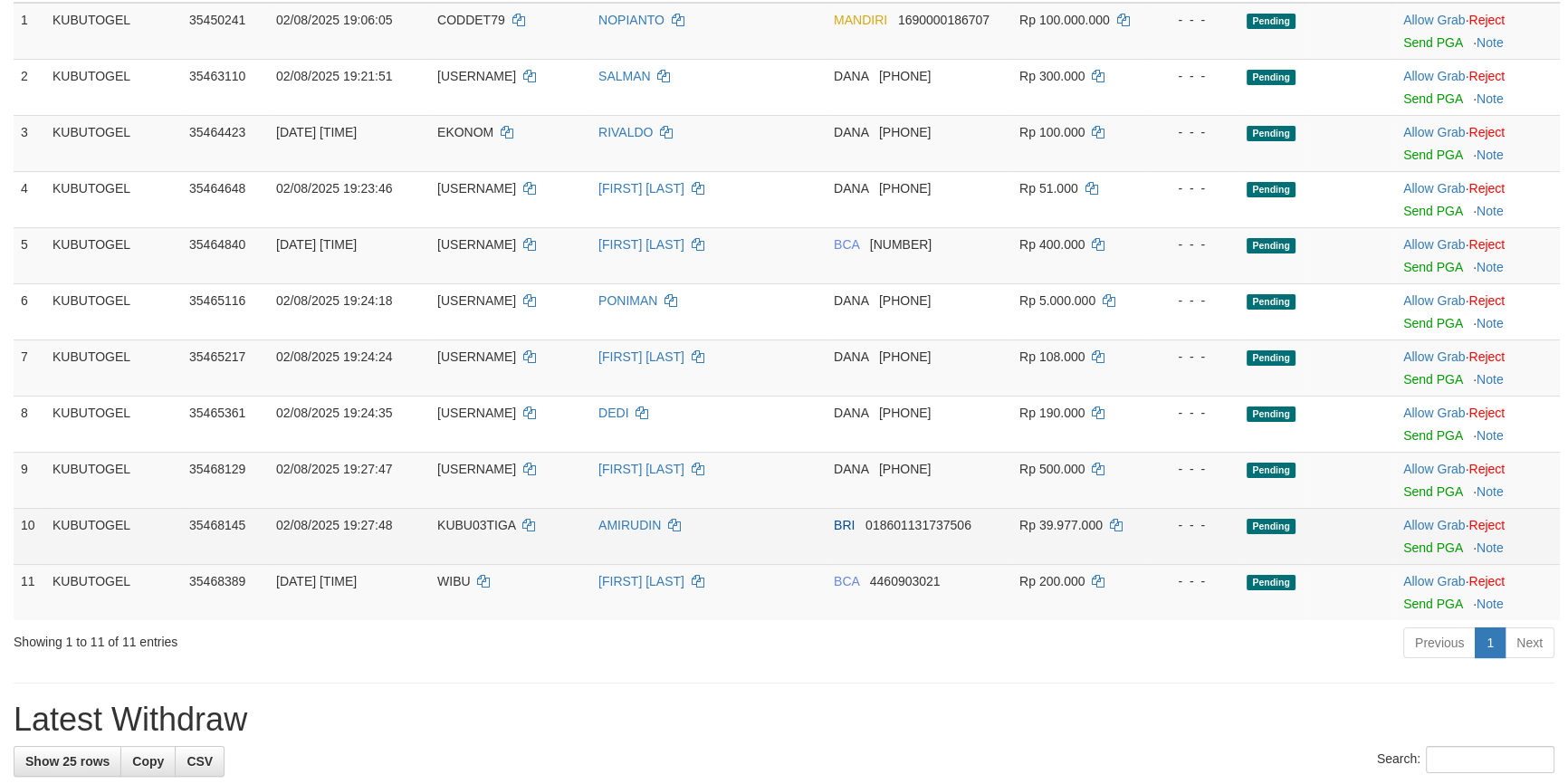 scroll, scrollTop: 329, scrollLeft: 0, axis: vertical 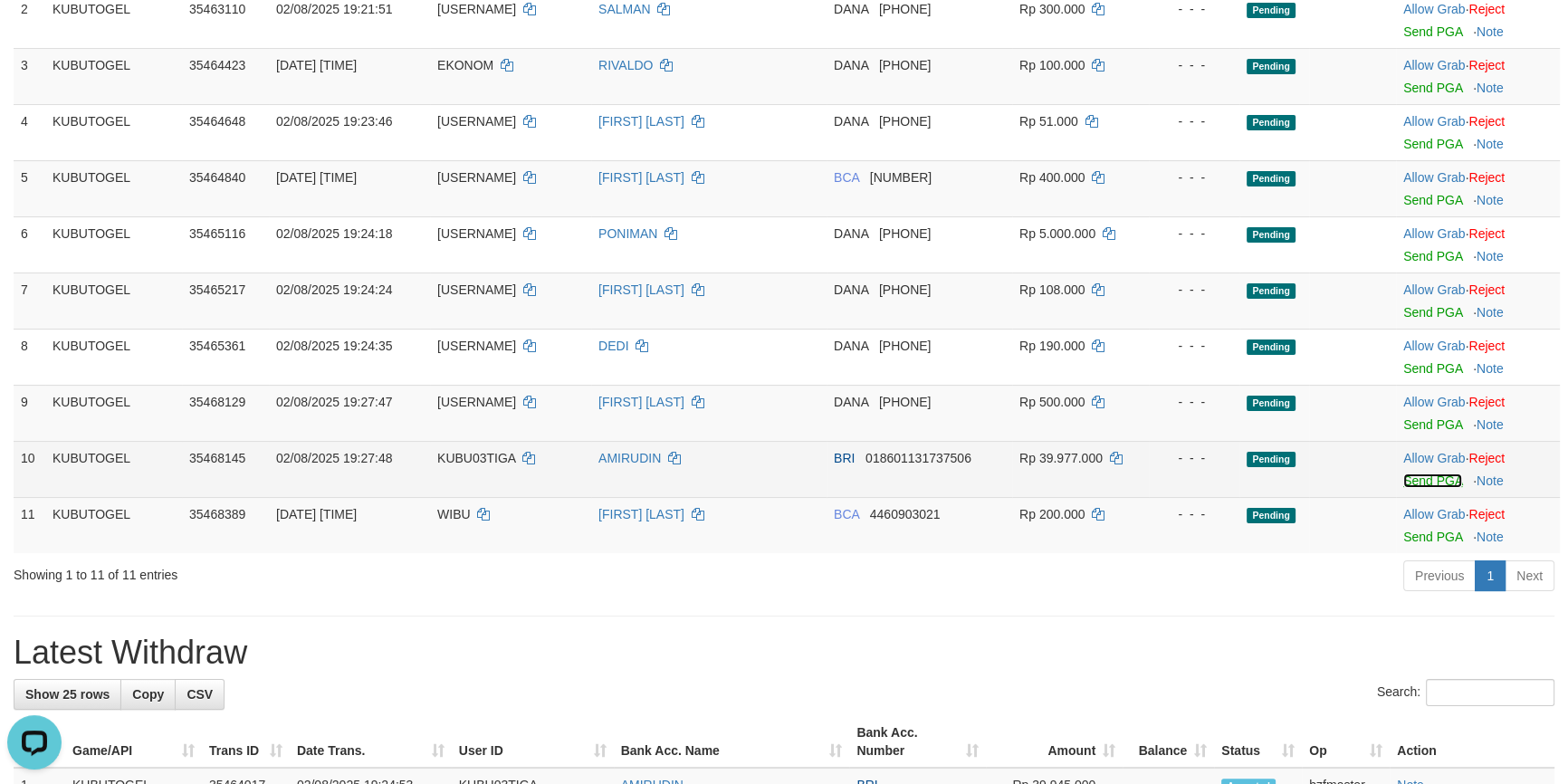 click on "Send PGA" at bounding box center [1432, 481] 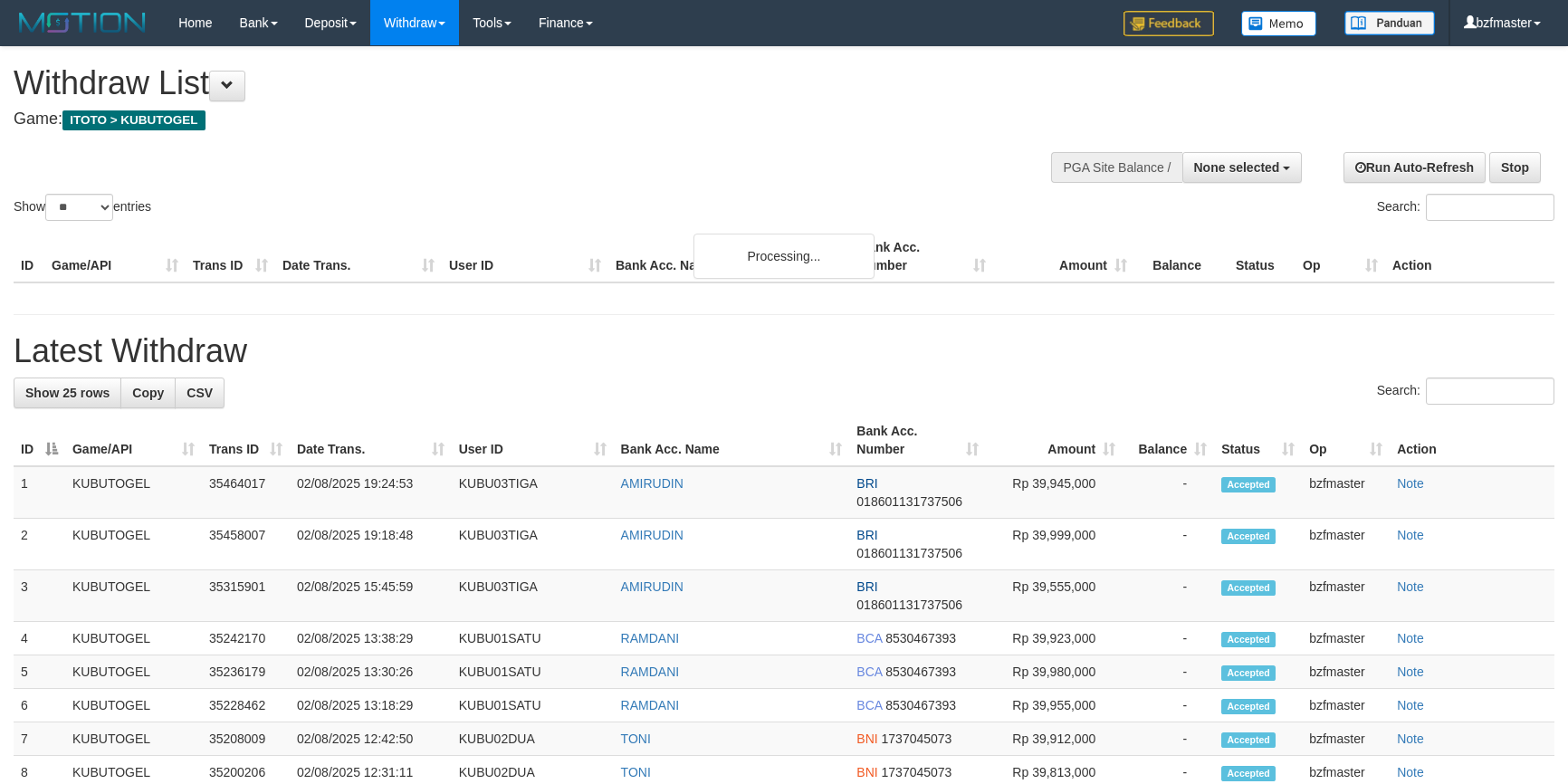select 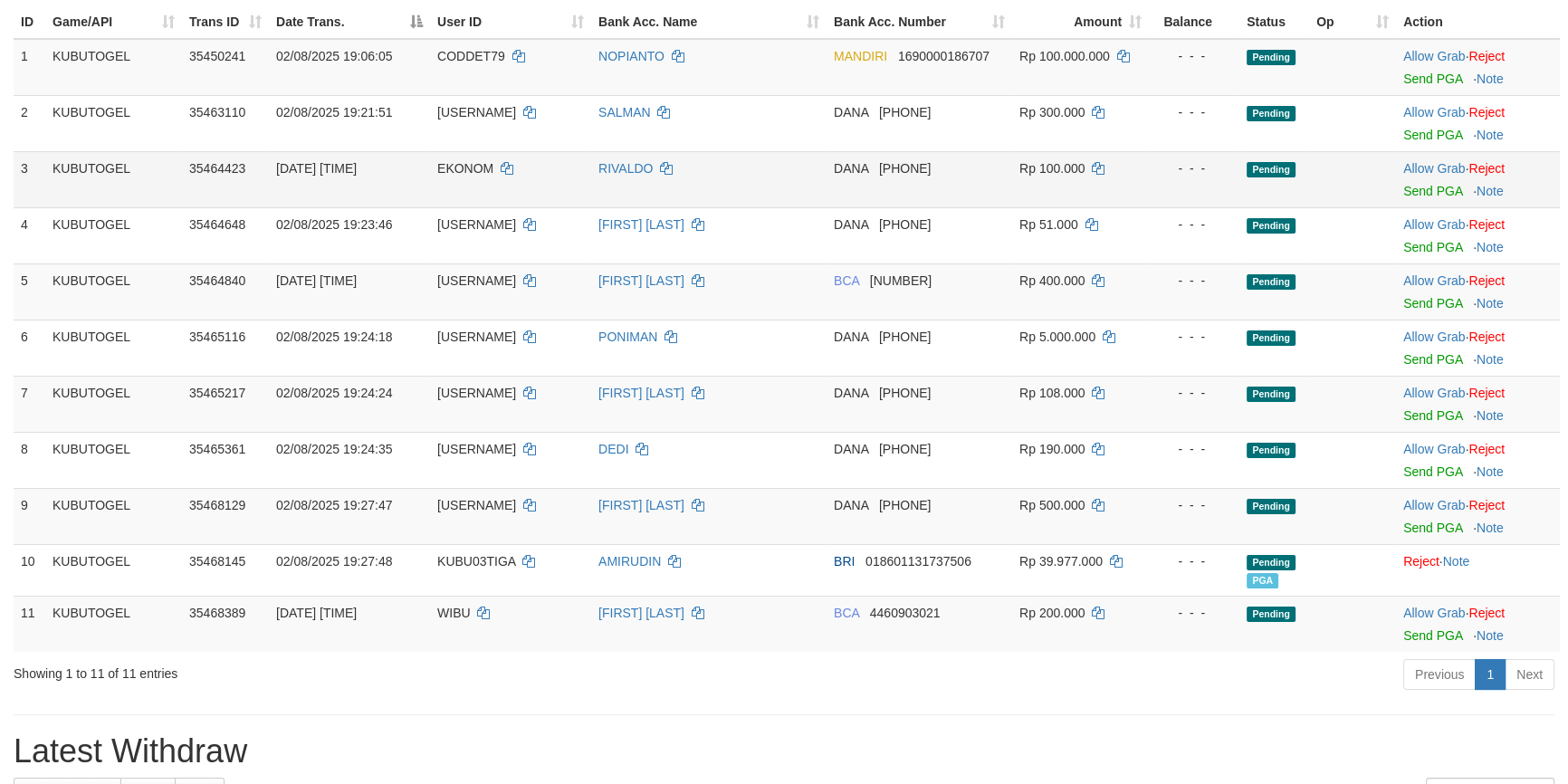scroll, scrollTop: 329, scrollLeft: 0, axis: vertical 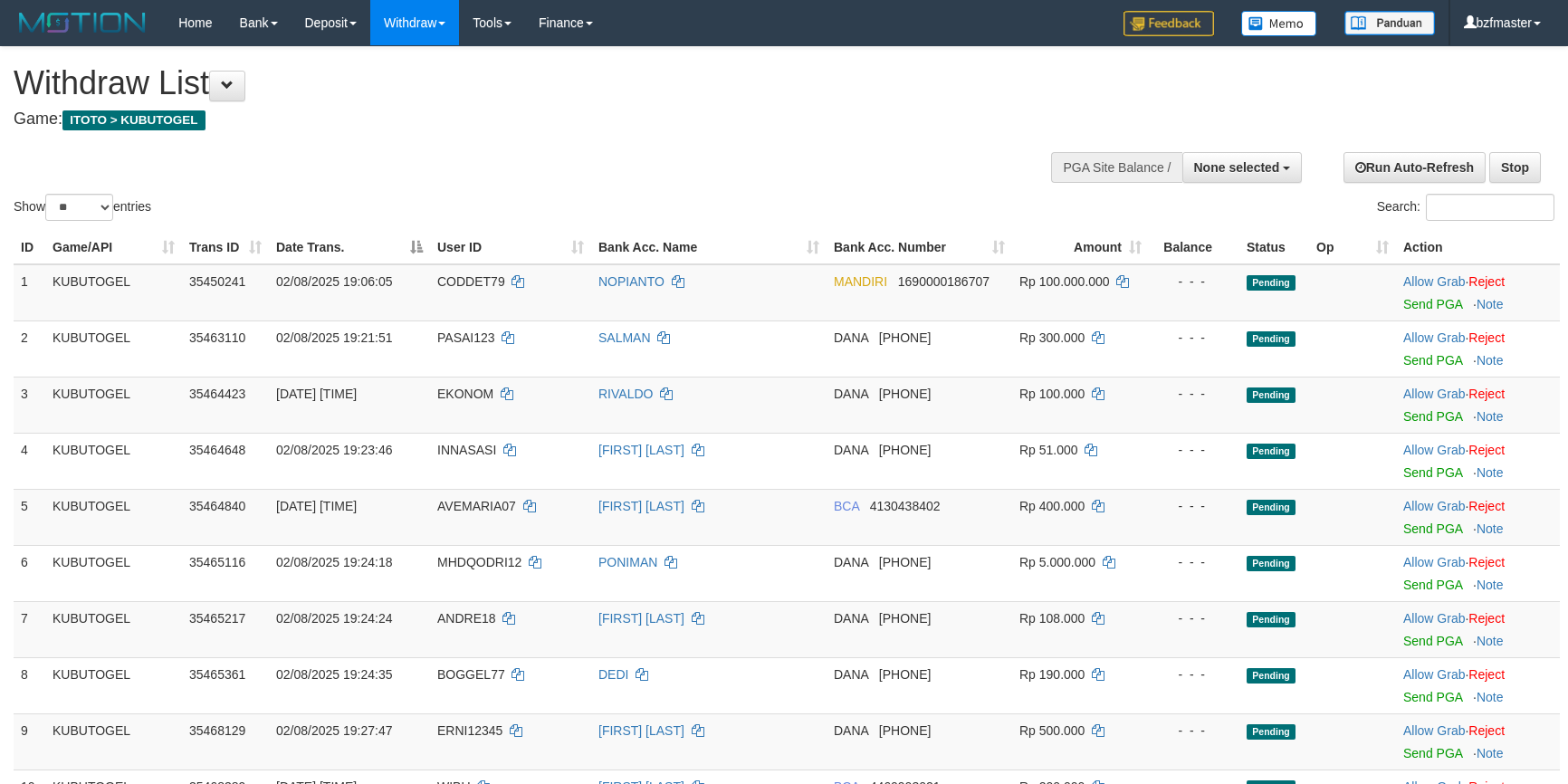 select 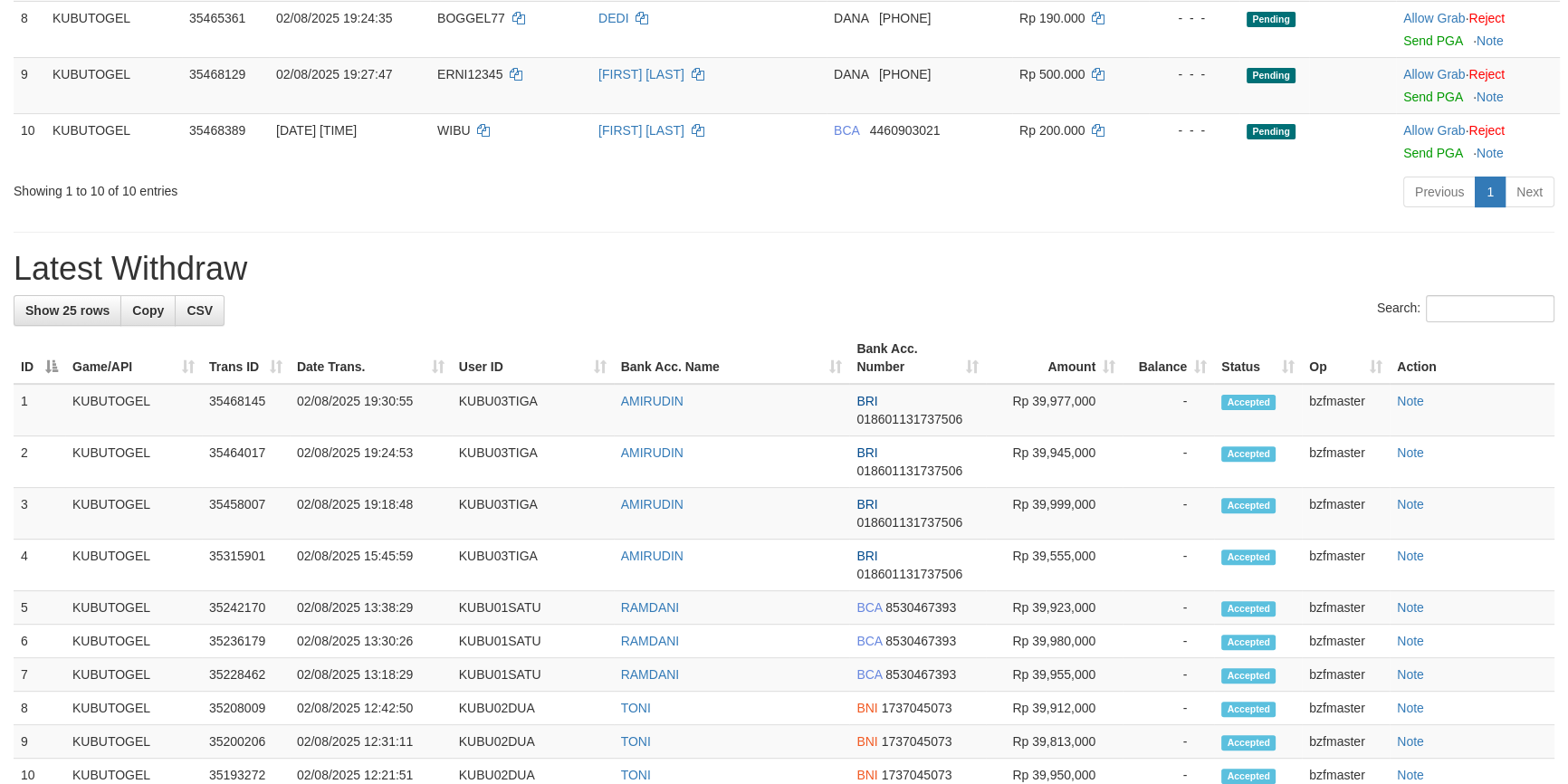 scroll, scrollTop: 768, scrollLeft: 0, axis: vertical 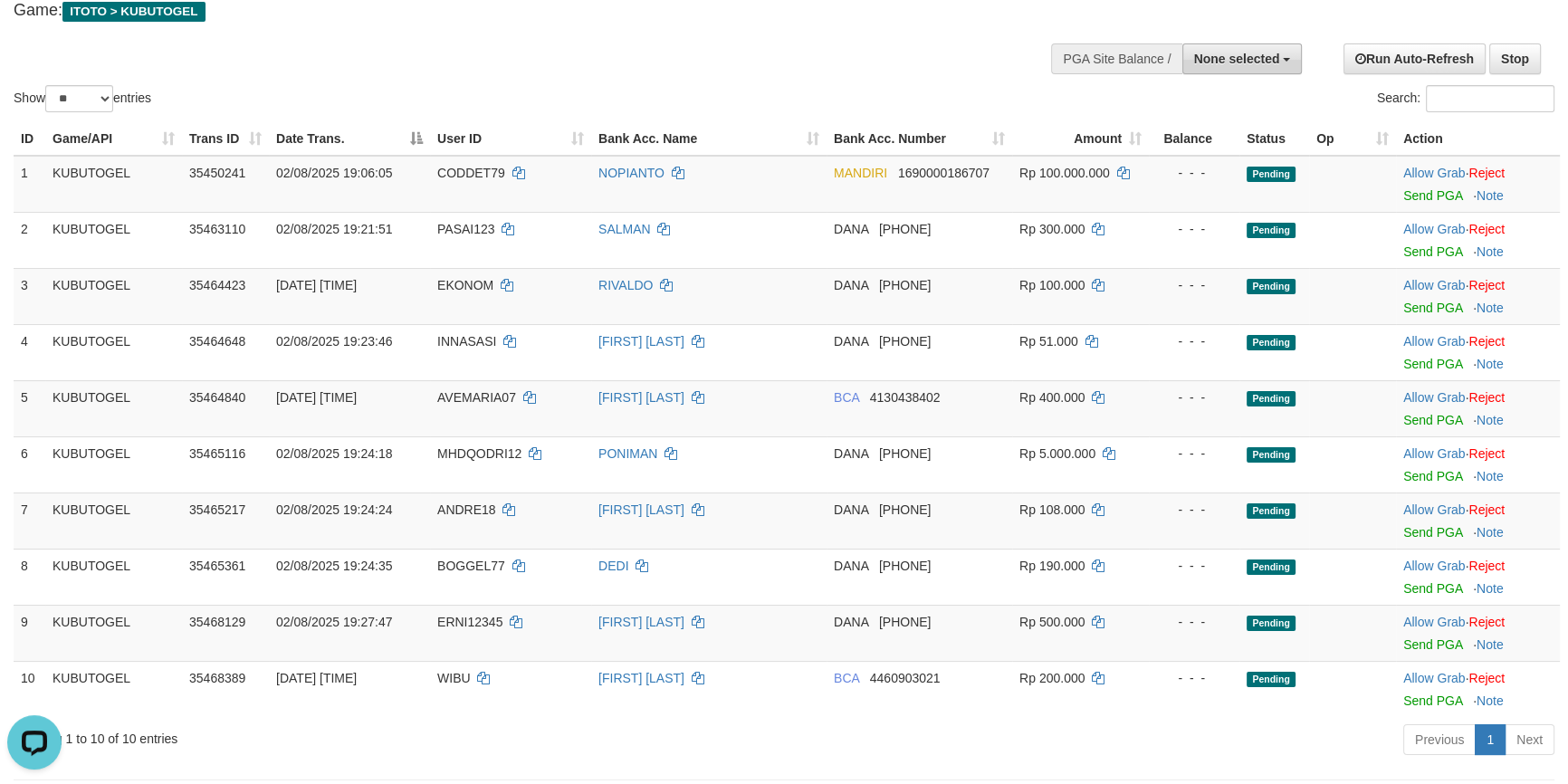 click on "None selected" at bounding box center (1242, 59) 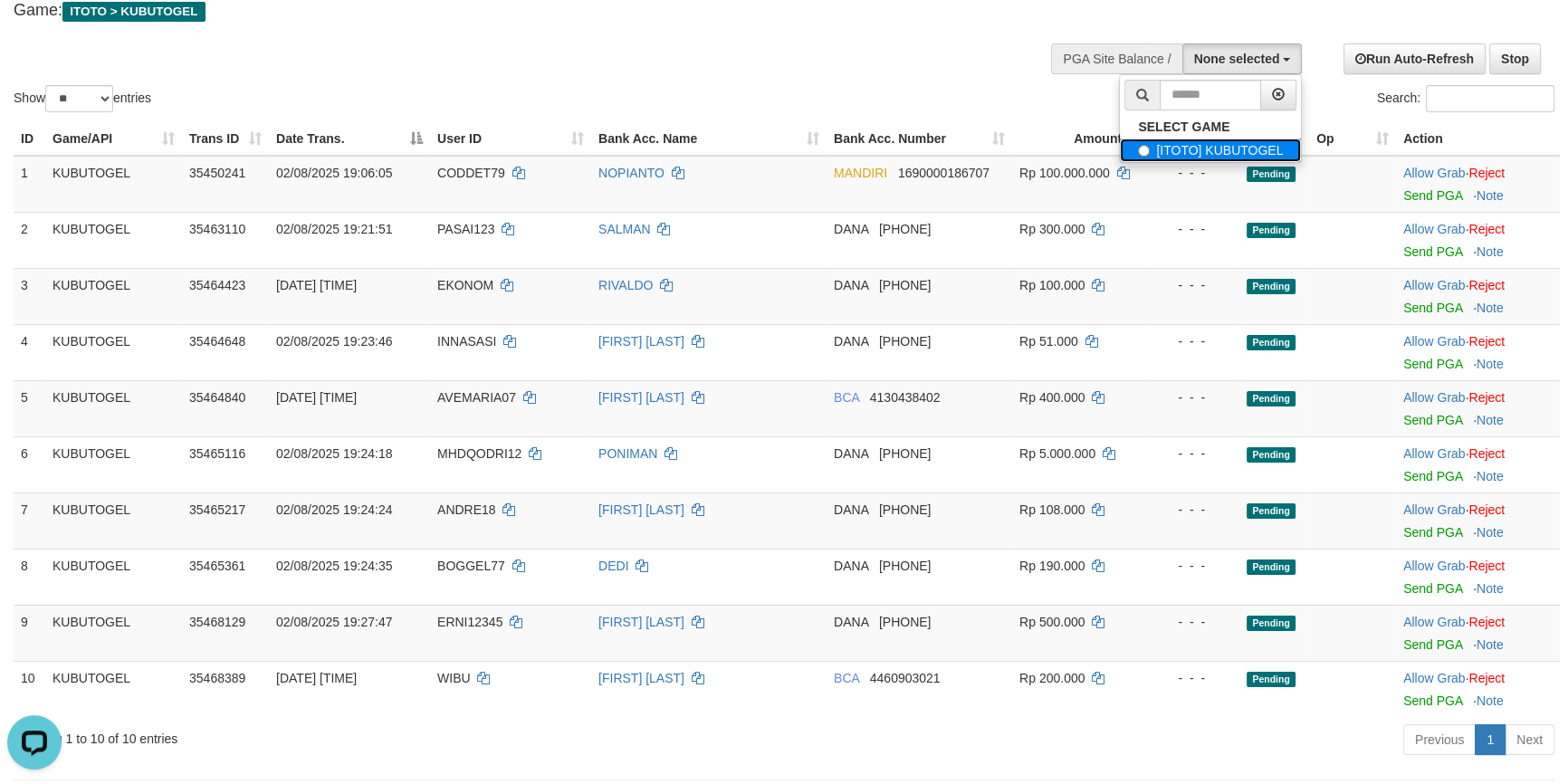 click on "[ITOTO] KUBUTOGEL" at bounding box center [1210, 150] 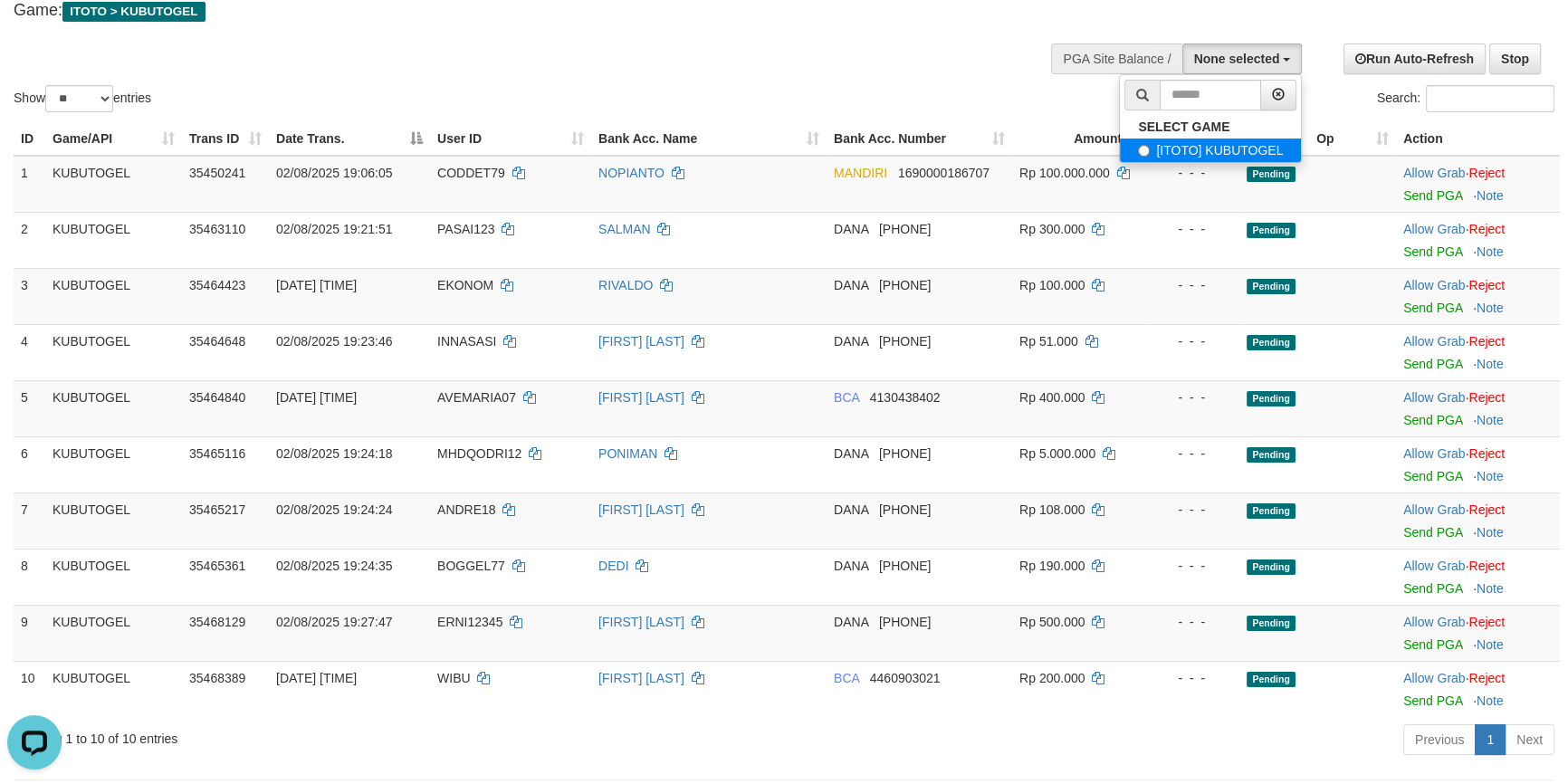 select on "****" 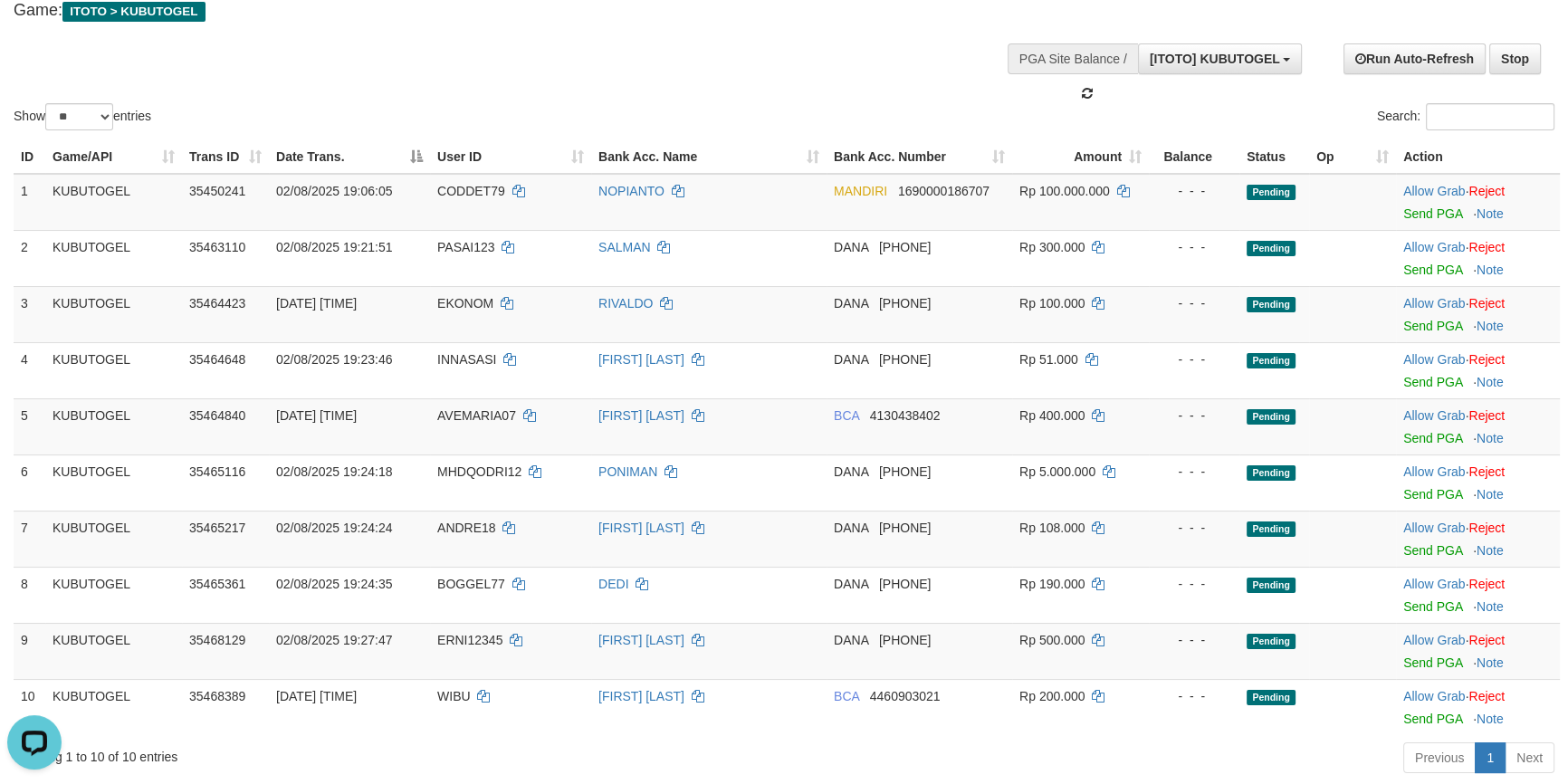 scroll, scrollTop: 16, scrollLeft: 0, axis: vertical 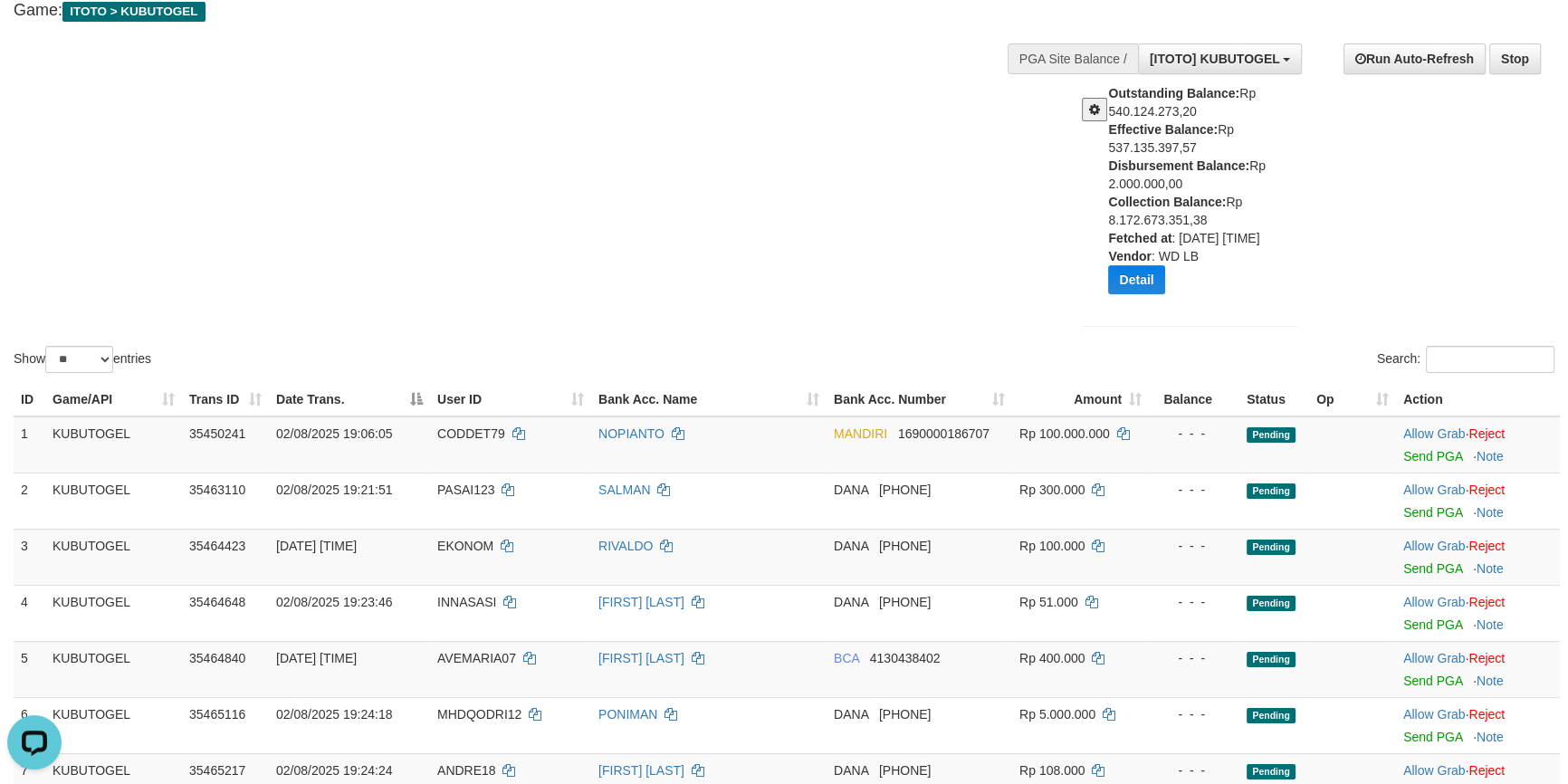 click at bounding box center [1095, 110] 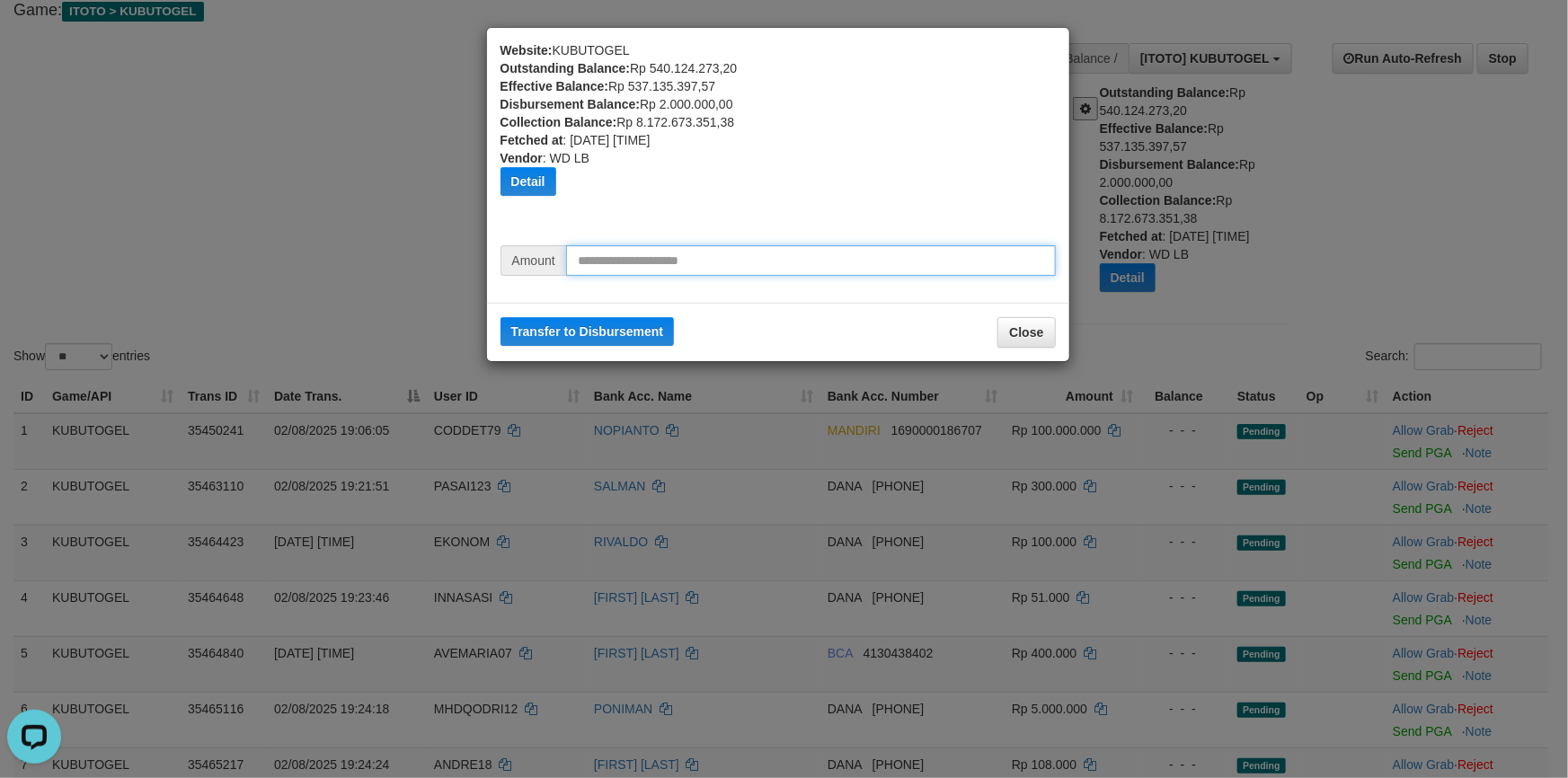 click at bounding box center [811, 261] 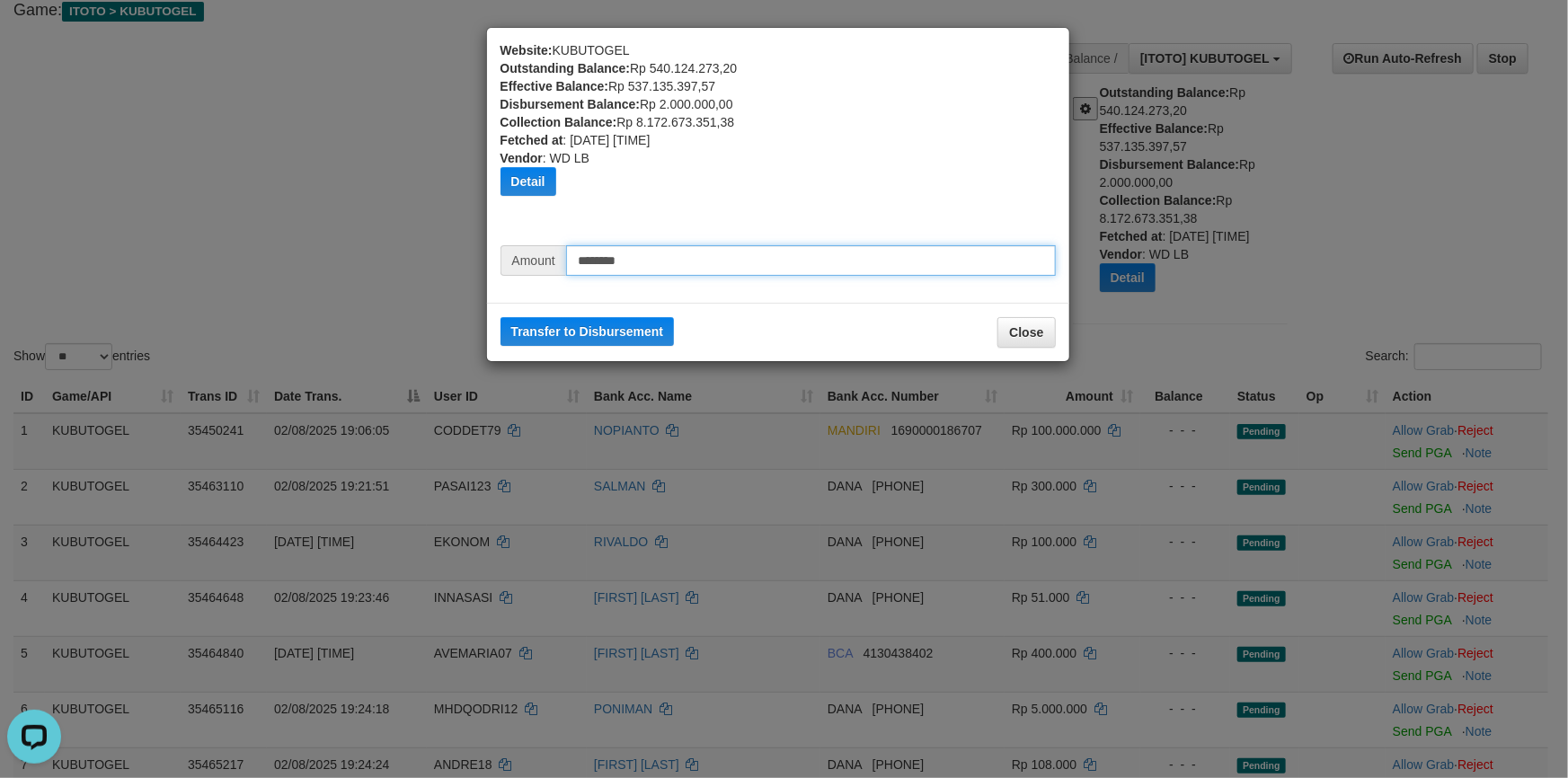 type on "********" 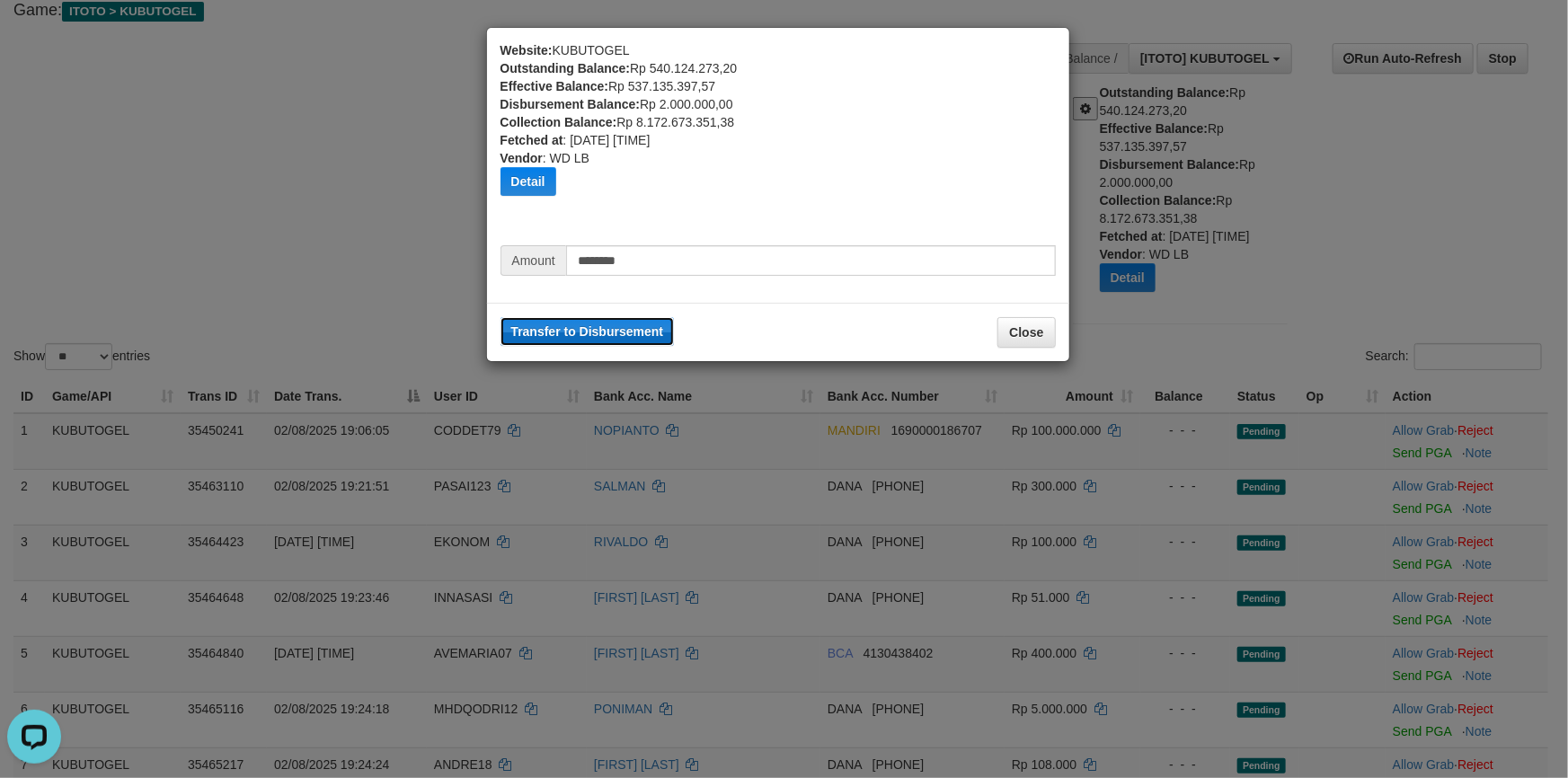 click on "Transfer to Disbursement" at bounding box center (588, 332) 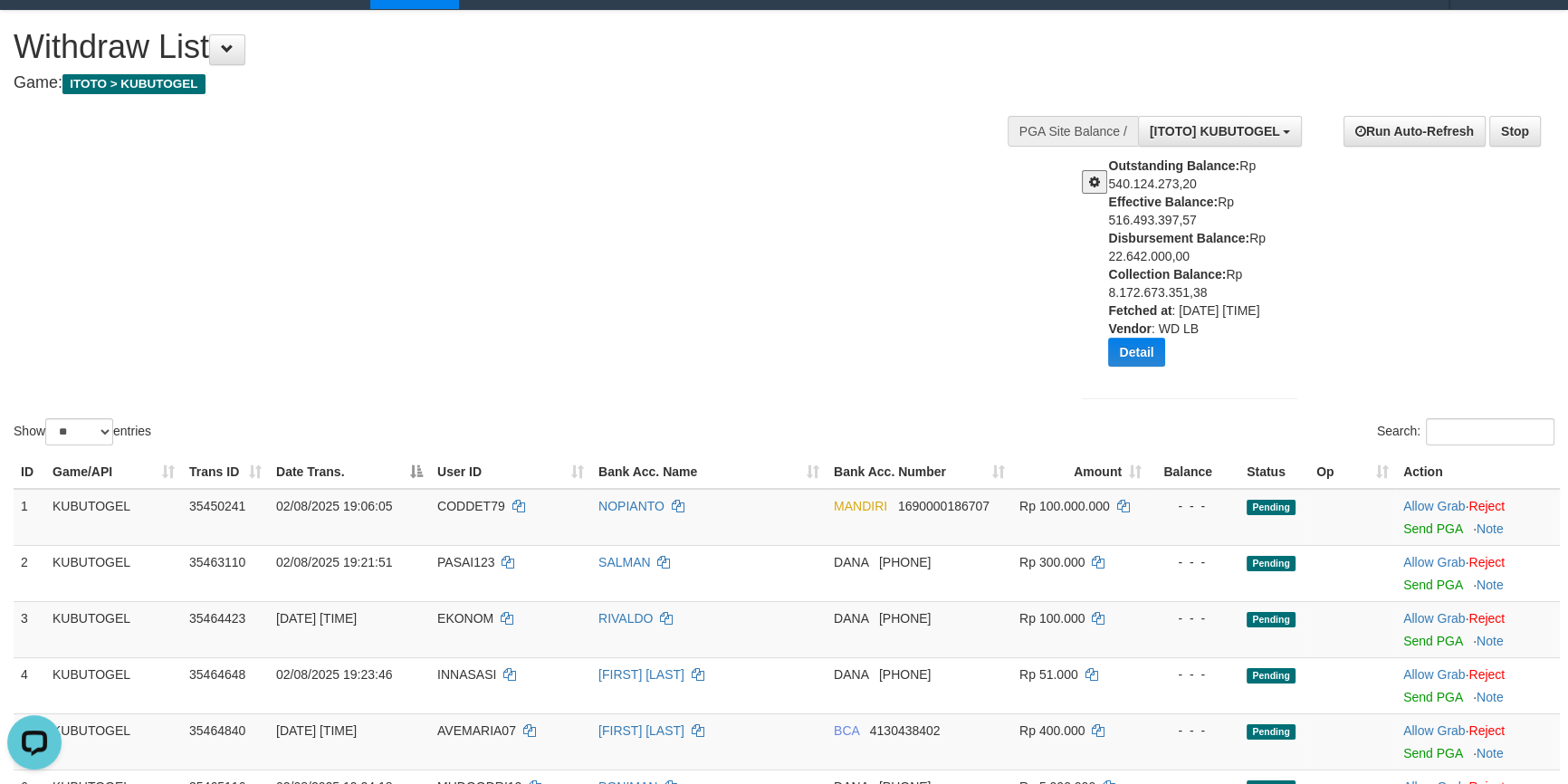 scroll, scrollTop: 0, scrollLeft: 0, axis: both 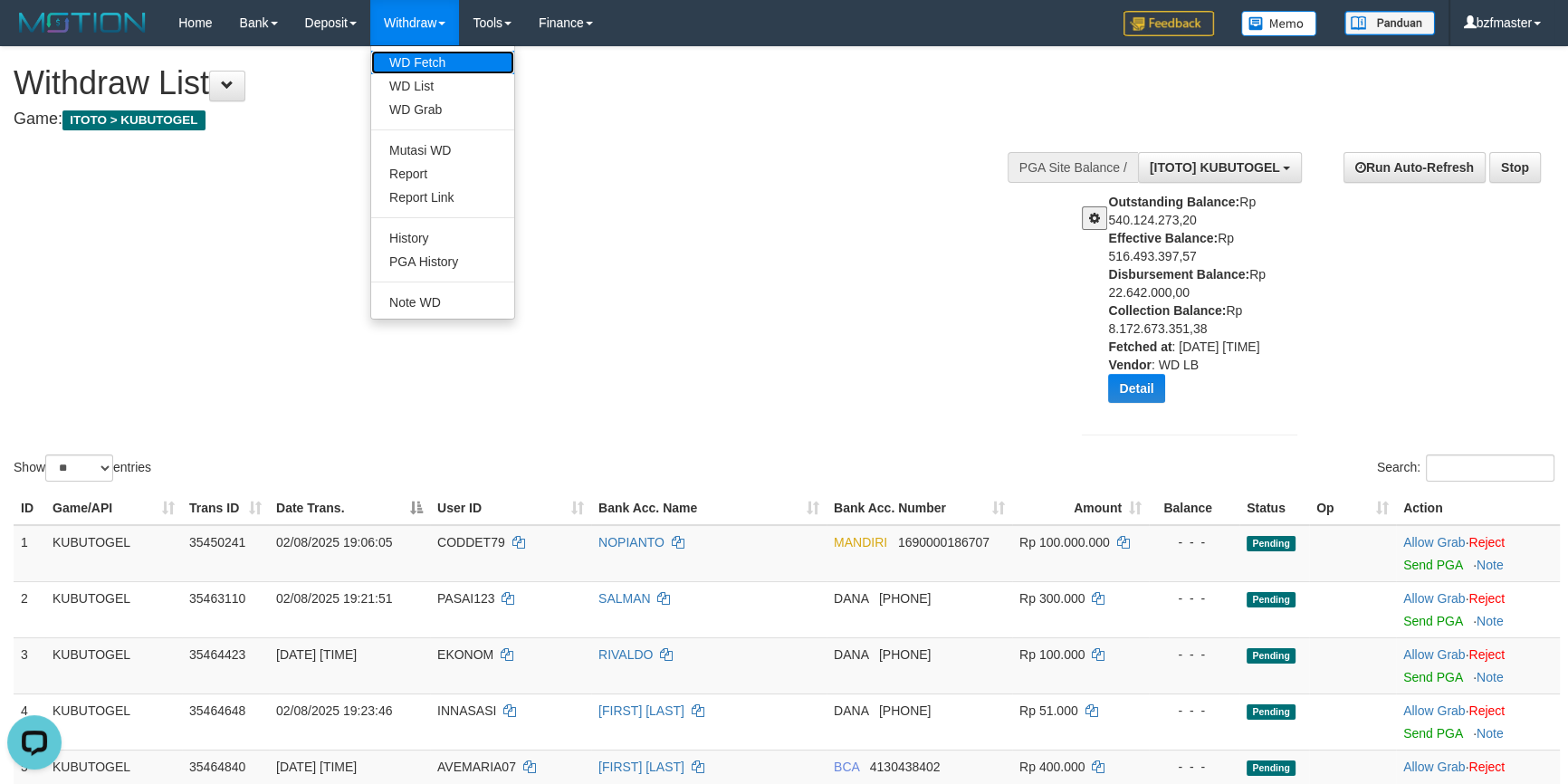 click on "WD Fetch" at bounding box center [443, 62] 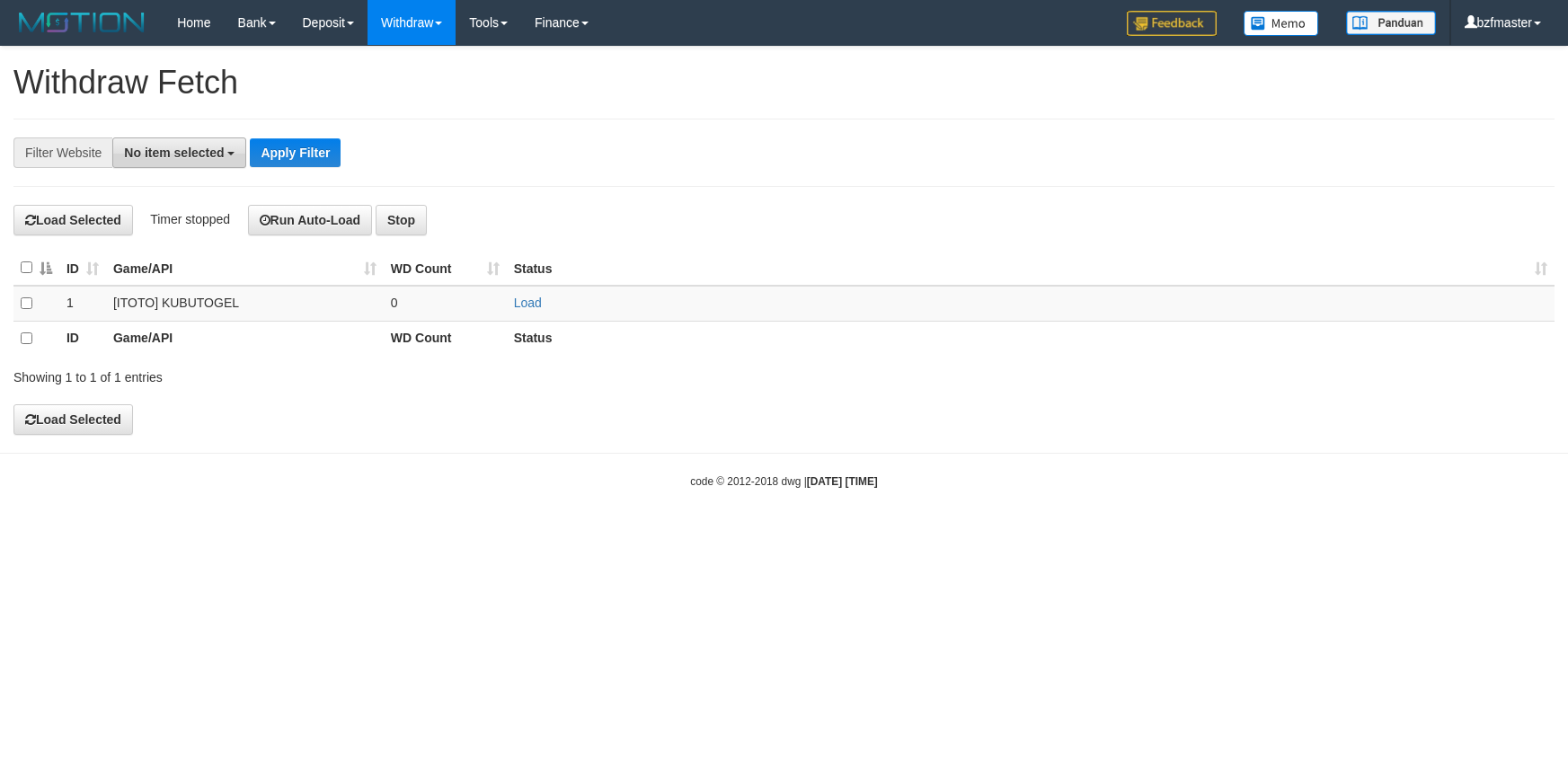 scroll, scrollTop: 0, scrollLeft: 0, axis: both 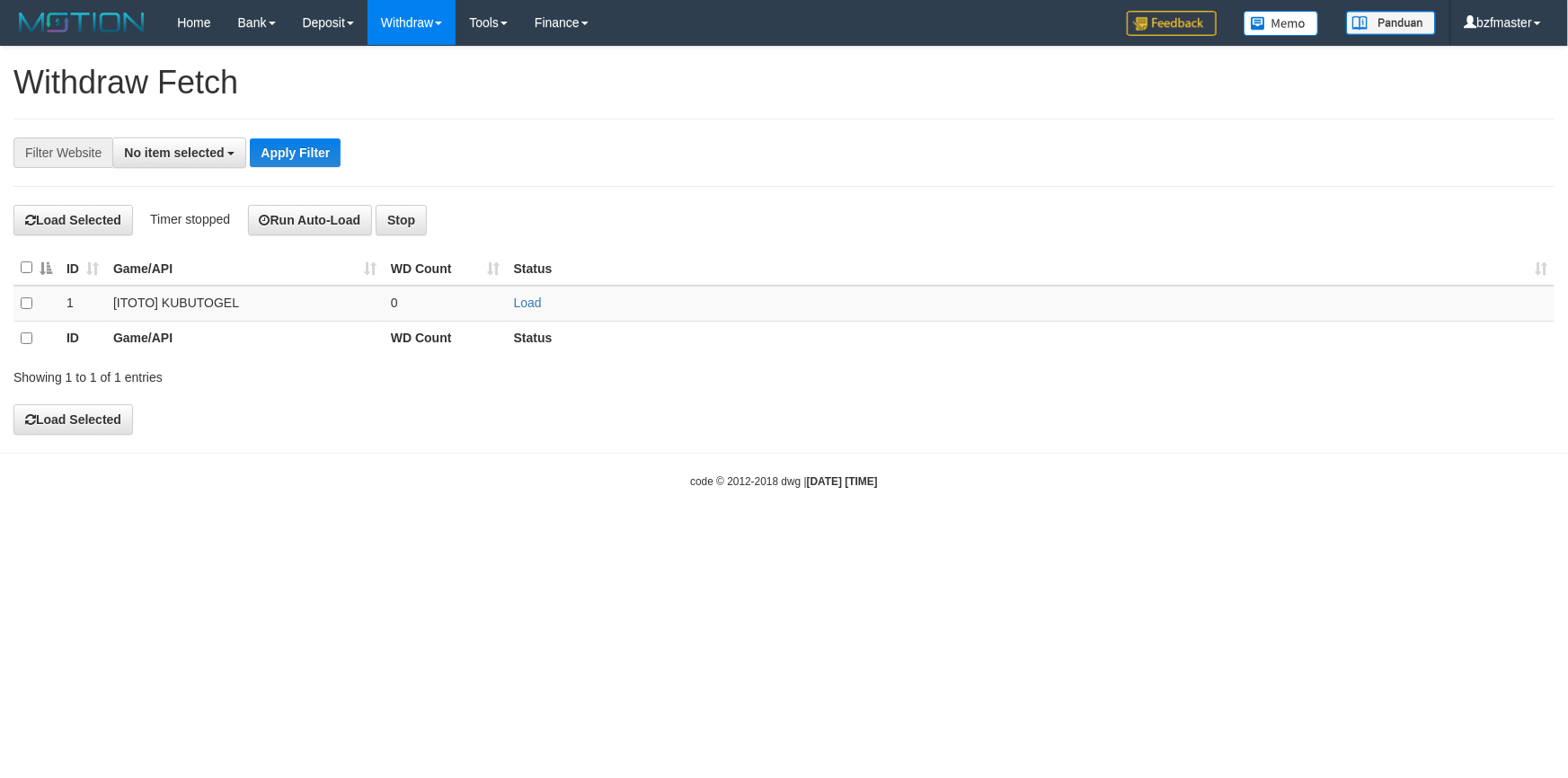 click on "**********" at bounding box center (784, 153) 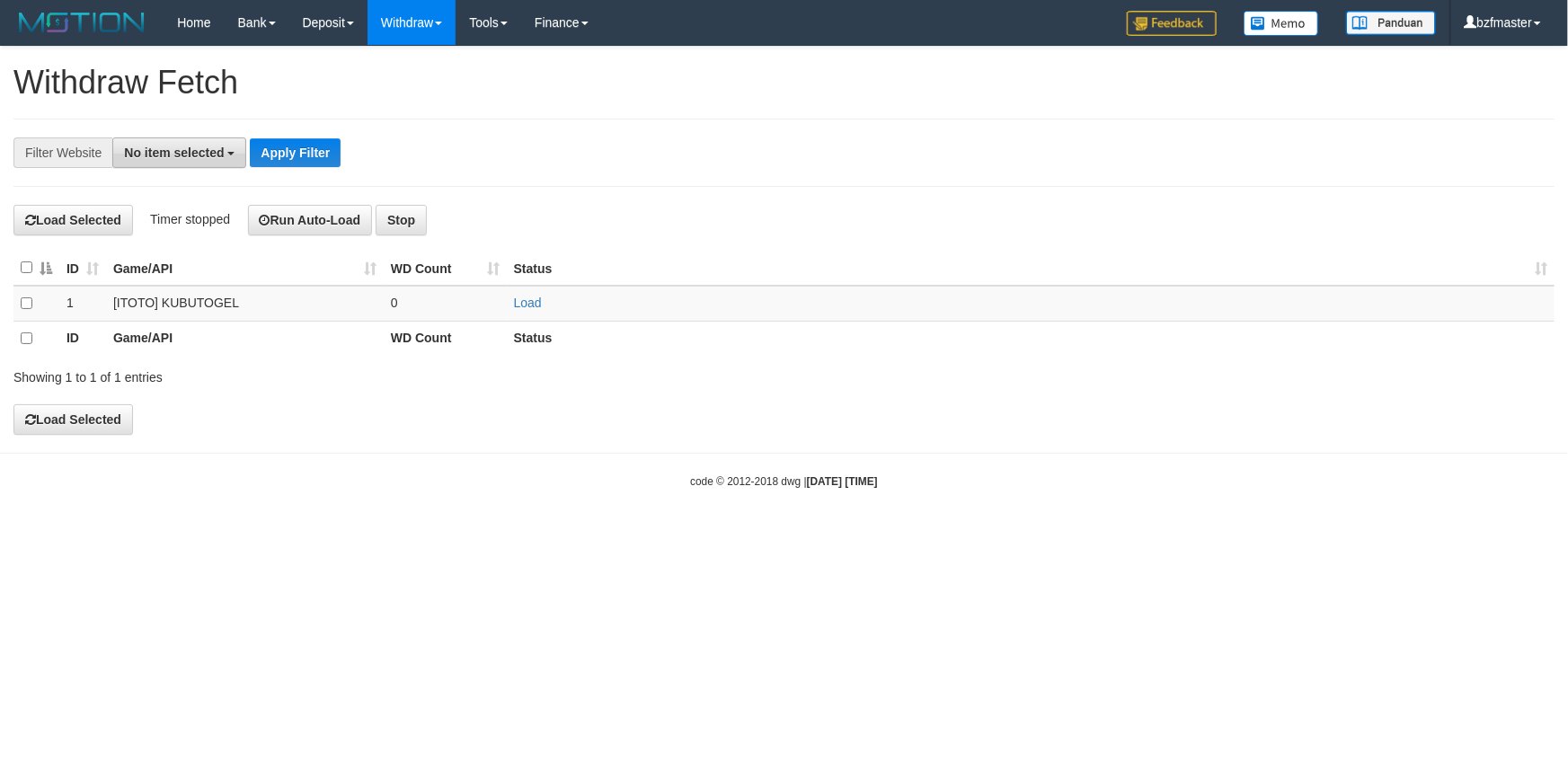 click on "No item selected" at bounding box center (173, 153) 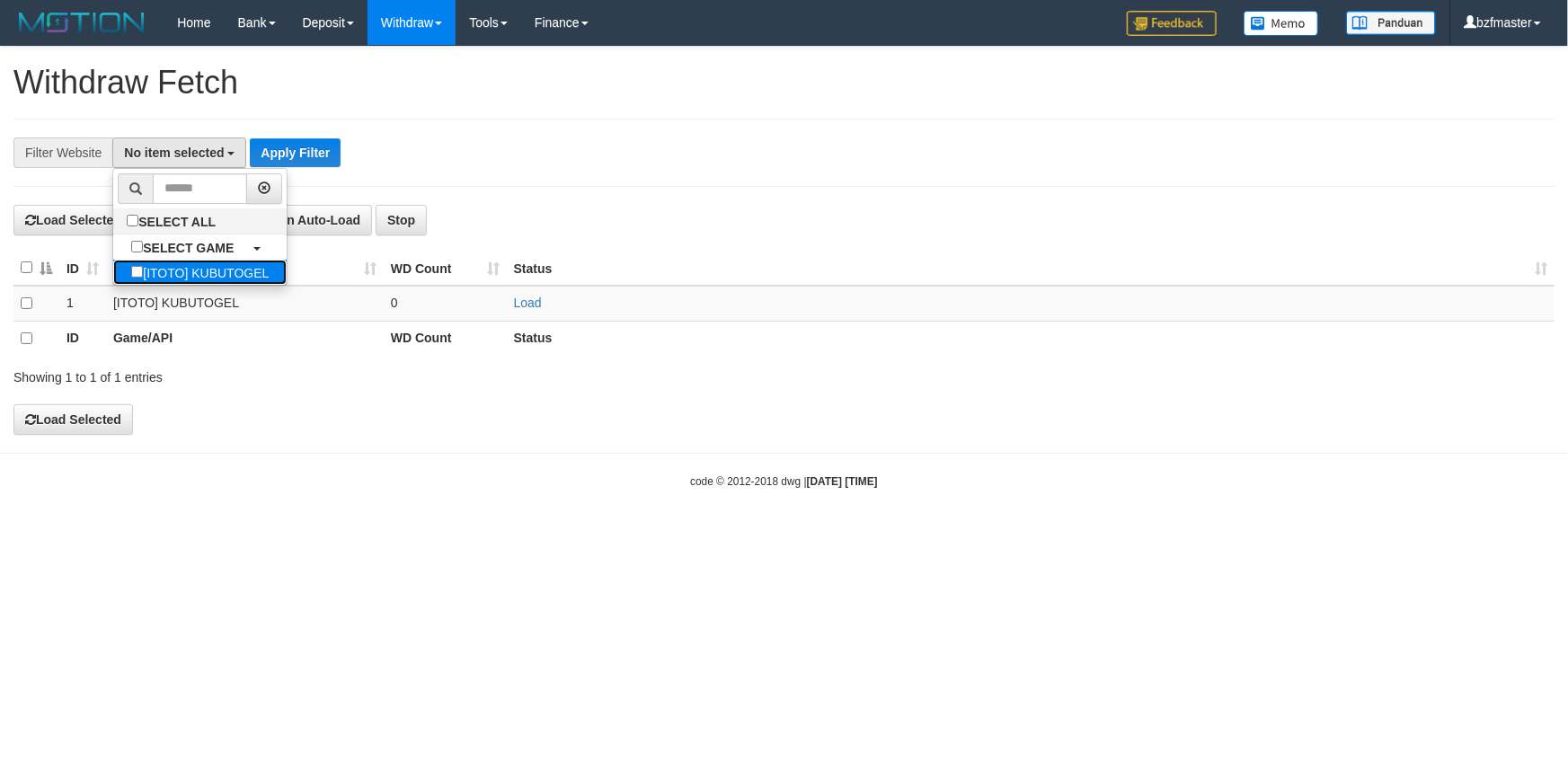 drag, startPoint x: 252, startPoint y: 270, endPoint x: 284, endPoint y: 168, distance: 106.901824 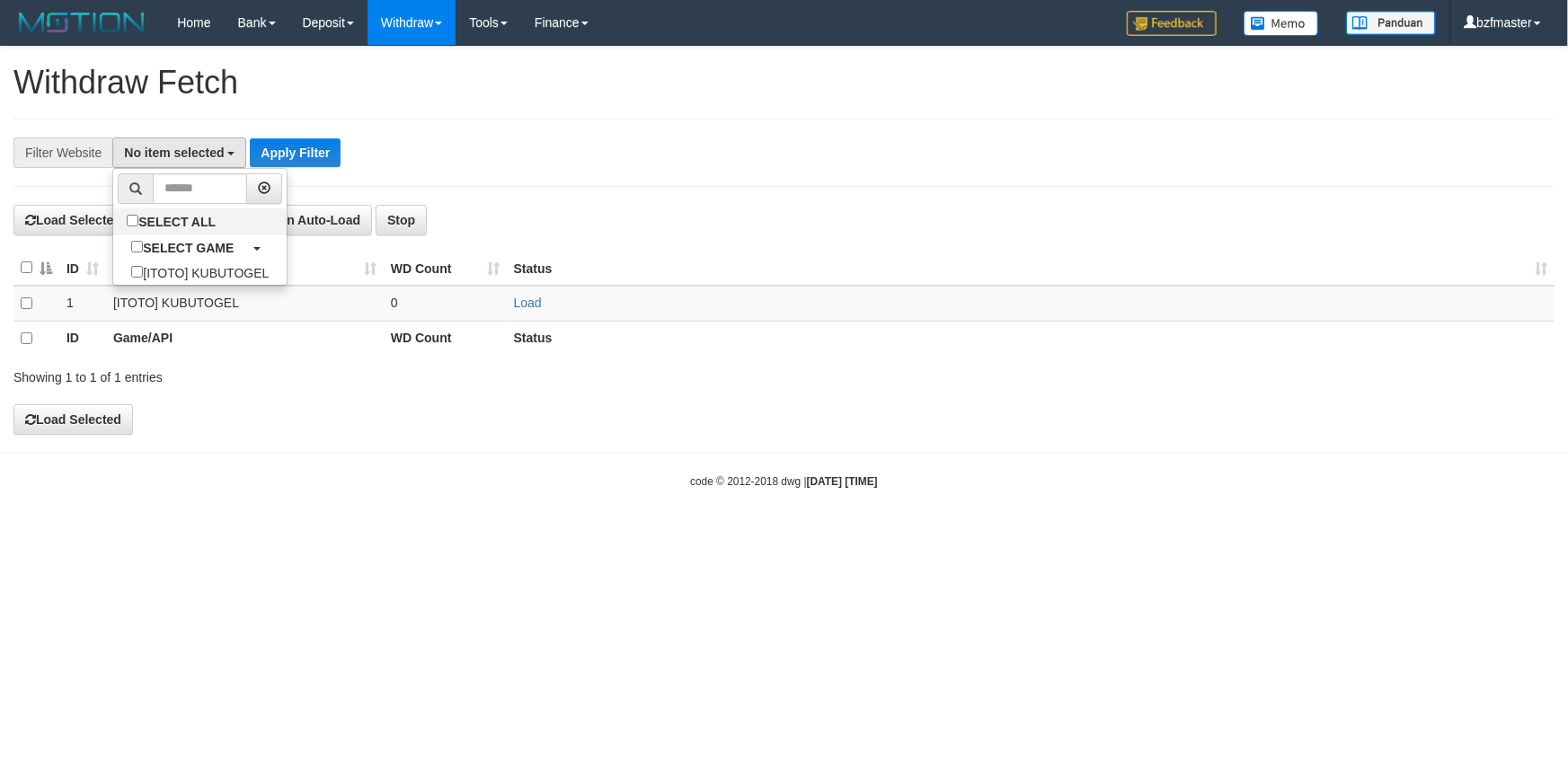 select on "****" 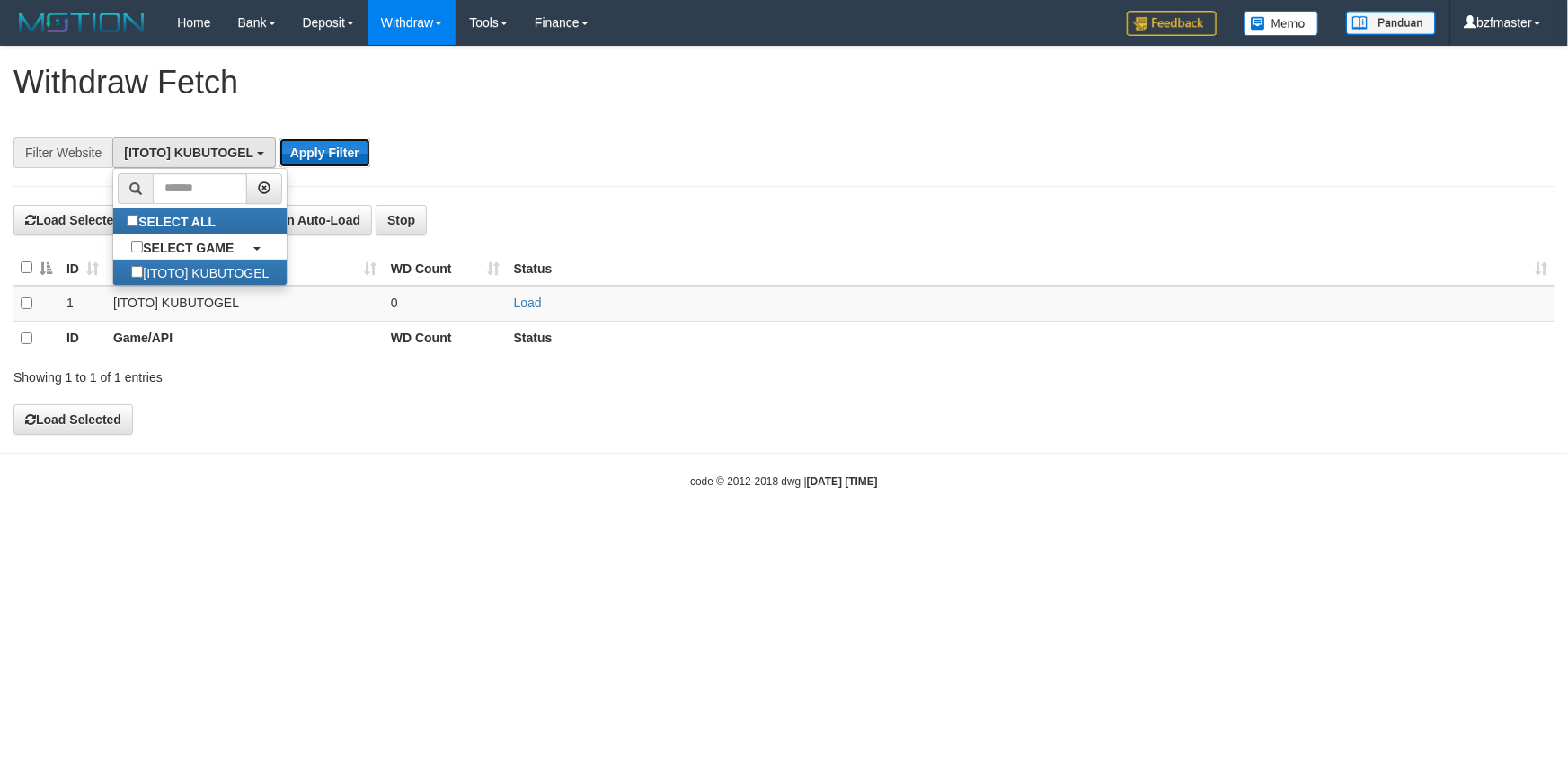 click on "Apply Filter" at bounding box center (324, 153) 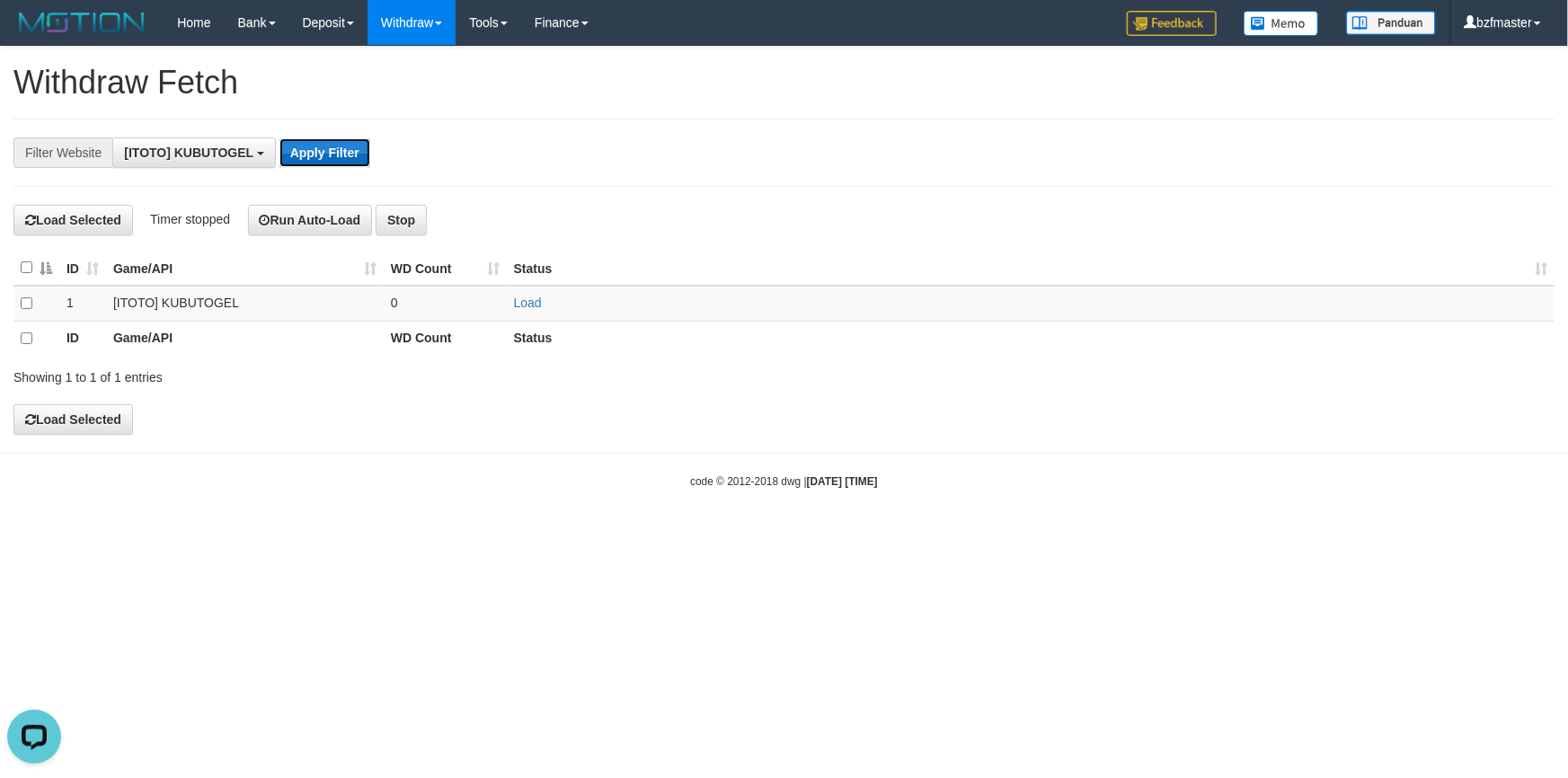 scroll, scrollTop: 0, scrollLeft: 0, axis: both 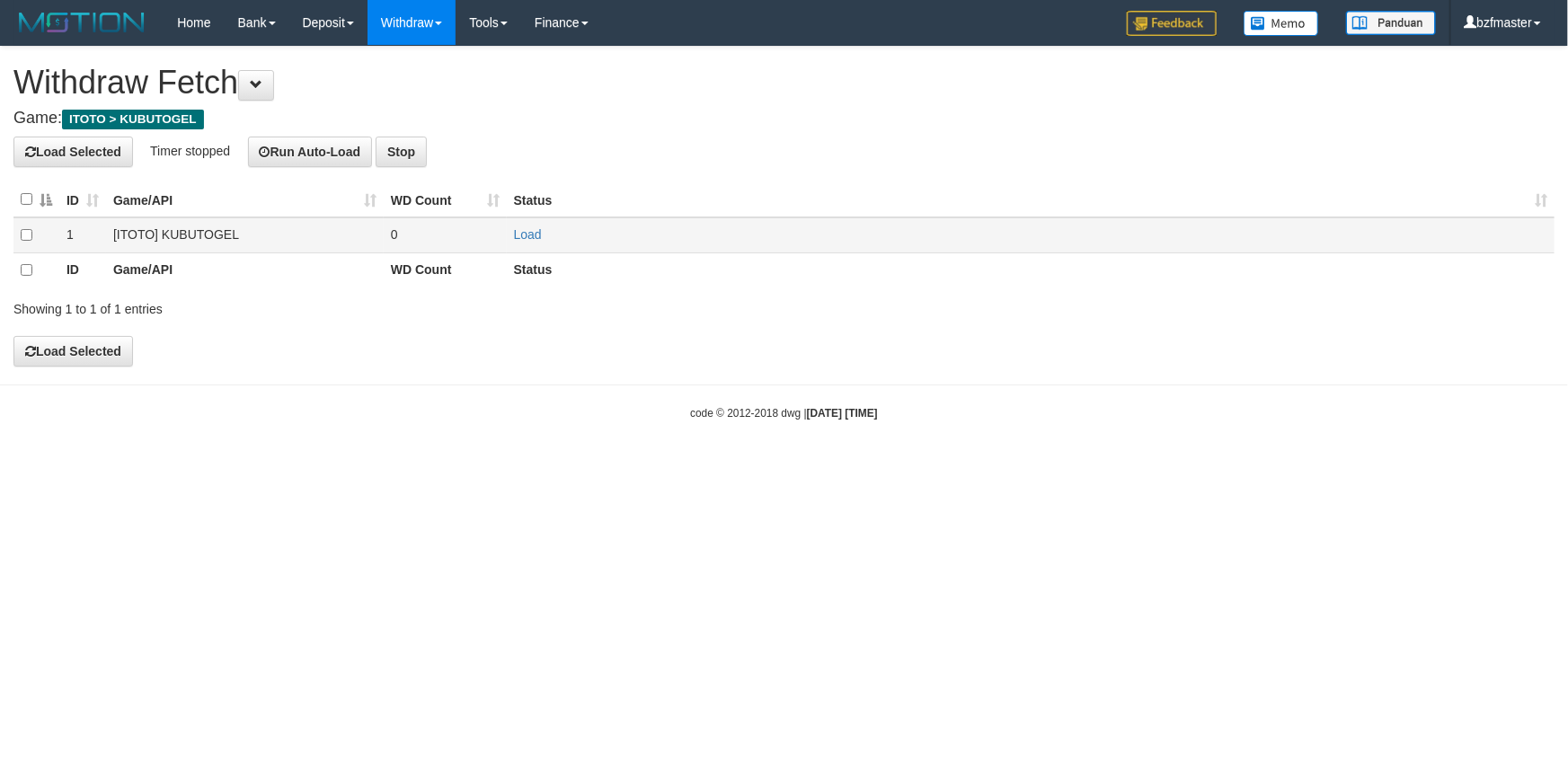 click on "Load" at bounding box center [1031, 234] 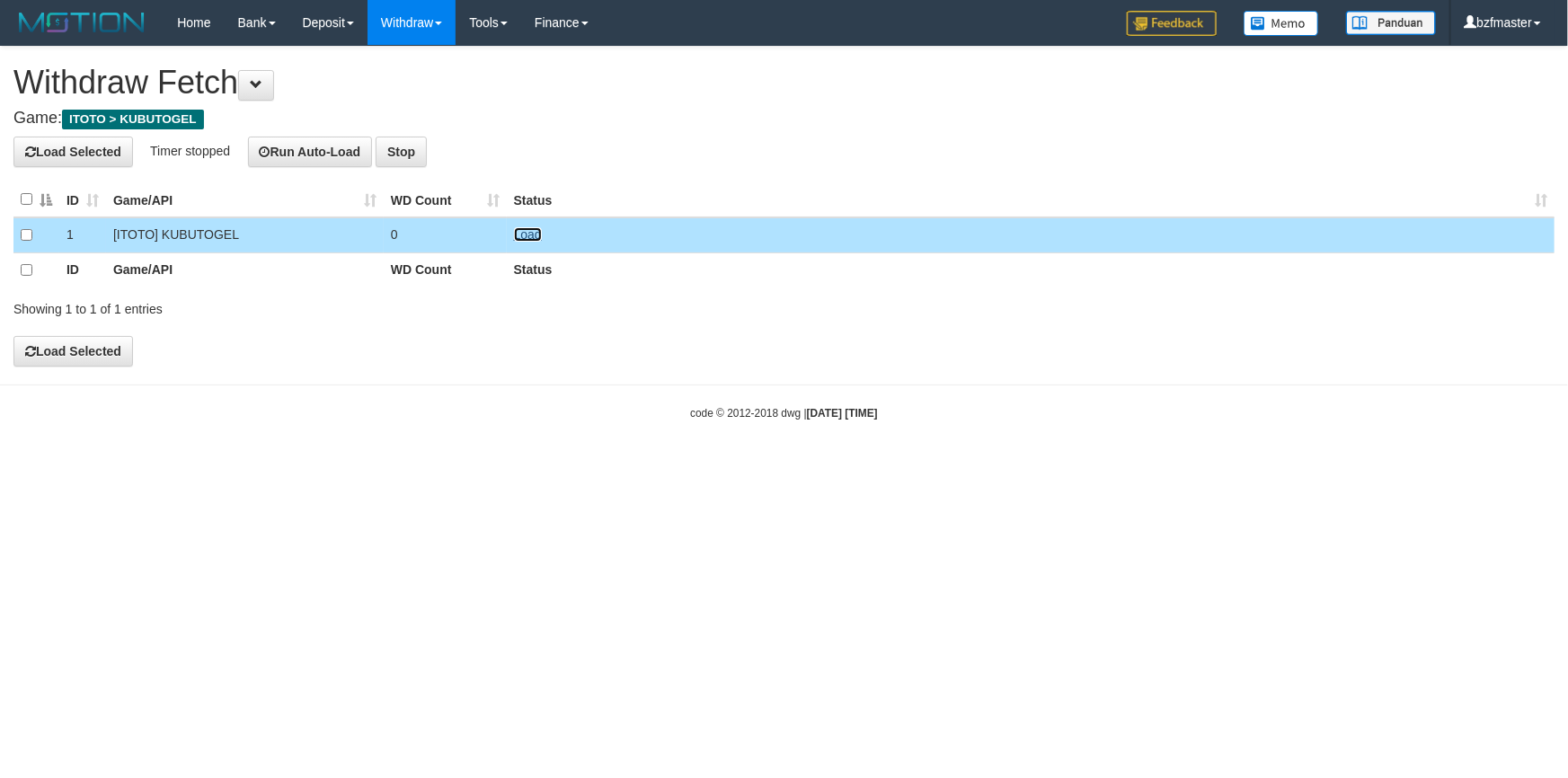 click on "Load" at bounding box center (527, 234) 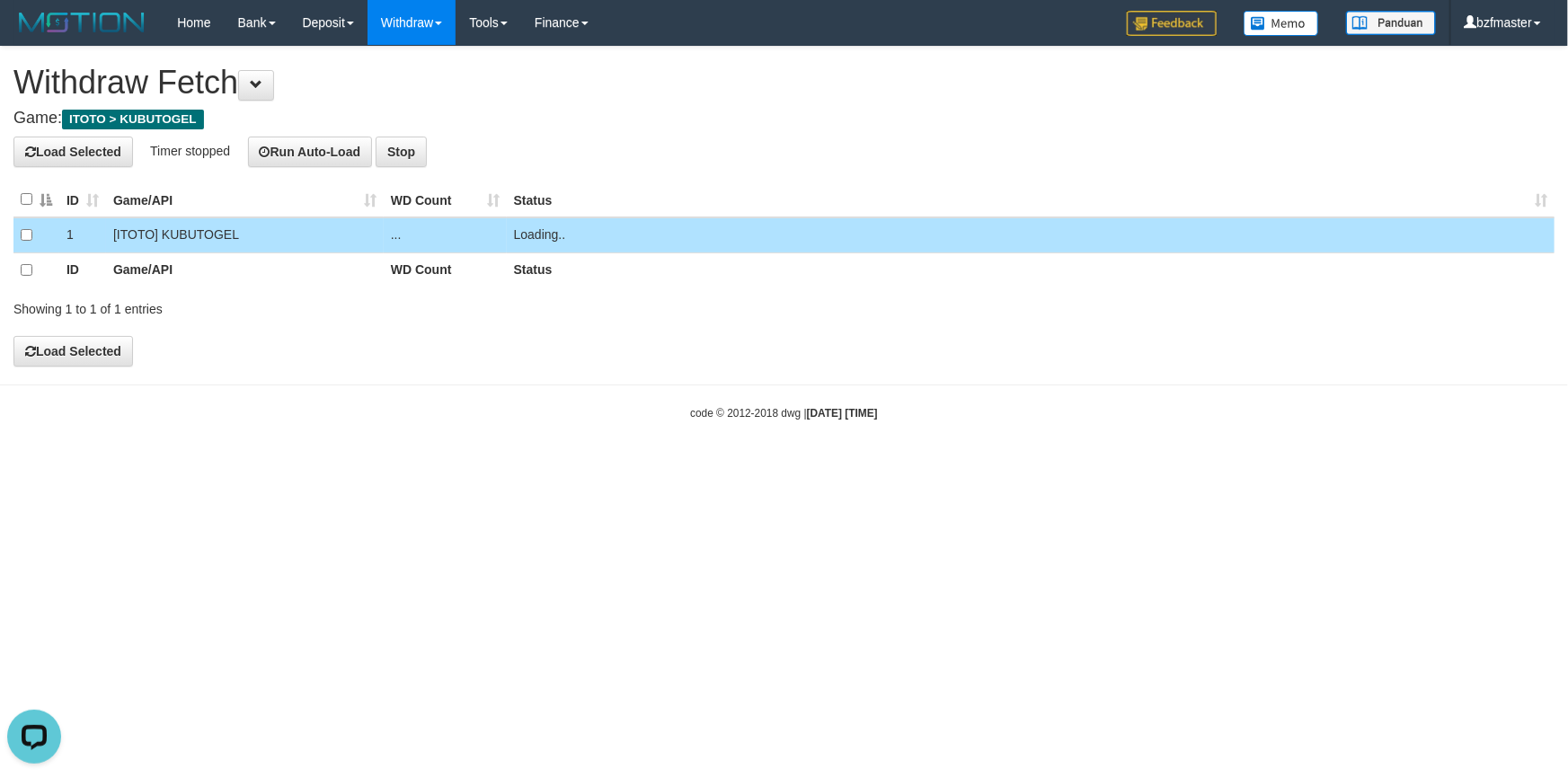 scroll, scrollTop: 0, scrollLeft: 0, axis: both 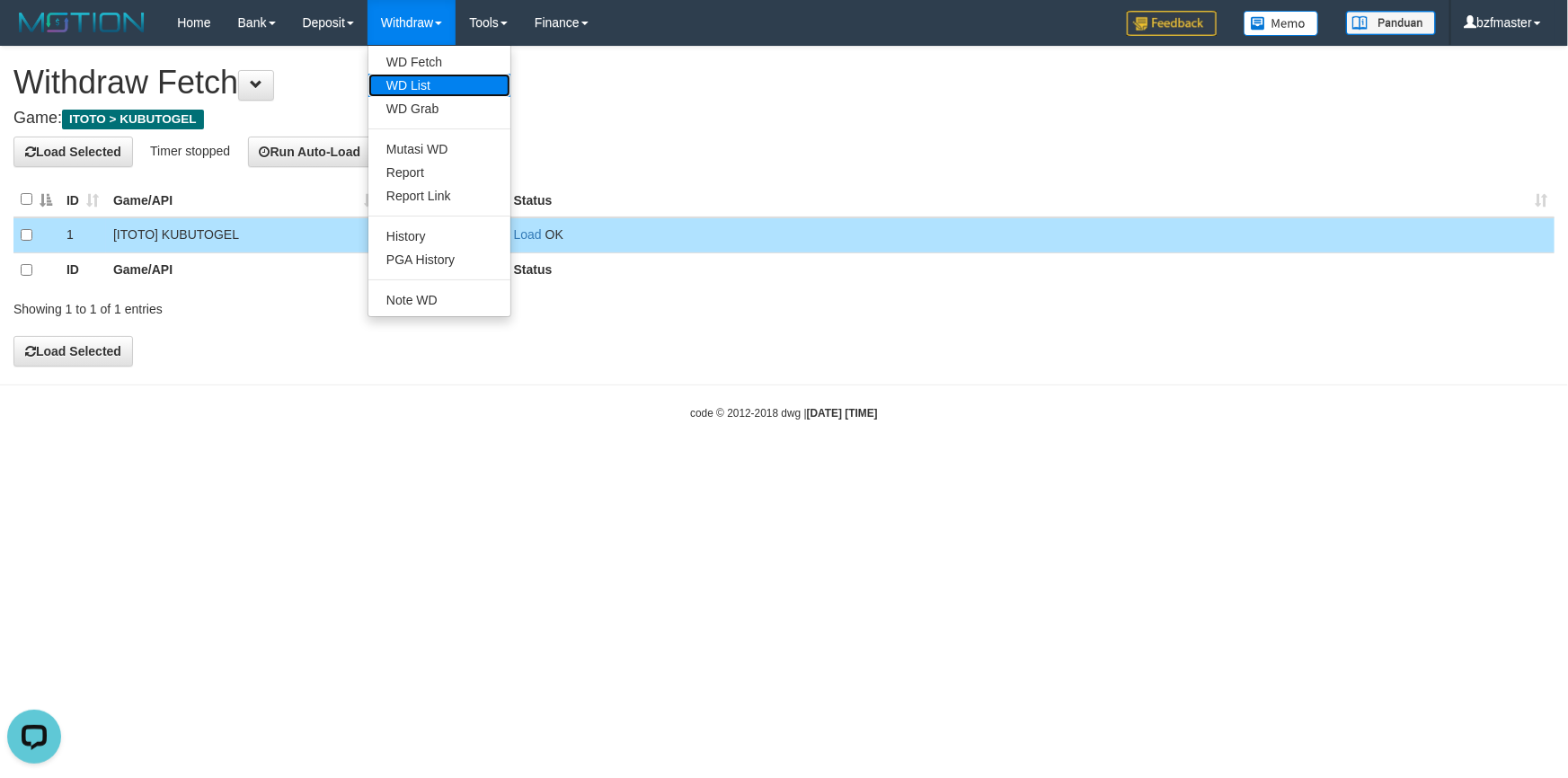 click on "WD List" at bounding box center (439, 85) 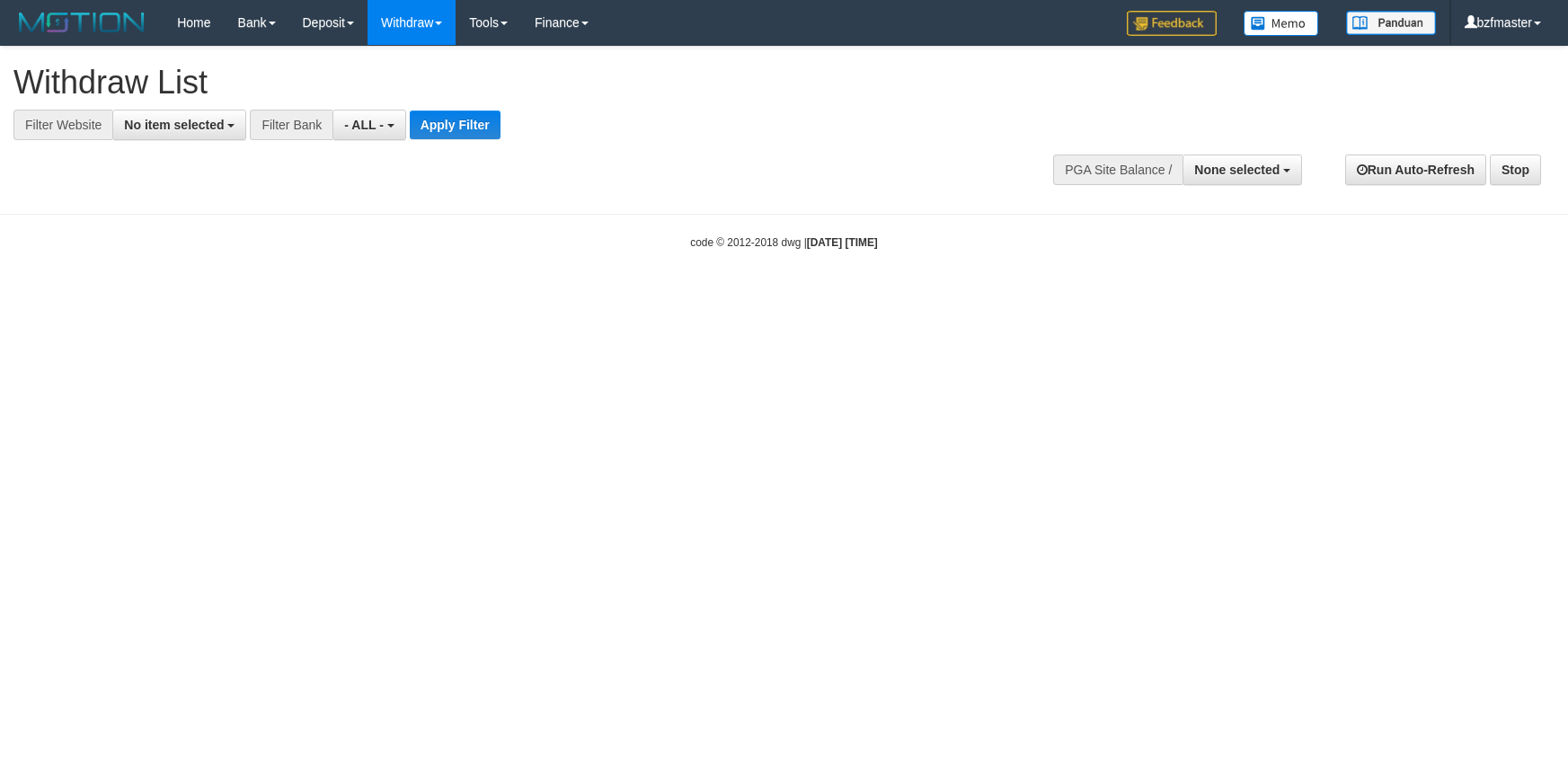 select 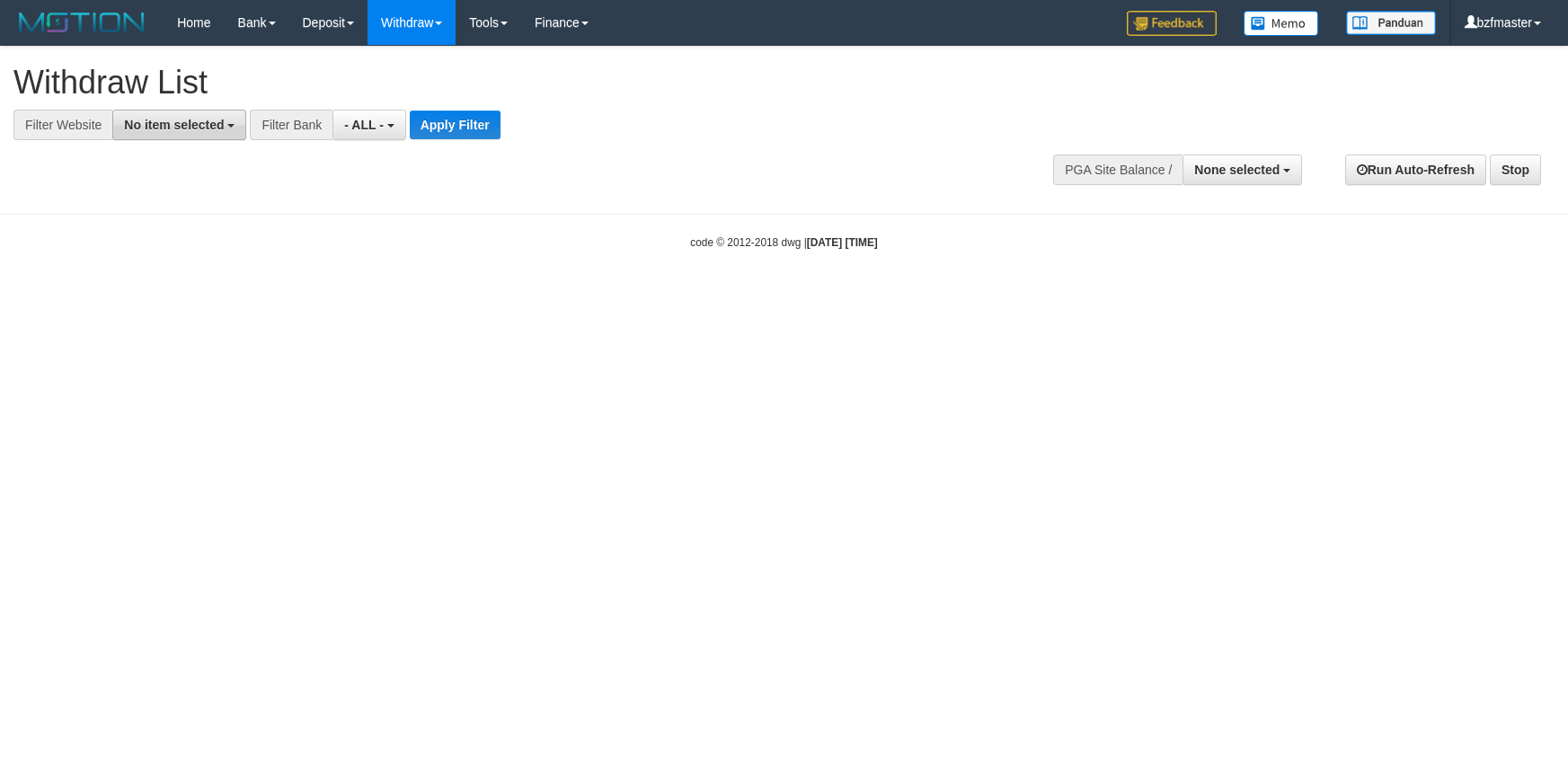scroll, scrollTop: 0, scrollLeft: 0, axis: both 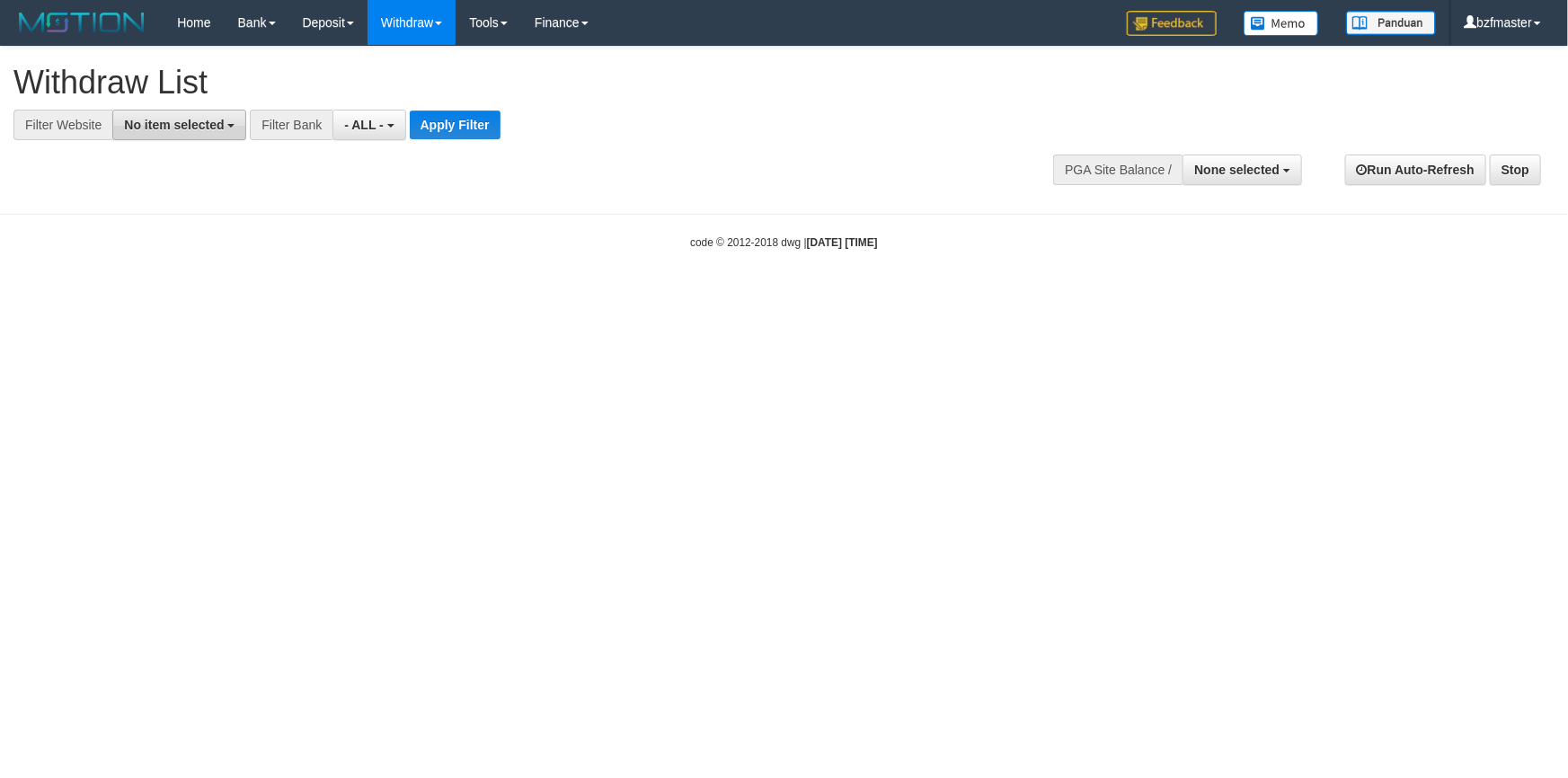 click on "No item selected" at bounding box center (173, 125) 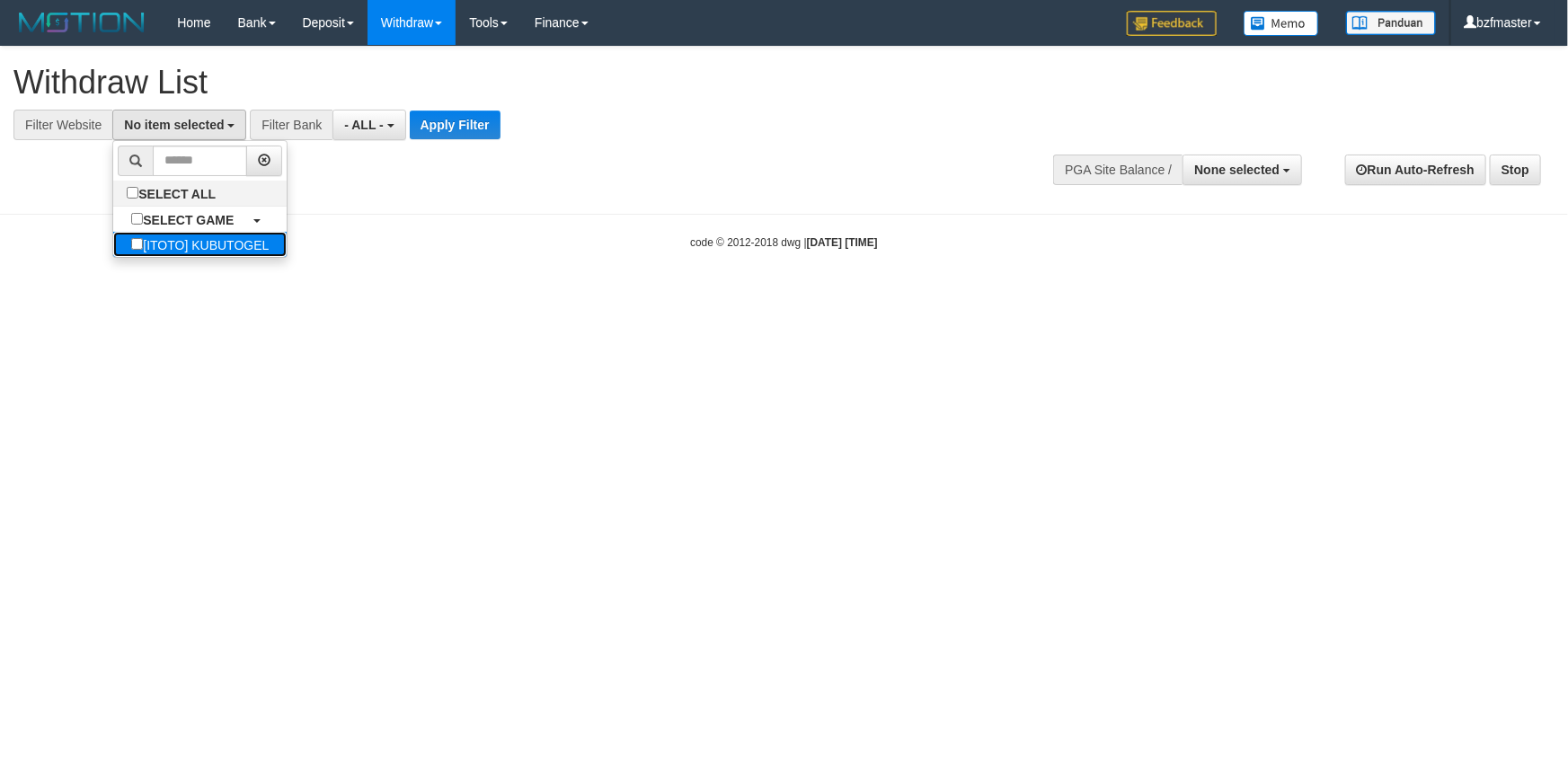click on "[ITOTO] KUBUTOGEL" at bounding box center (199, 244) 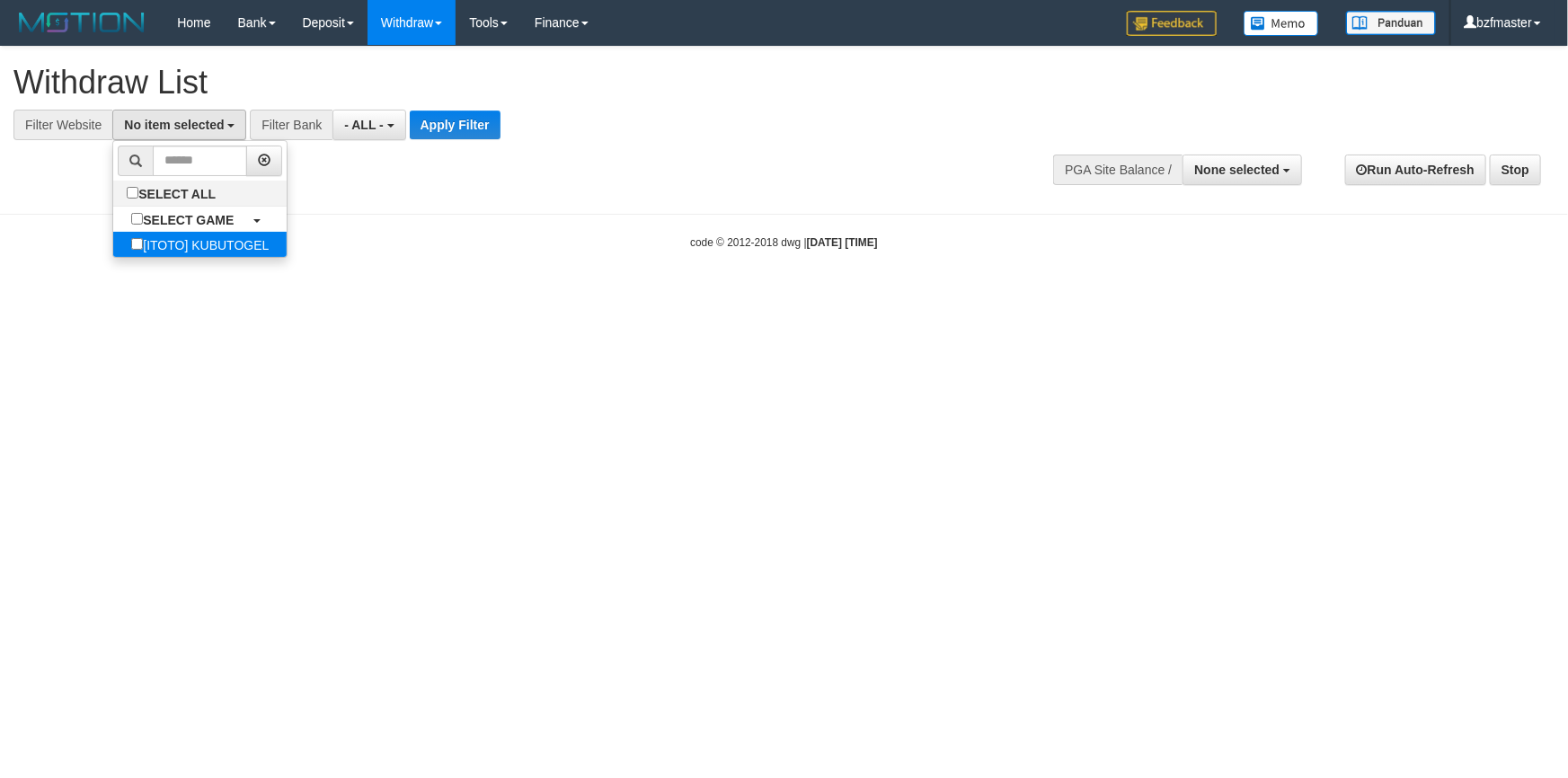 select on "****" 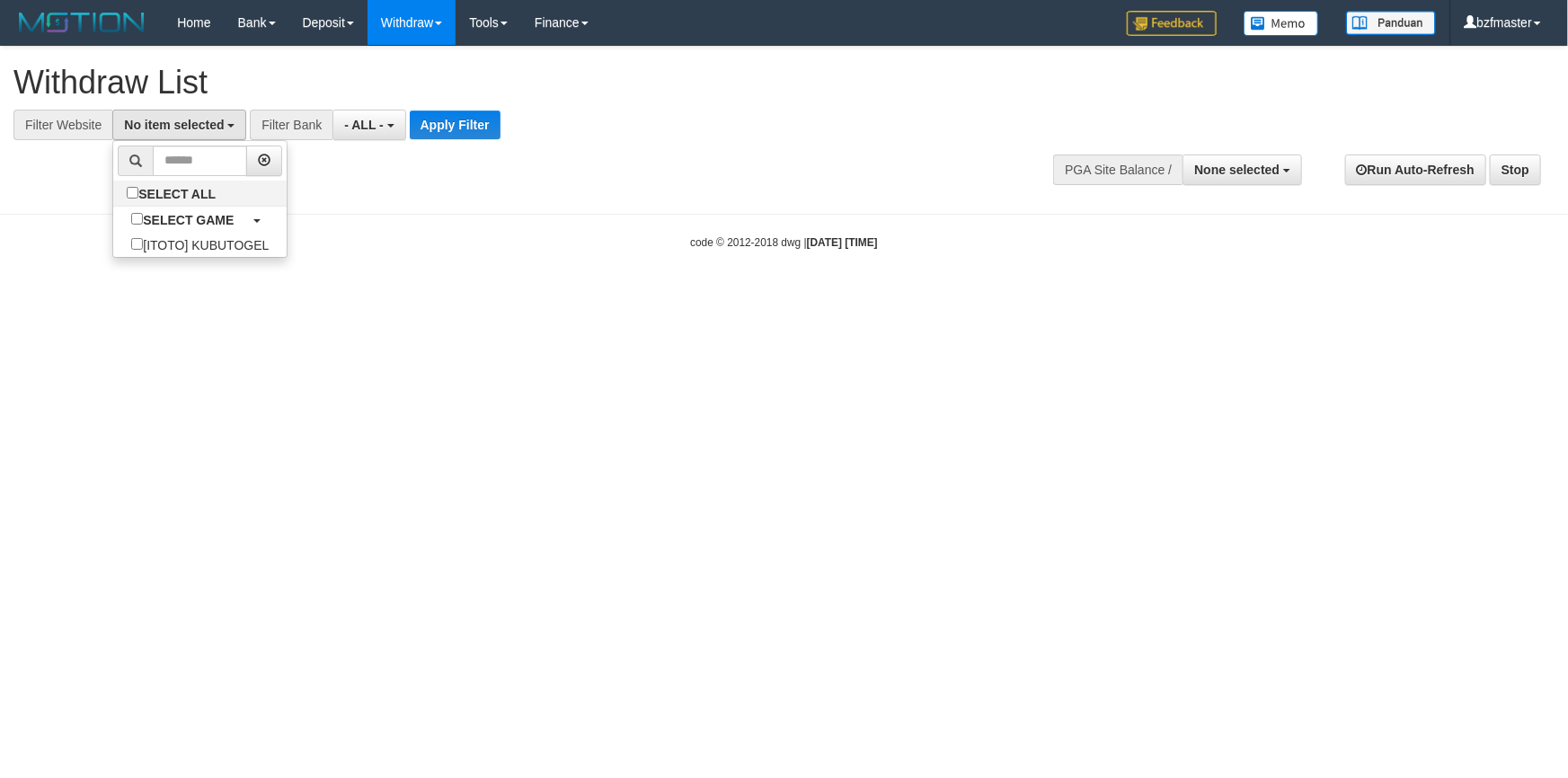 scroll, scrollTop: 16, scrollLeft: 0, axis: vertical 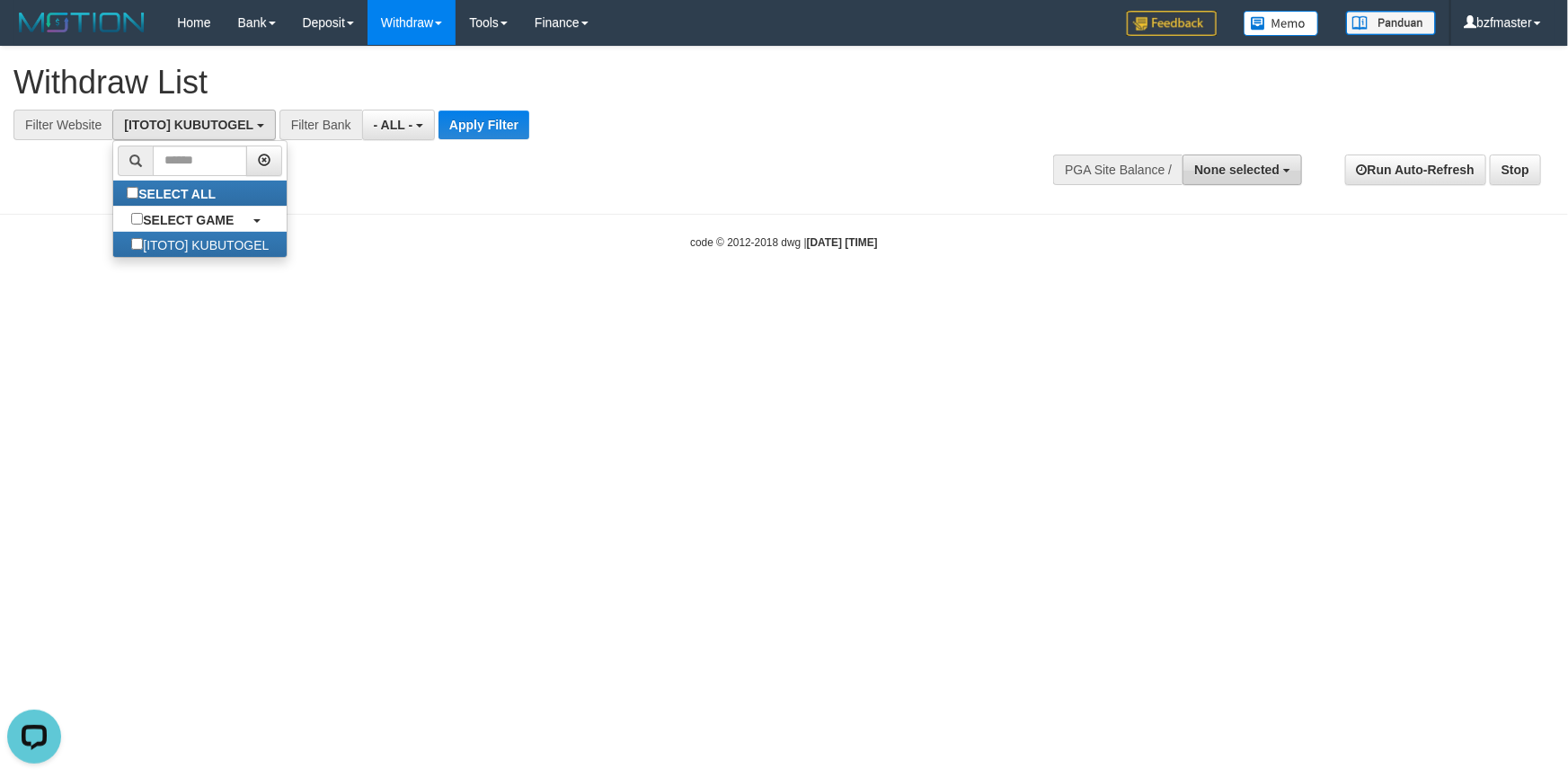 click on "None selected" at bounding box center (1242, 170) 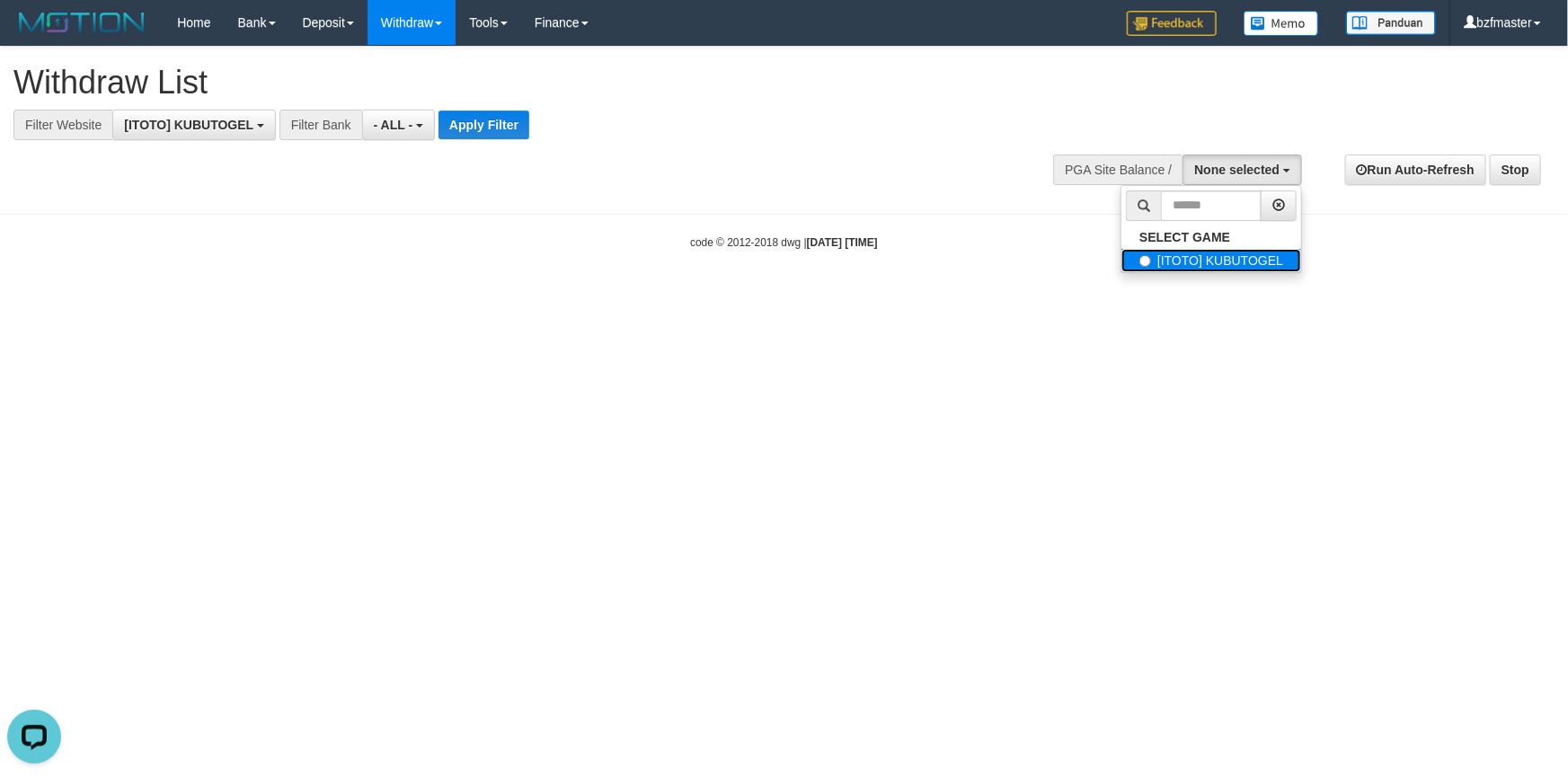 click on "[ITOTO] KUBUTOGEL" at bounding box center (1211, 261) 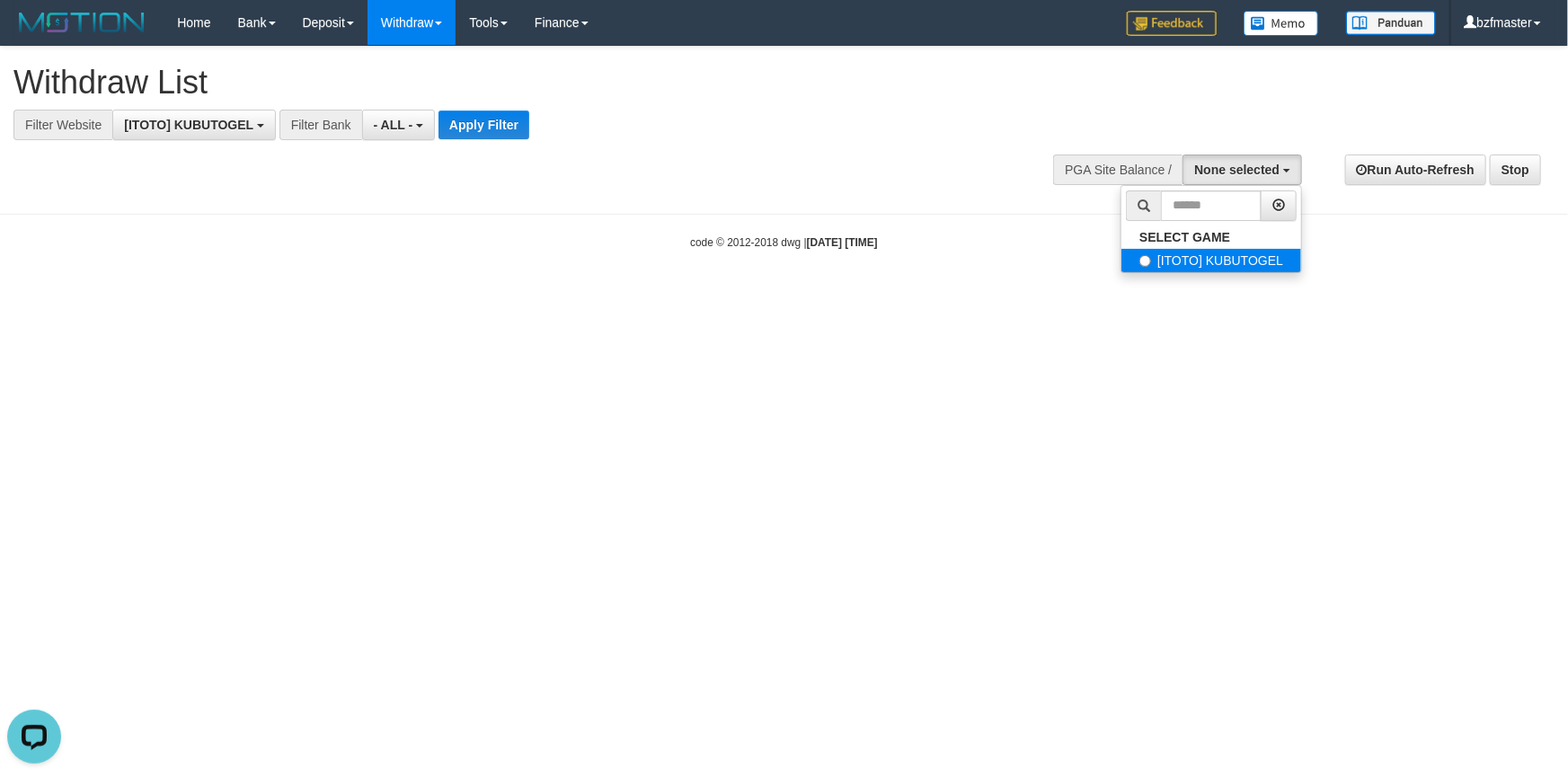 select on "****" 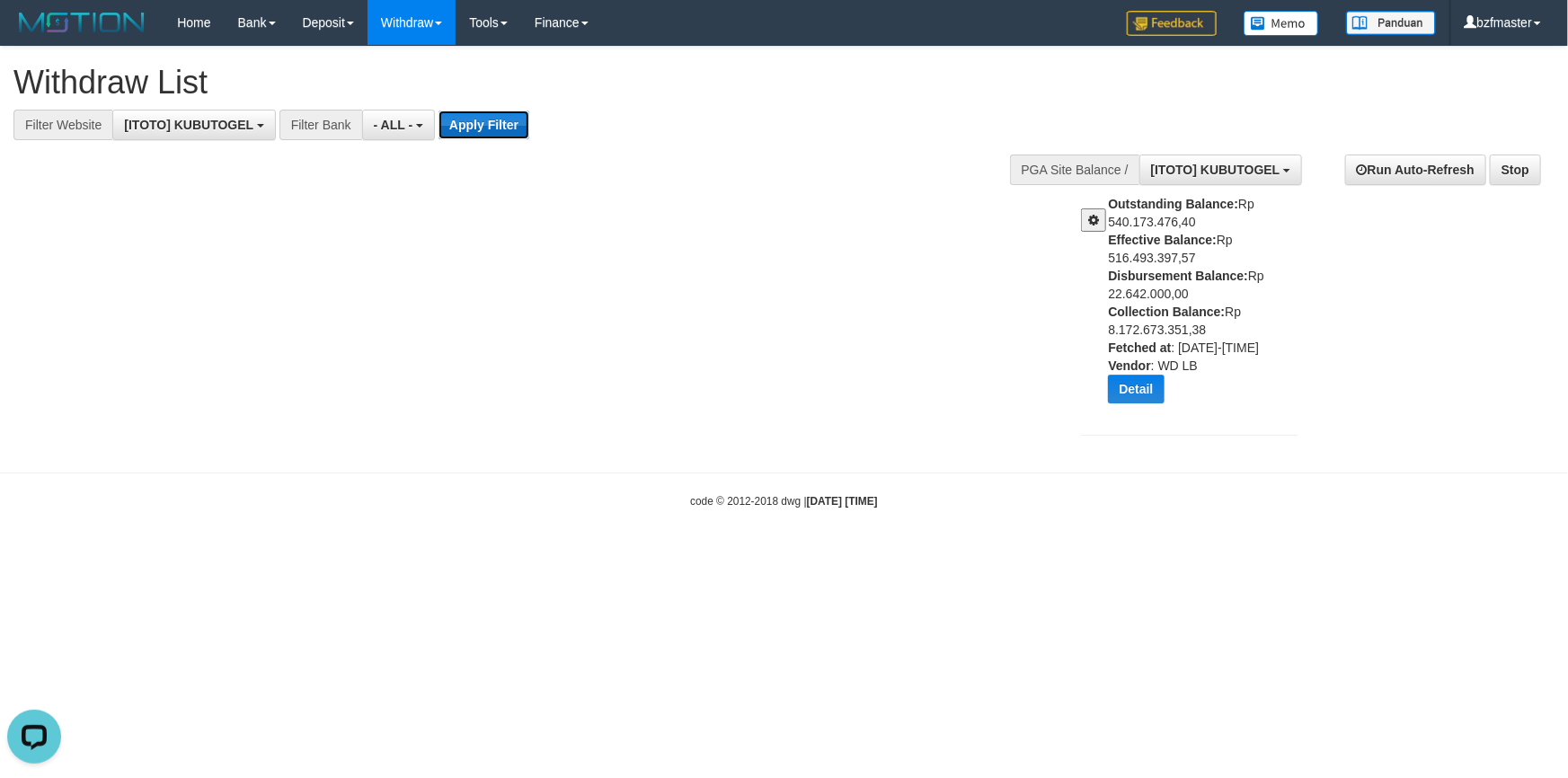 click on "Apply Filter" at bounding box center (483, 125) 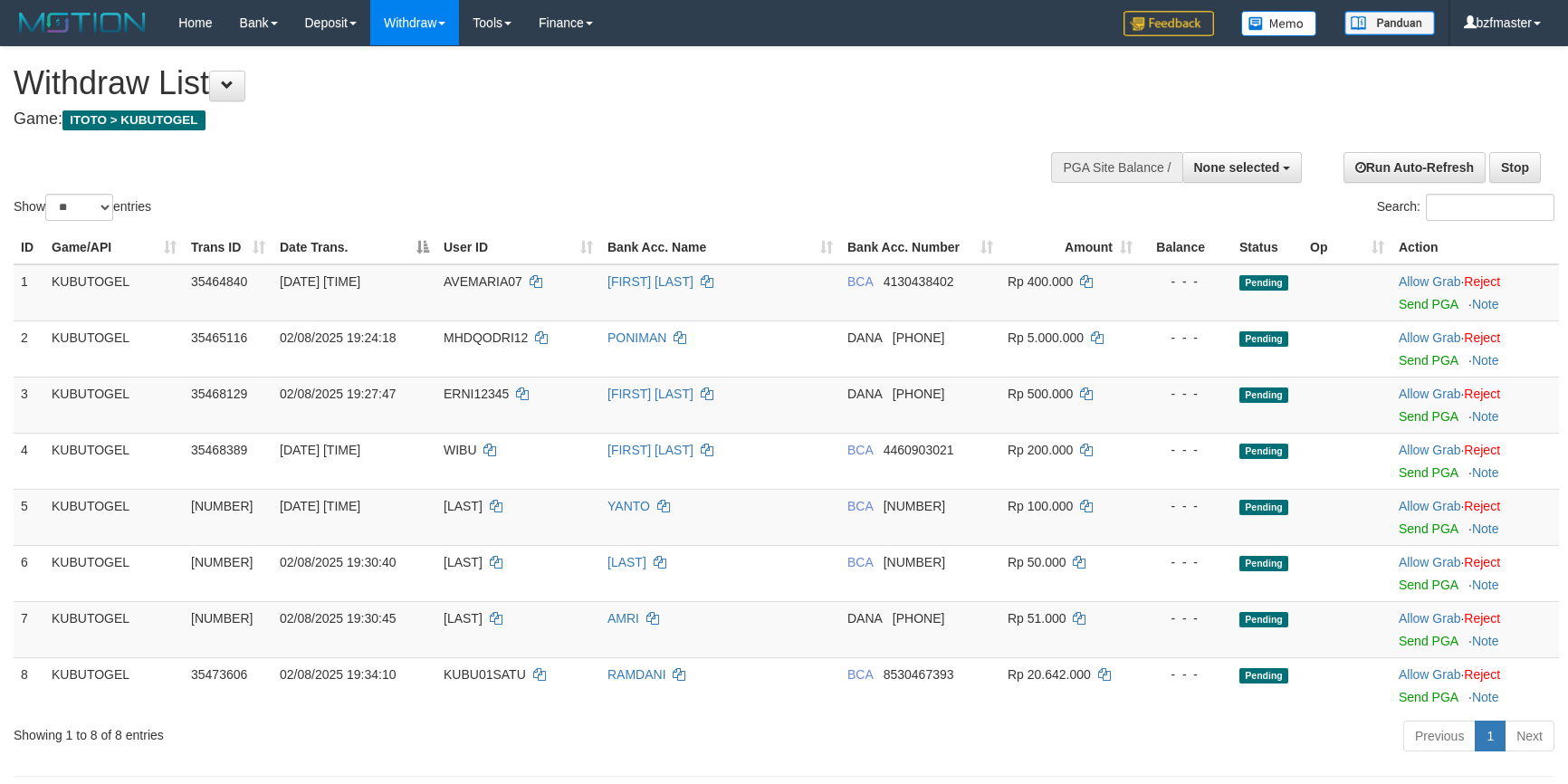 select 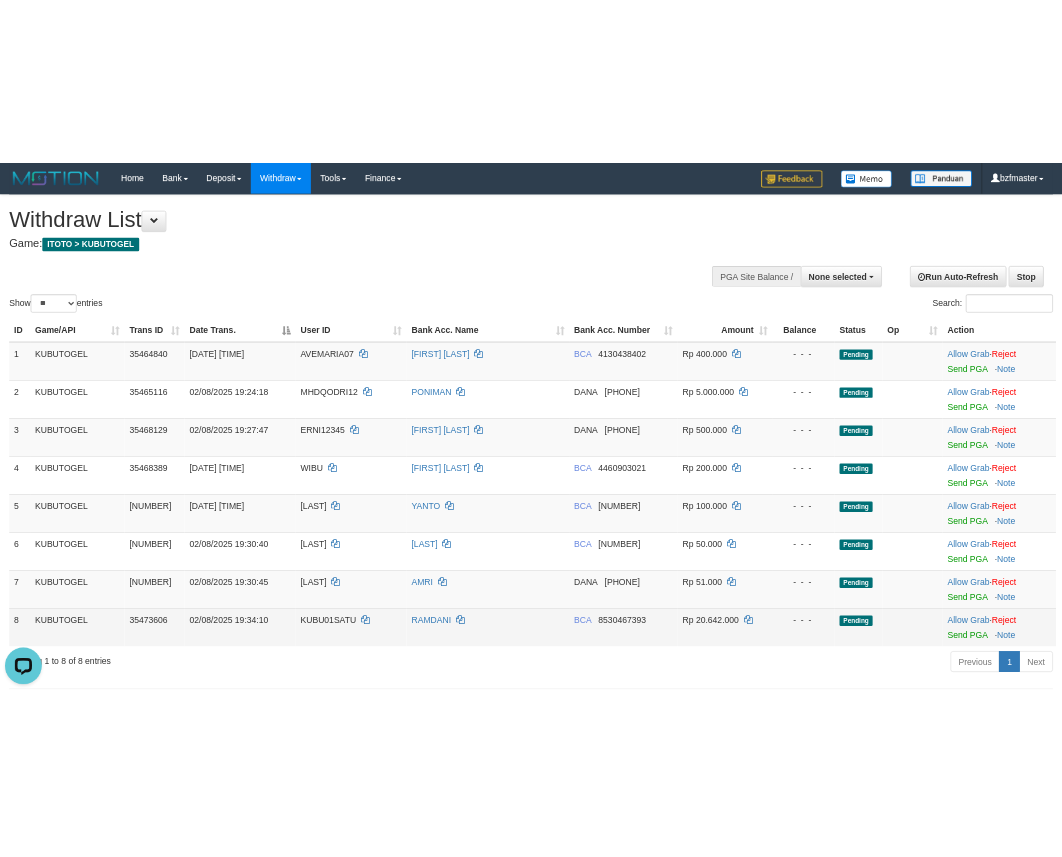 scroll, scrollTop: 0, scrollLeft: 0, axis: both 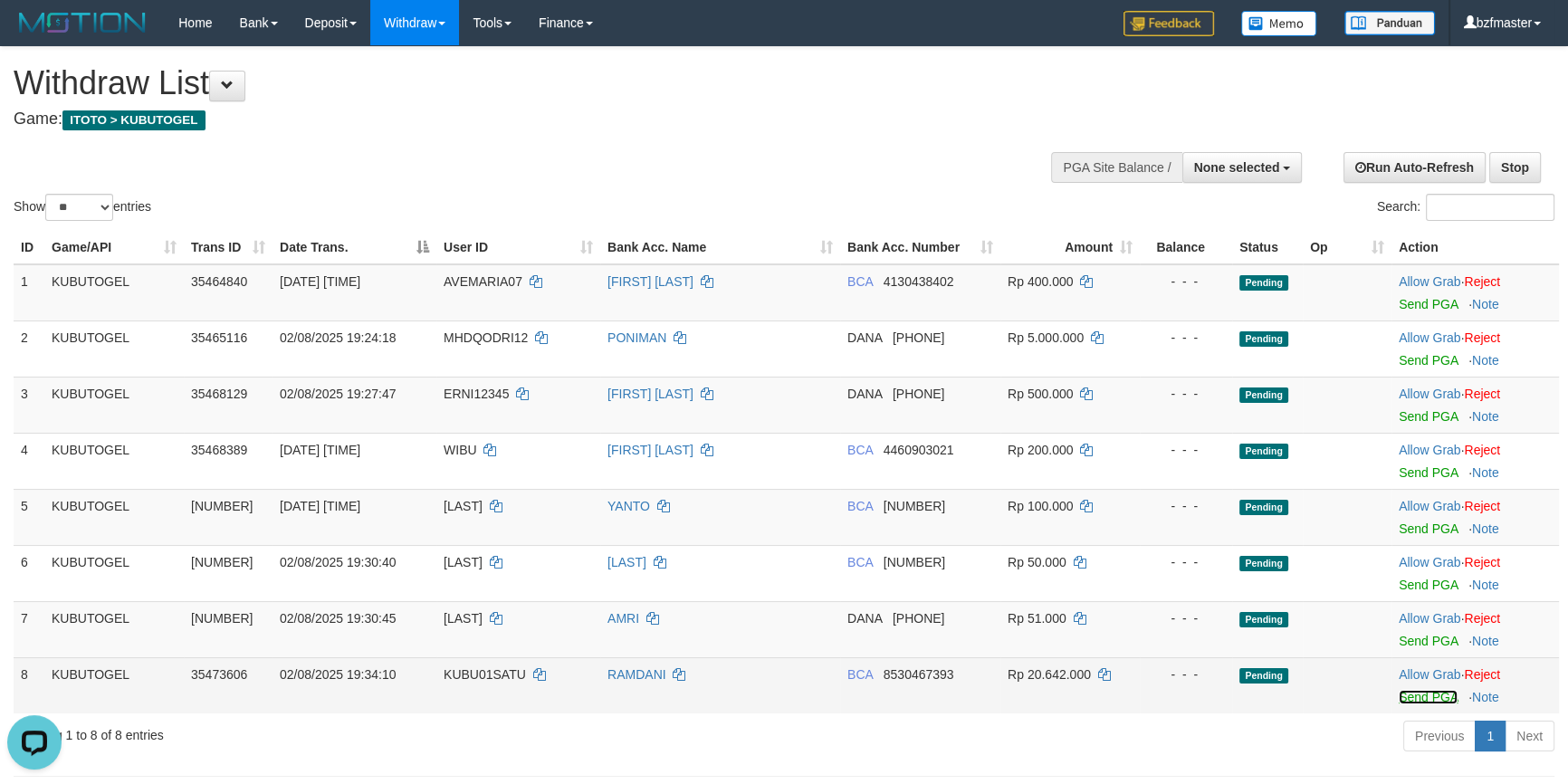 click on "Send PGA" at bounding box center [1428, 697] 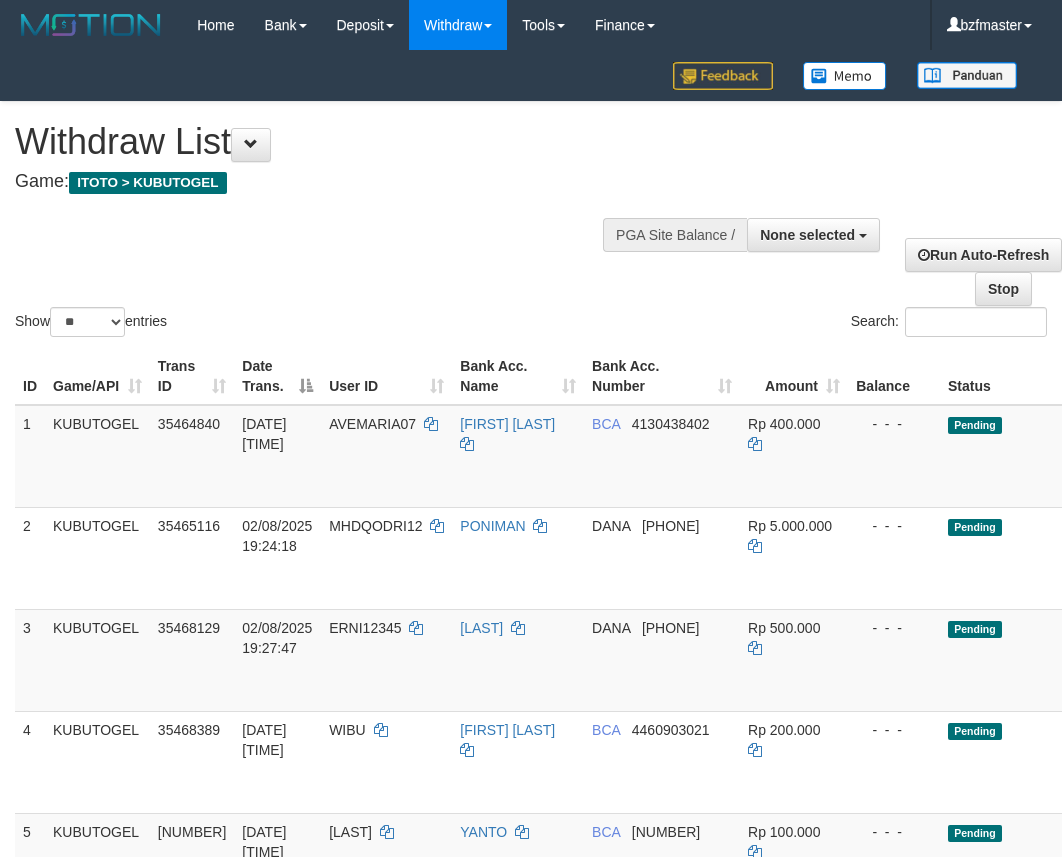 select 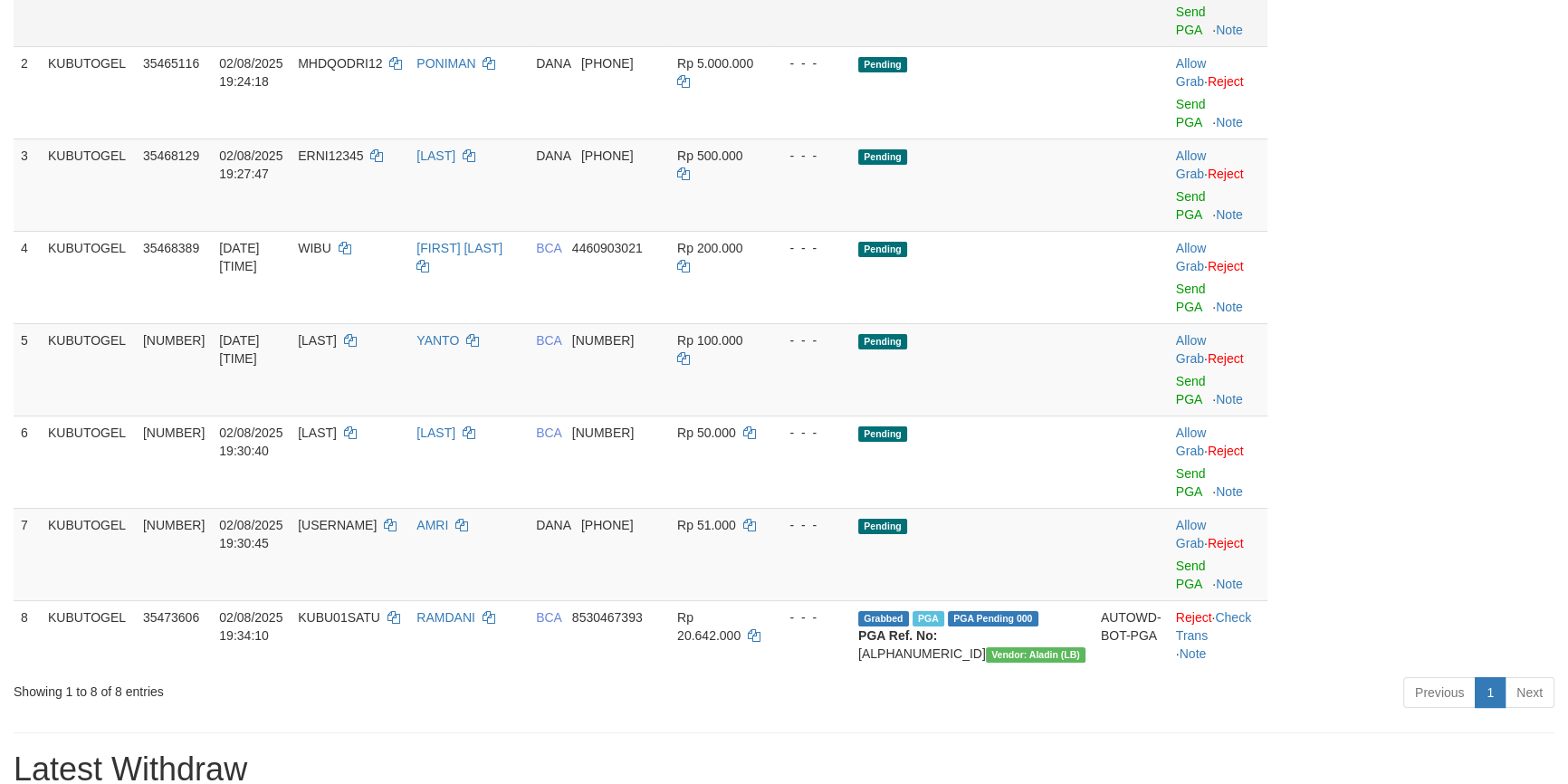 scroll, scrollTop: 438, scrollLeft: 0, axis: vertical 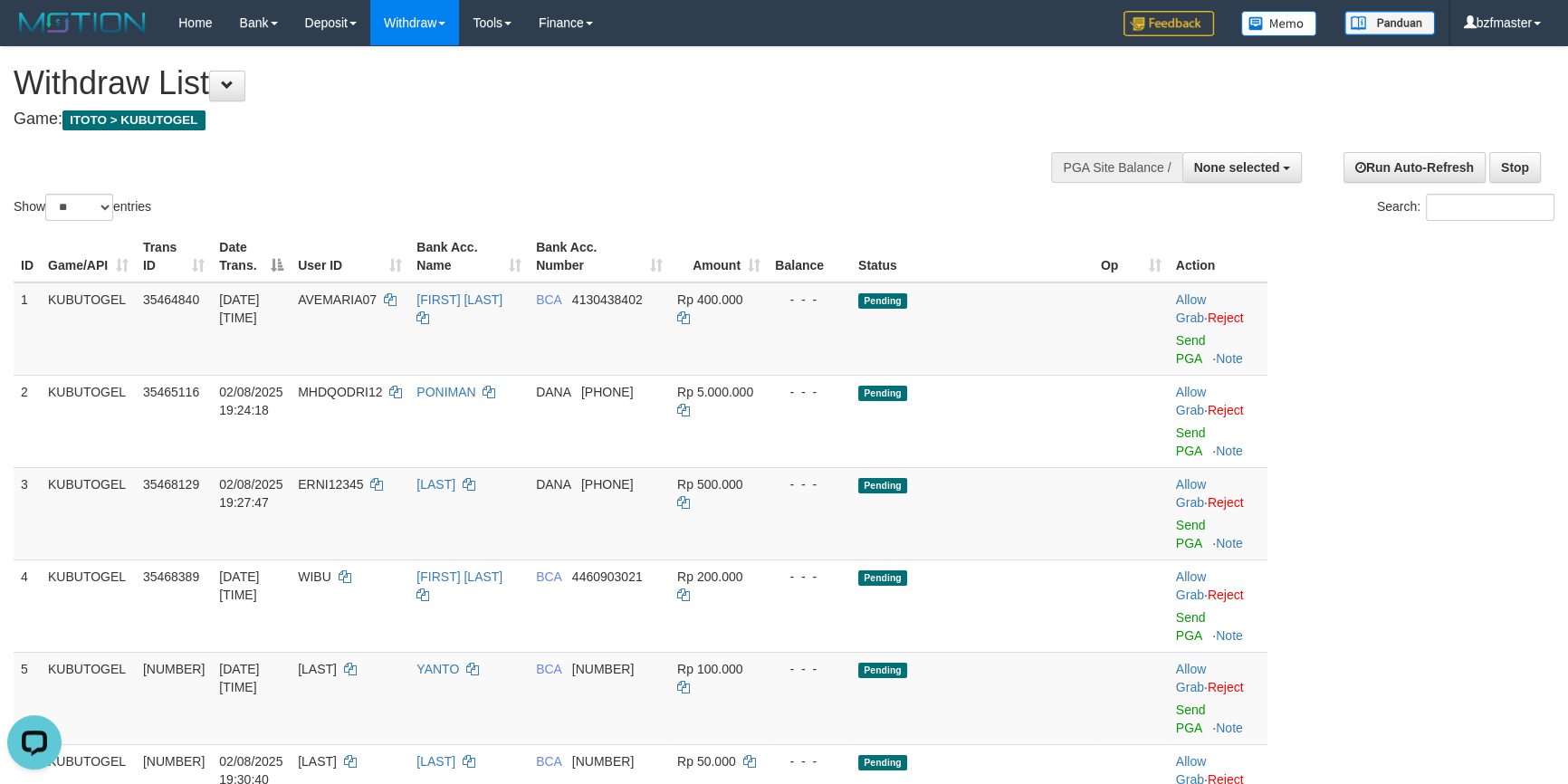 click at bounding box center (1190, 166) 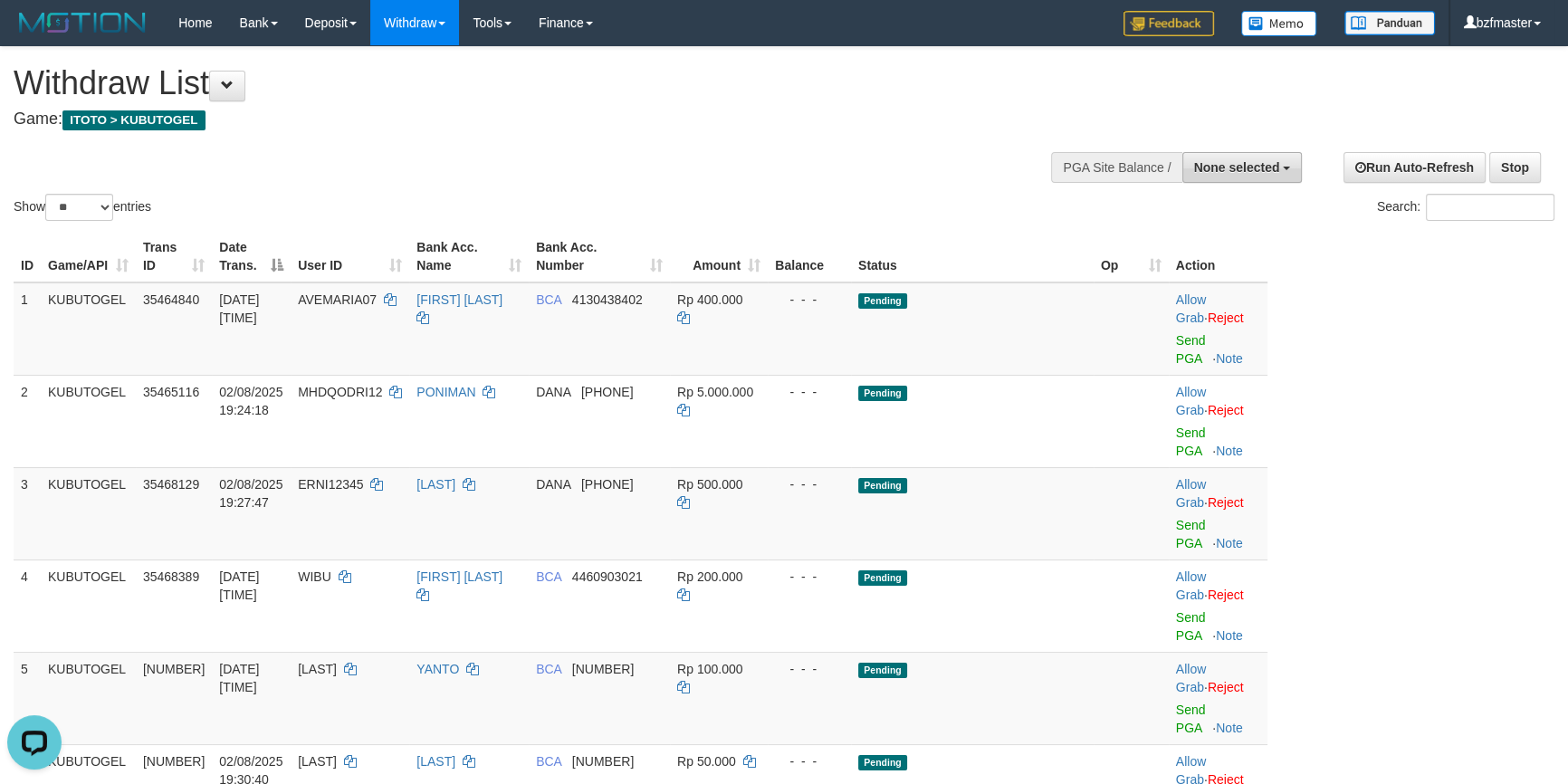 click on "None selected" at bounding box center (1242, 167) 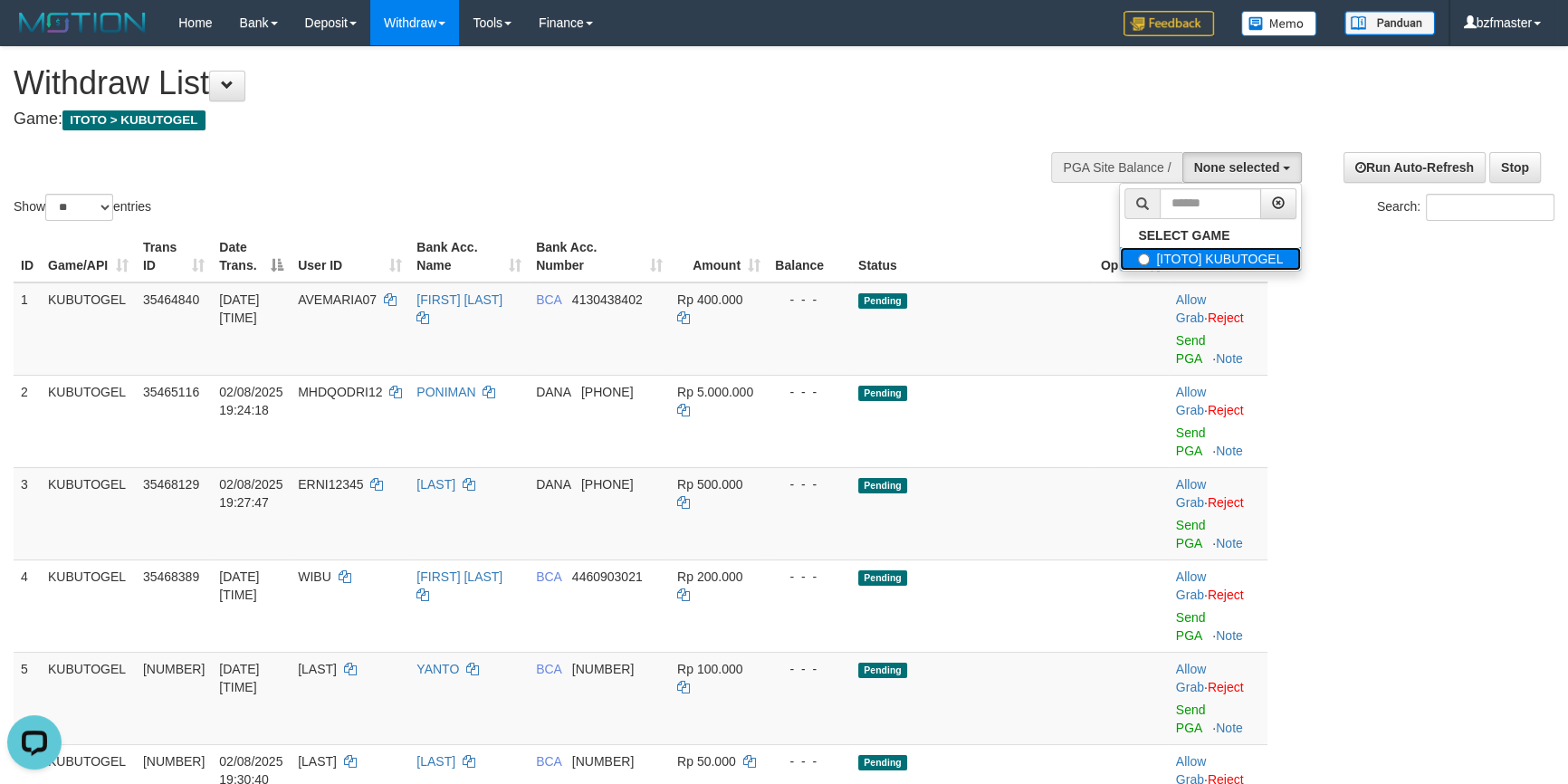click on "[ITOTO] KUBUTOGEL" at bounding box center (1210, 259) 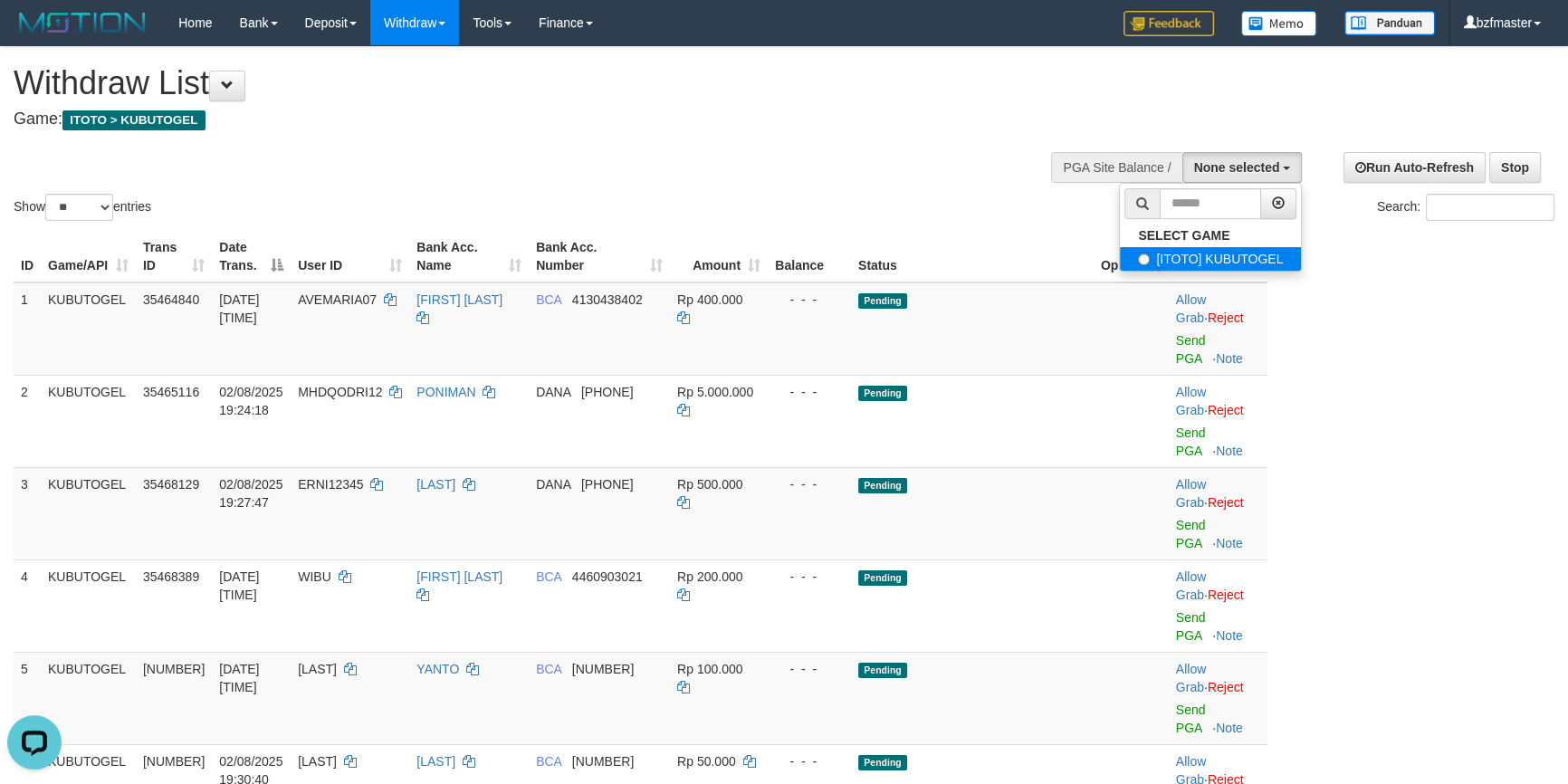 select on "****" 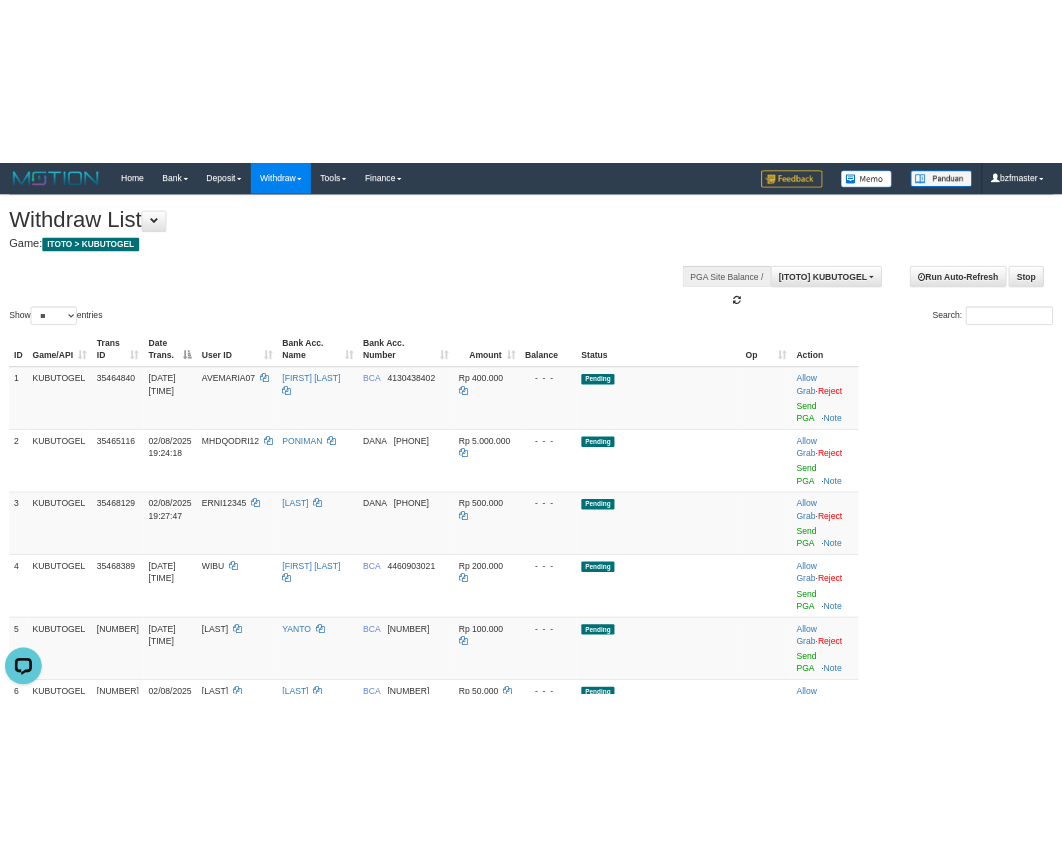 scroll, scrollTop: 18, scrollLeft: 0, axis: vertical 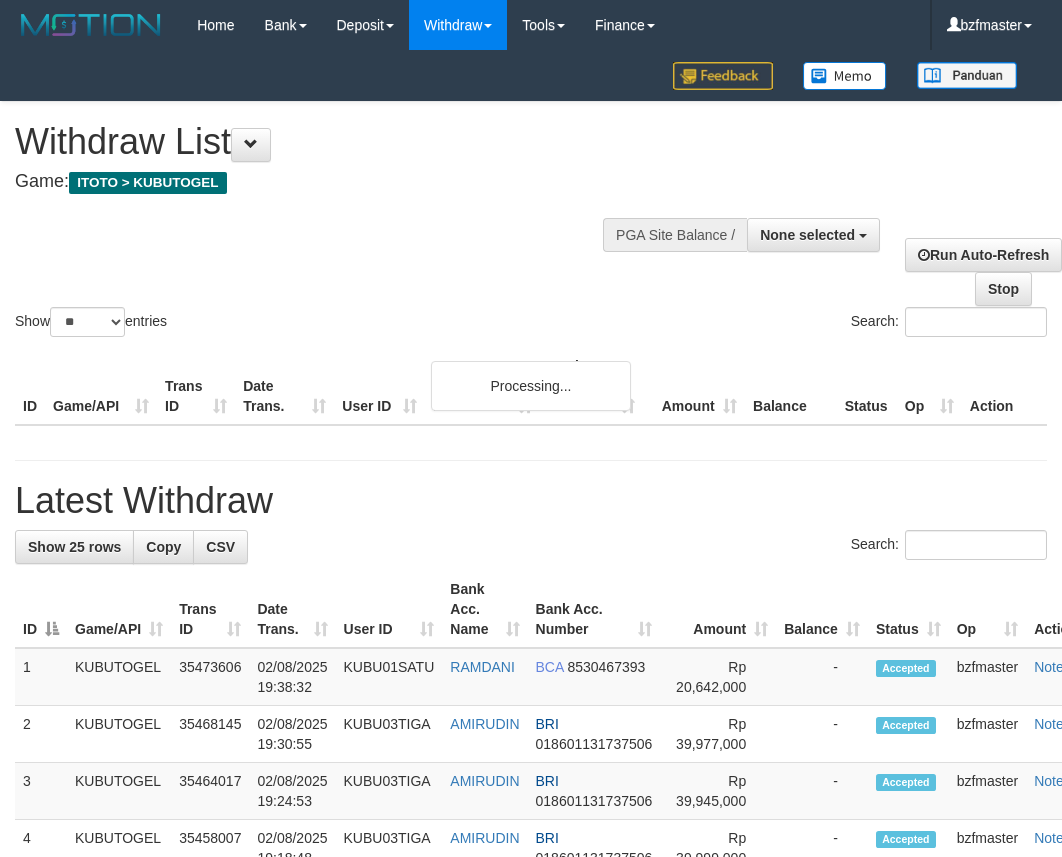 select 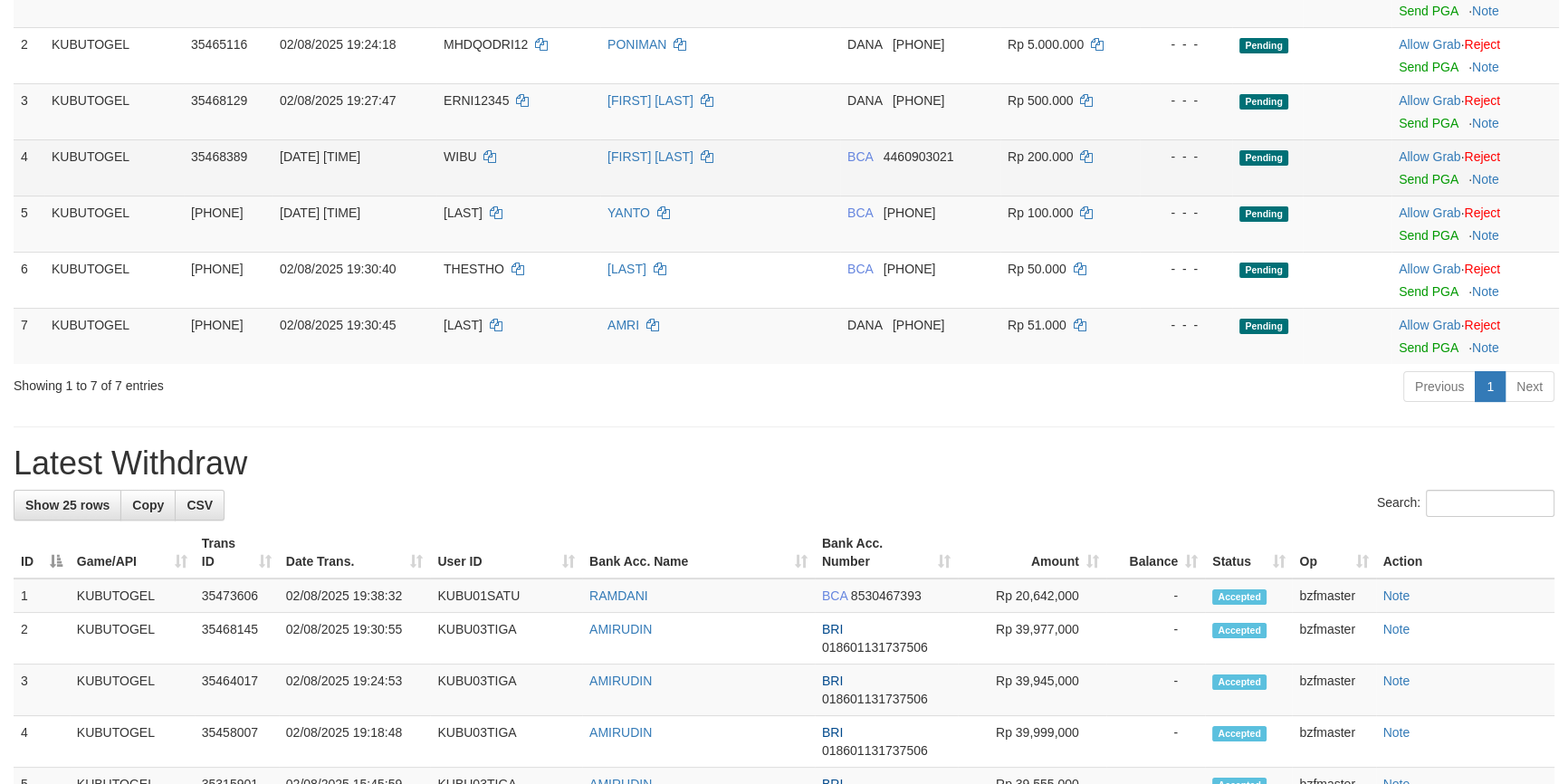 scroll, scrollTop: 438, scrollLeft: 0, axis: vertical 